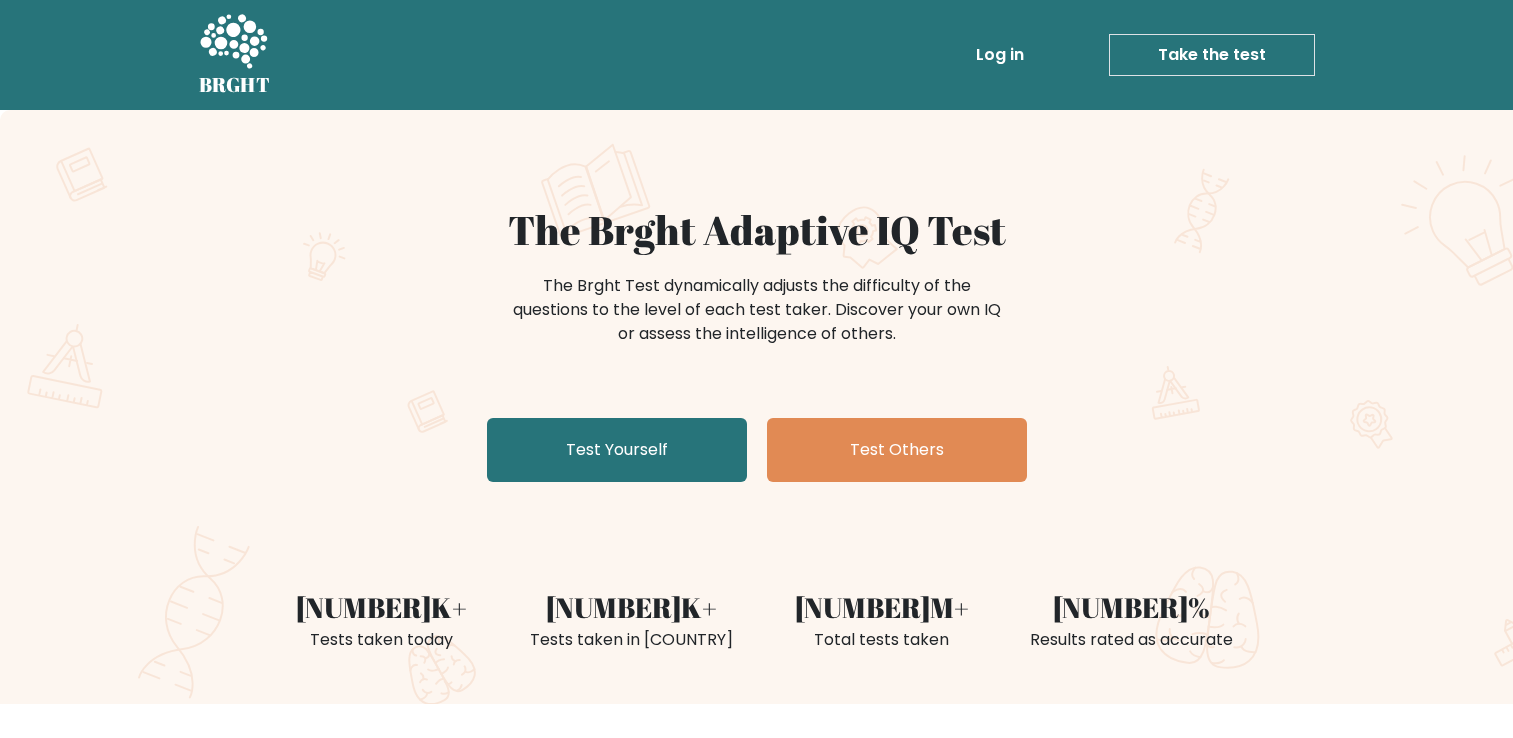 scroll, scrollTop: 0, scrollLeft: 0, axis: both 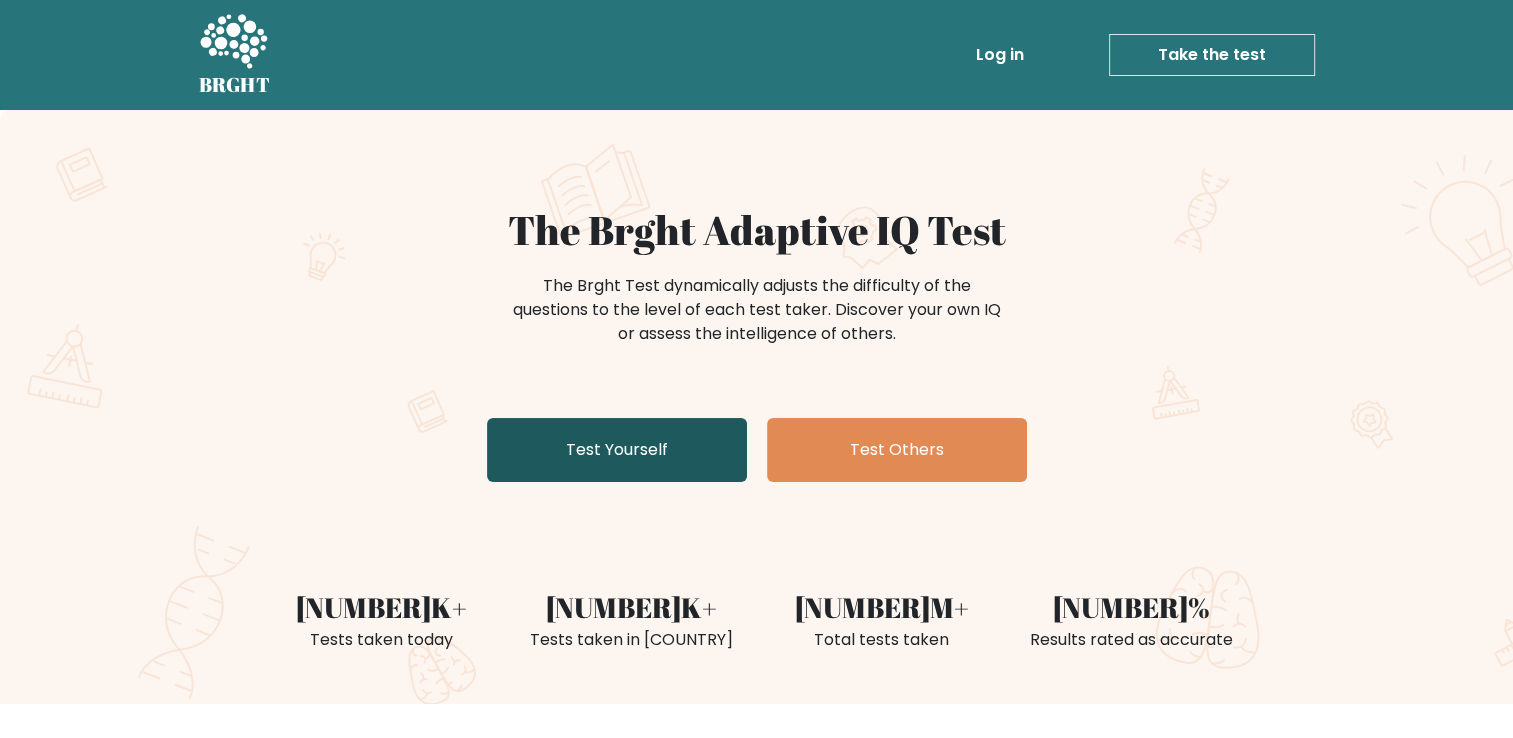 click on "Test Yourself" at bounding box center [617, 450] 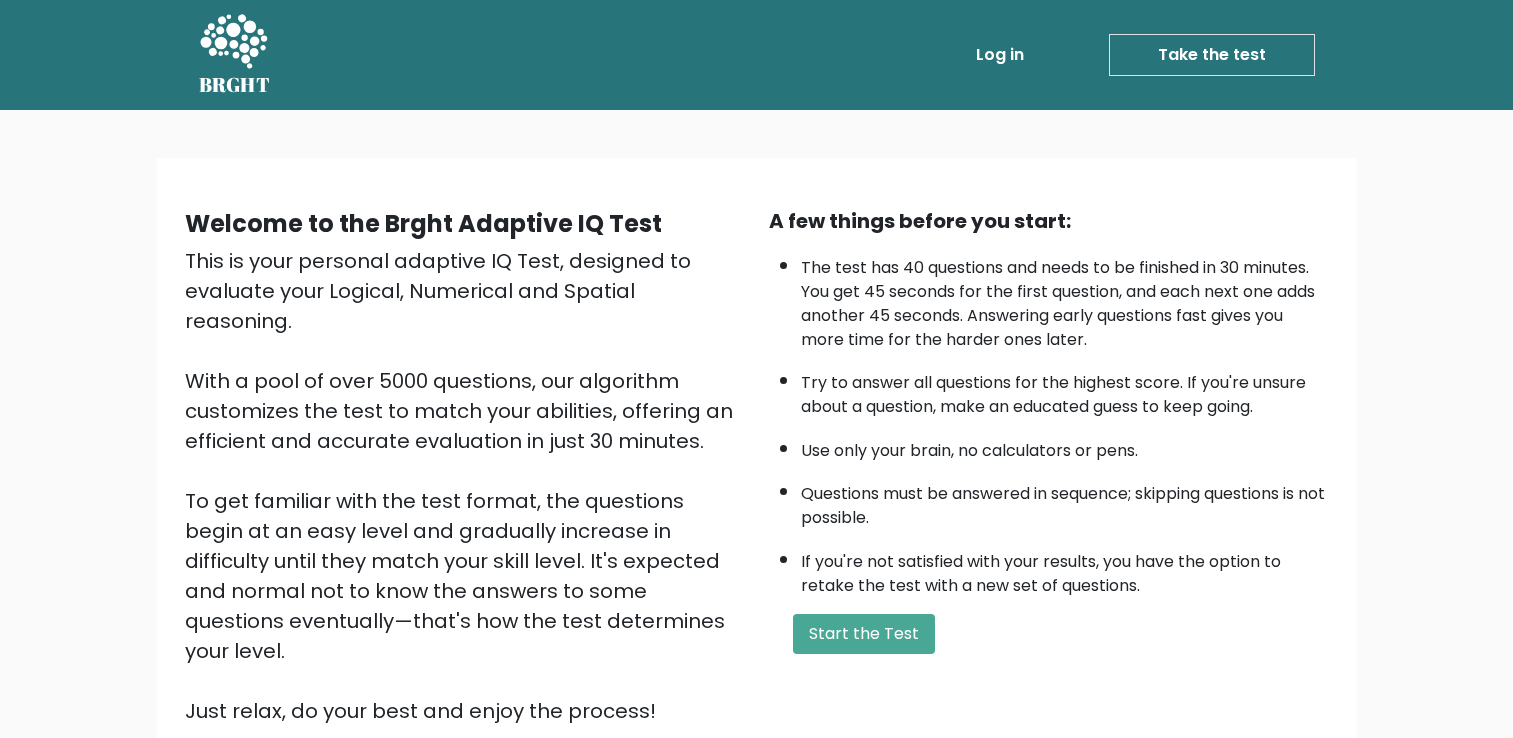 scroll, scrollTop: 0, scrollLeft: 0, axis: both 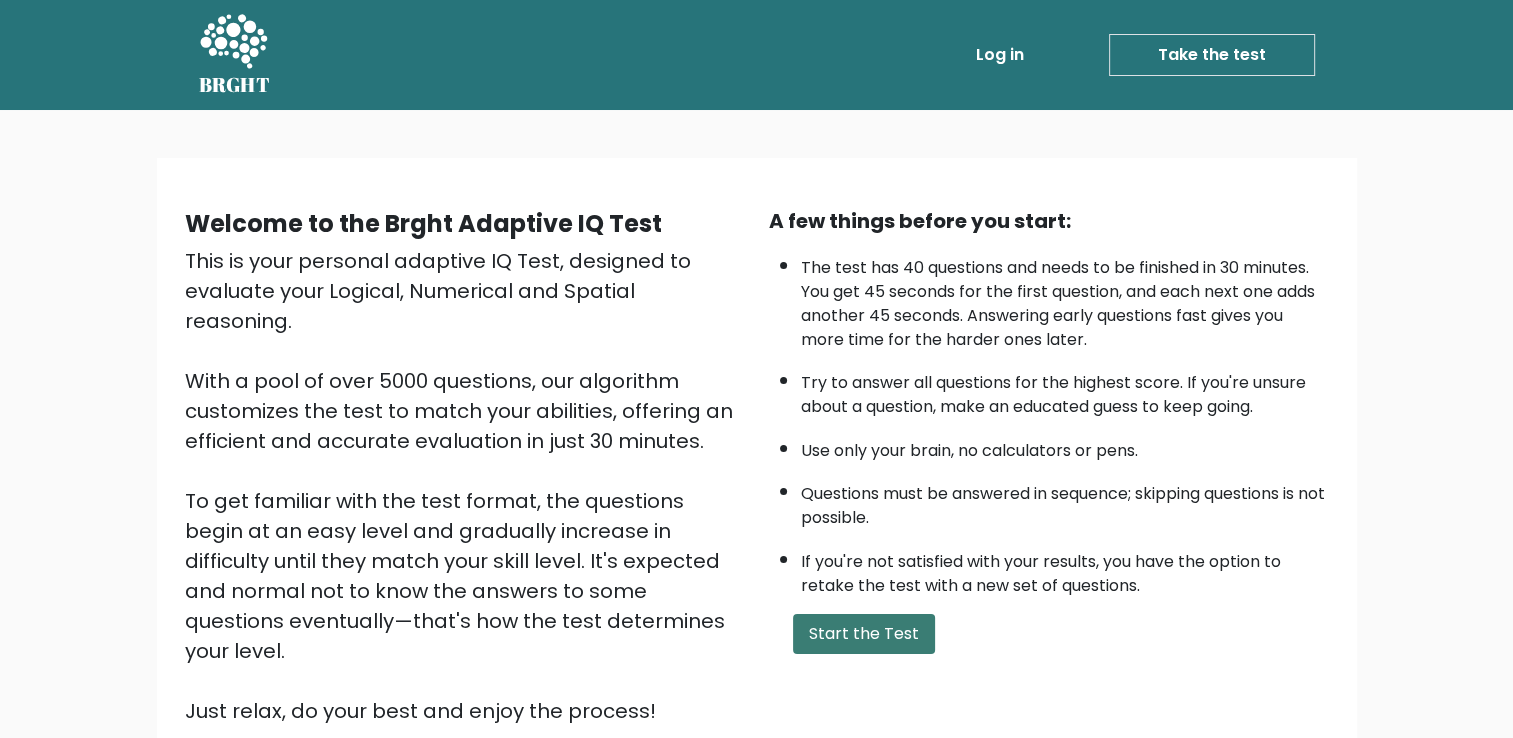 click on "Start the Test" at bounding box center [864, 634] 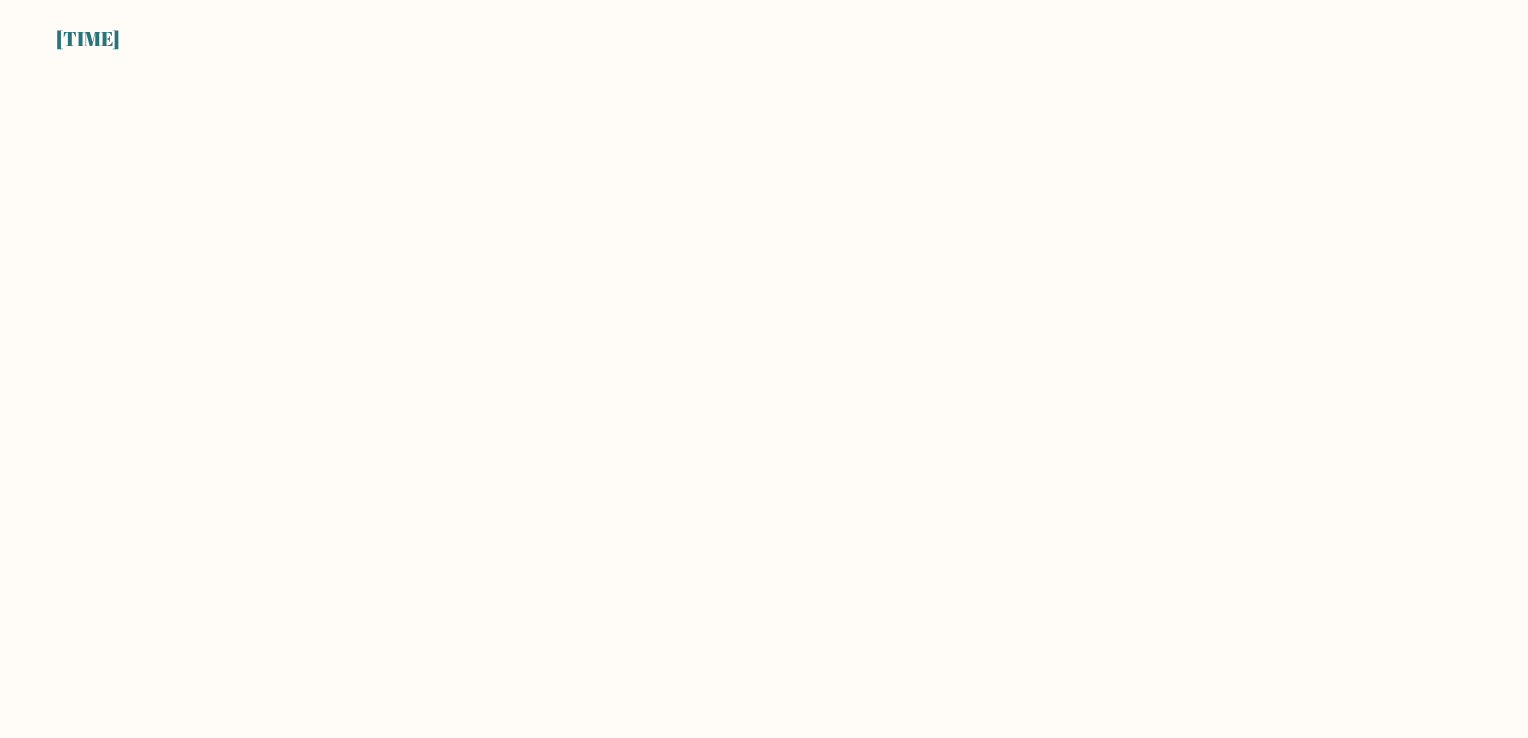 scroll, scrollTop: 0, scrollLeft: 0, axis: both 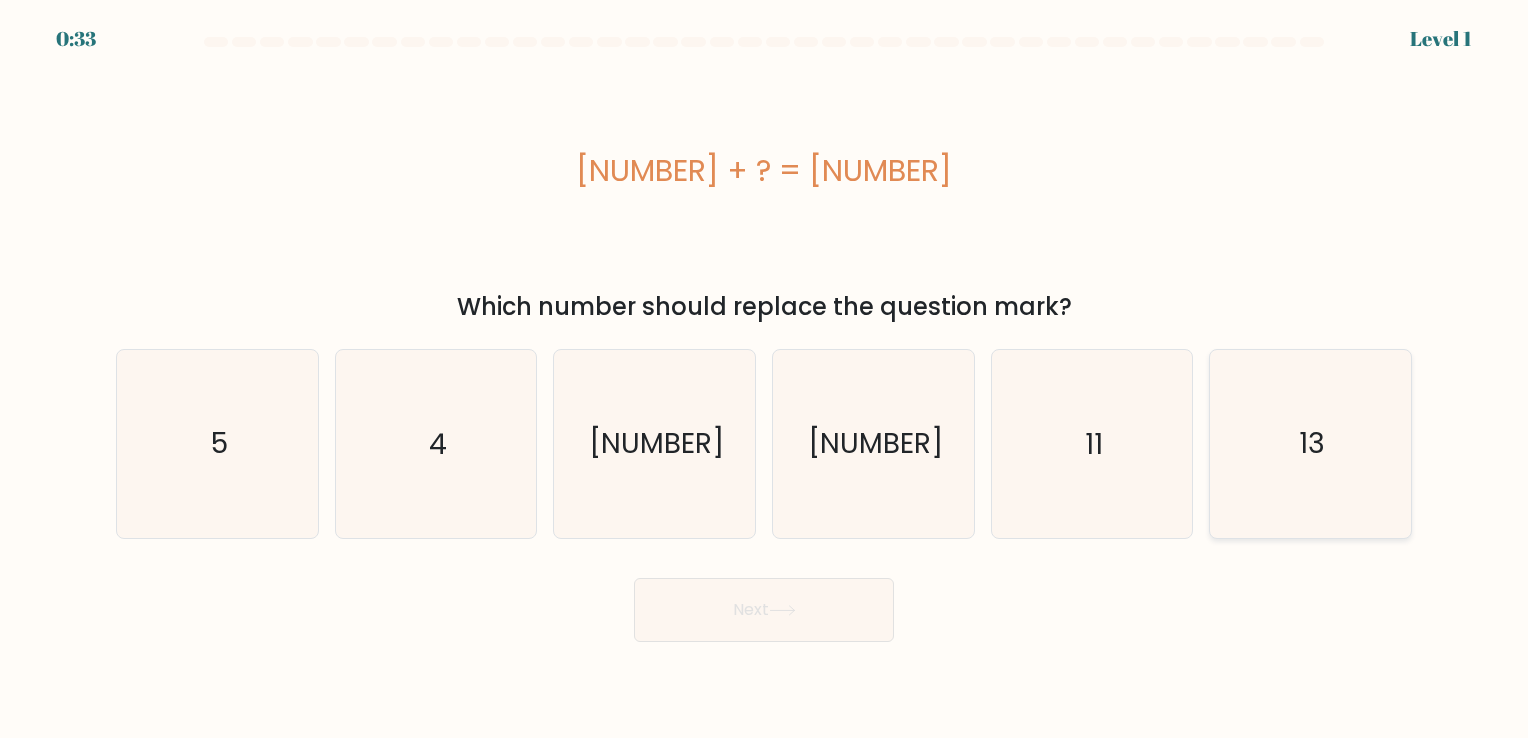 click on "13" at bounding box center [1310, 443] 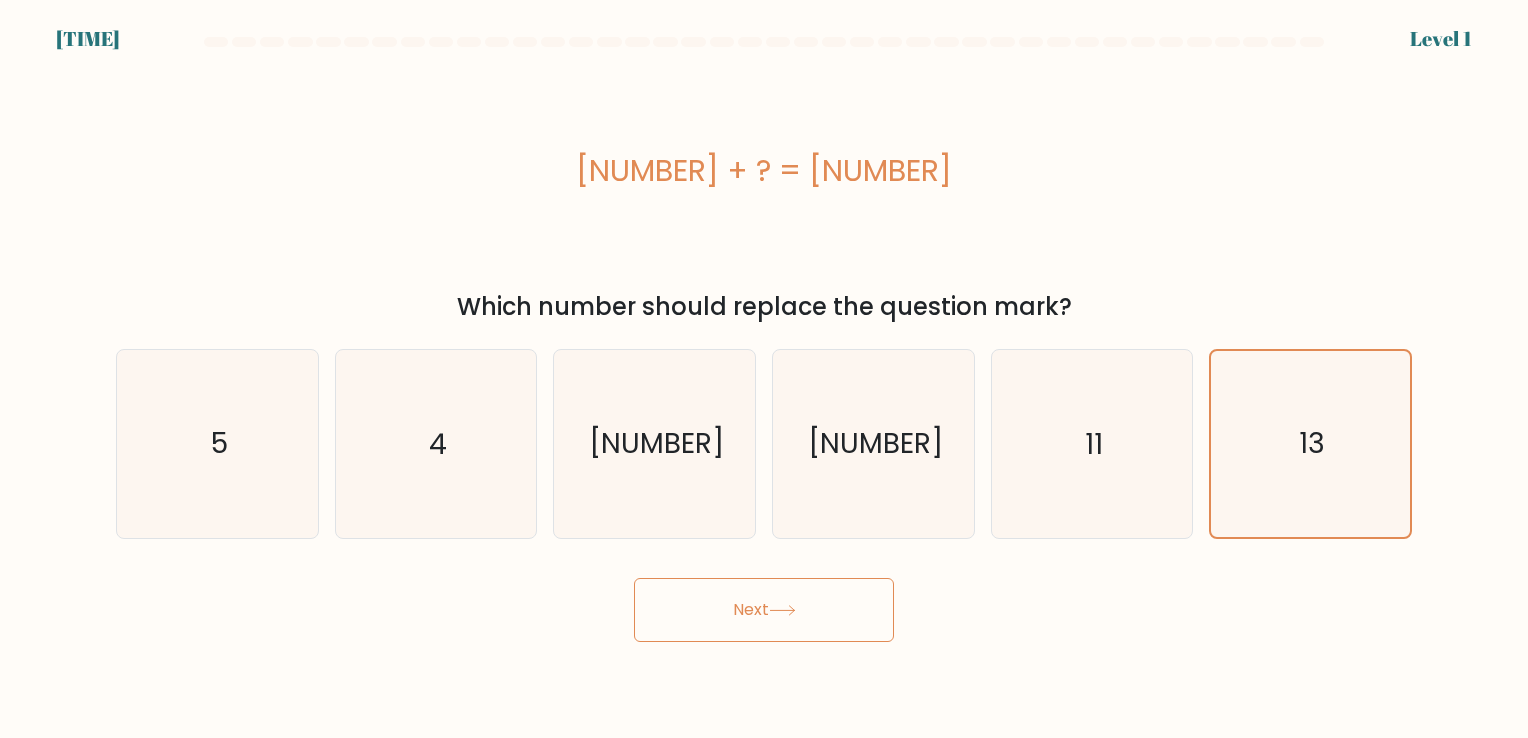 click on "Next" at bounding box center [764, 610] 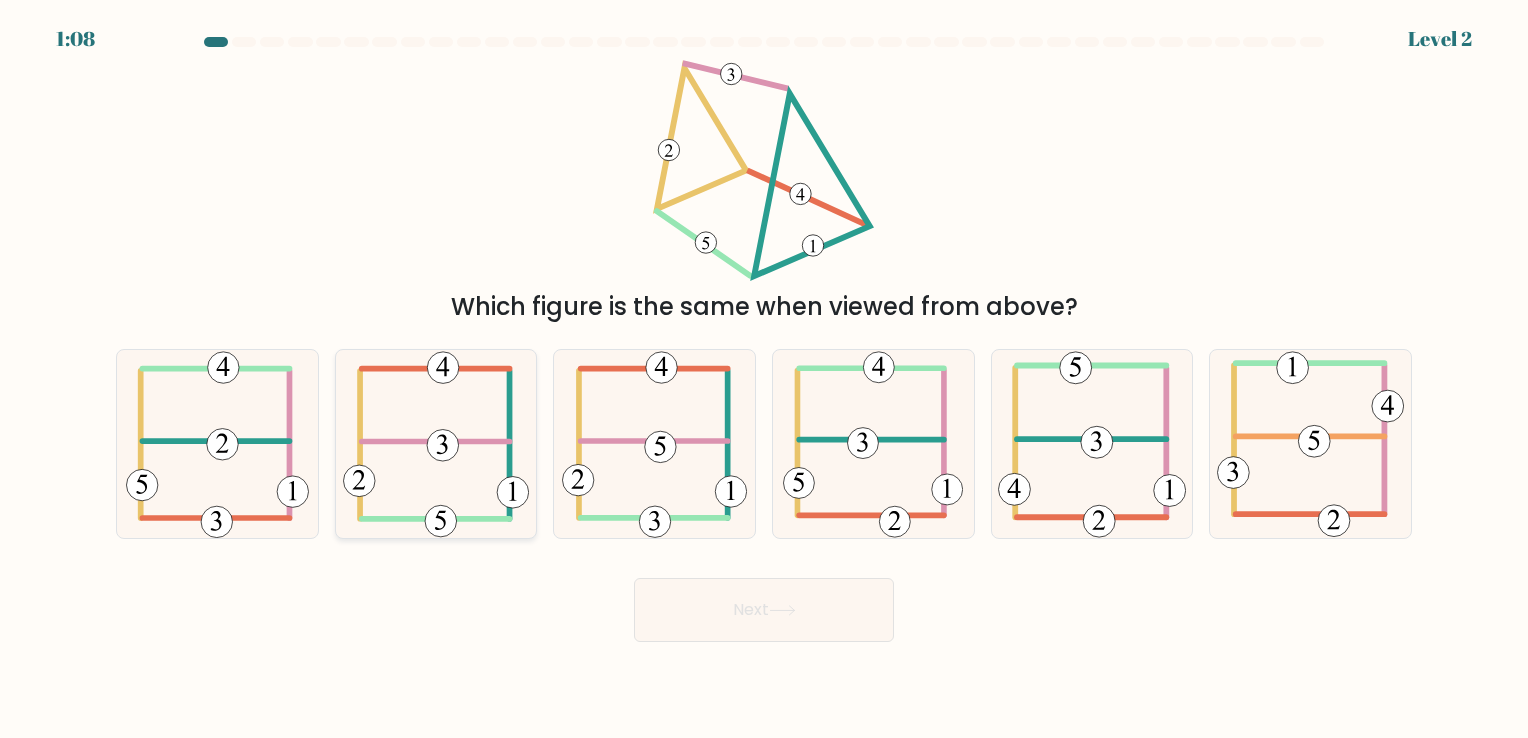click at bounding box center [443, 446] 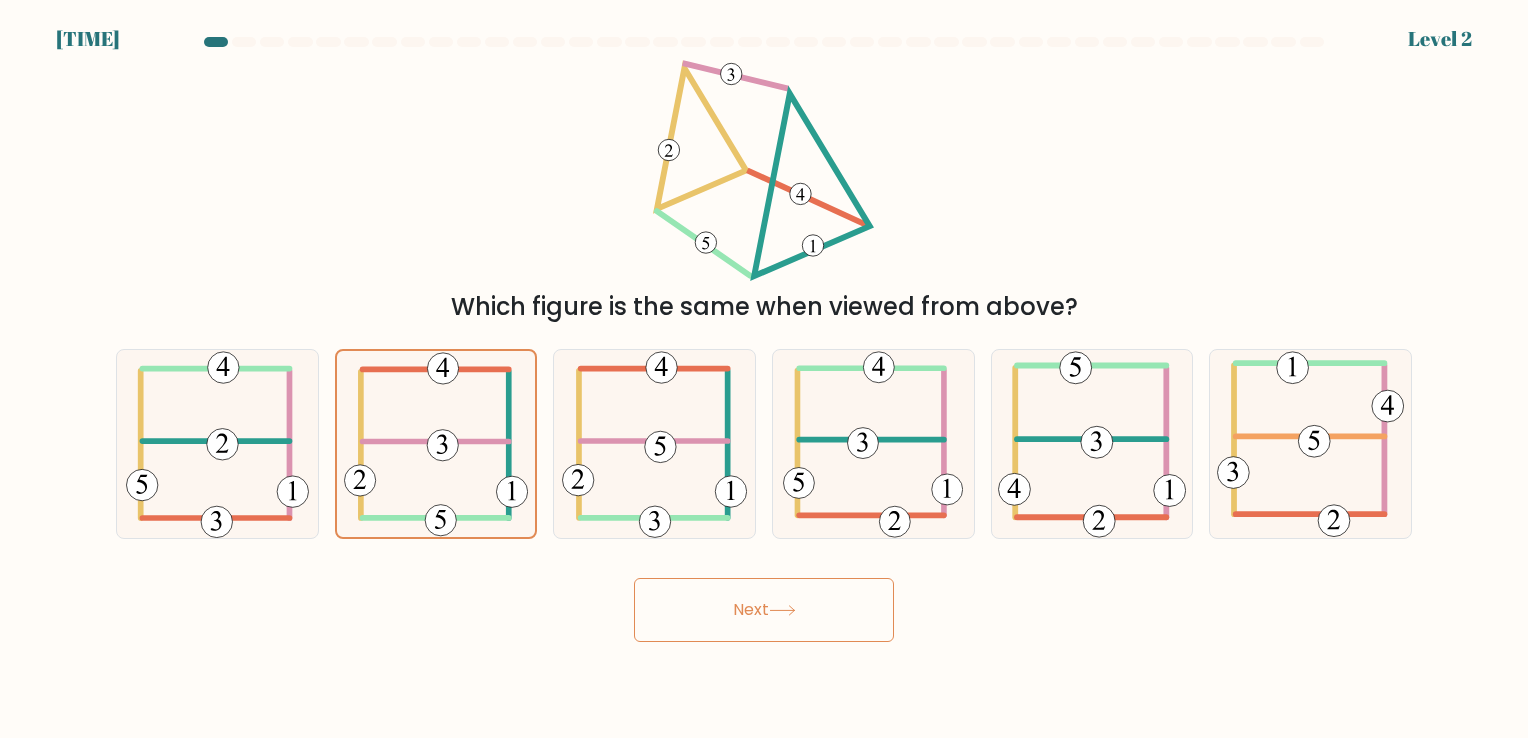 click on "Next" at bounding box center (764, 610) 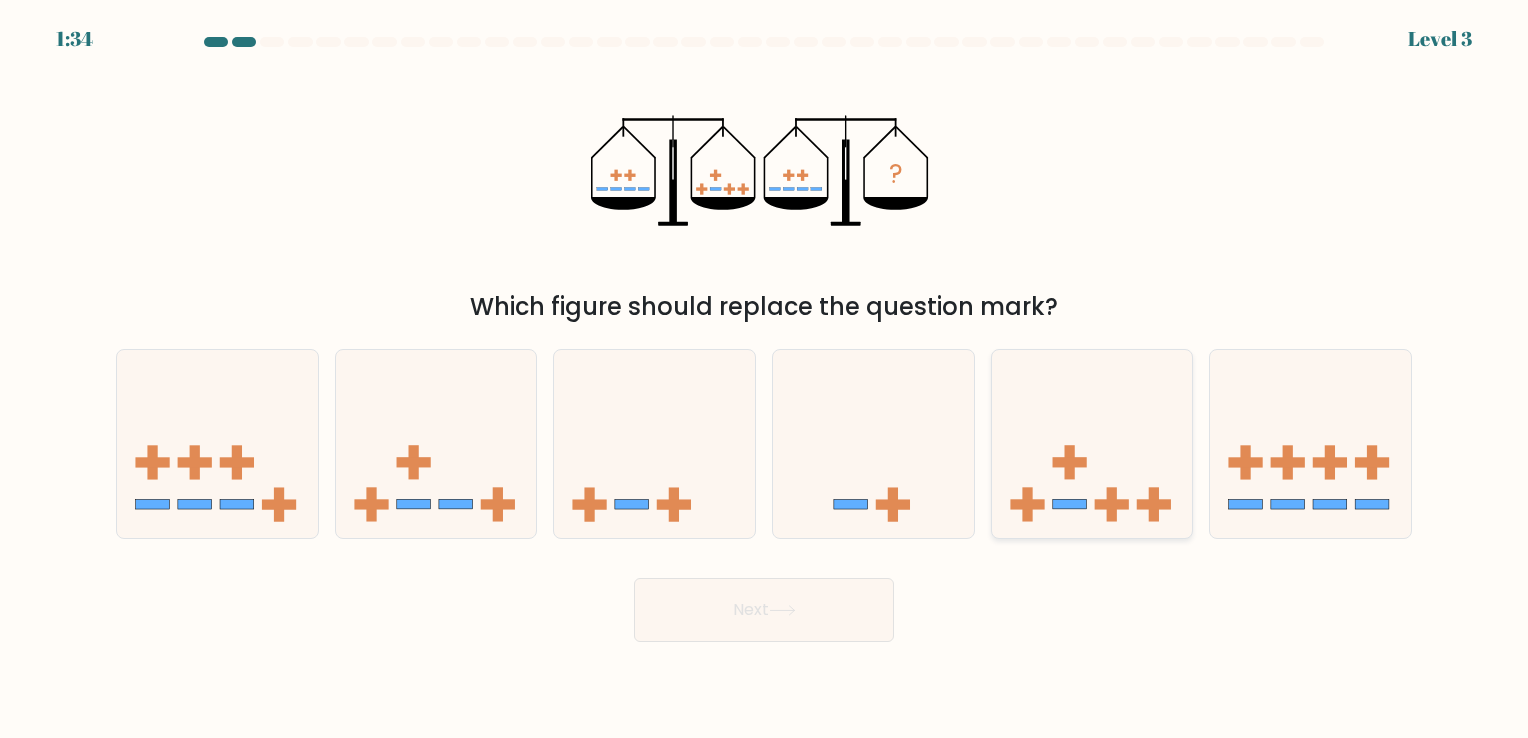 click at bounding box center (1092, 444) 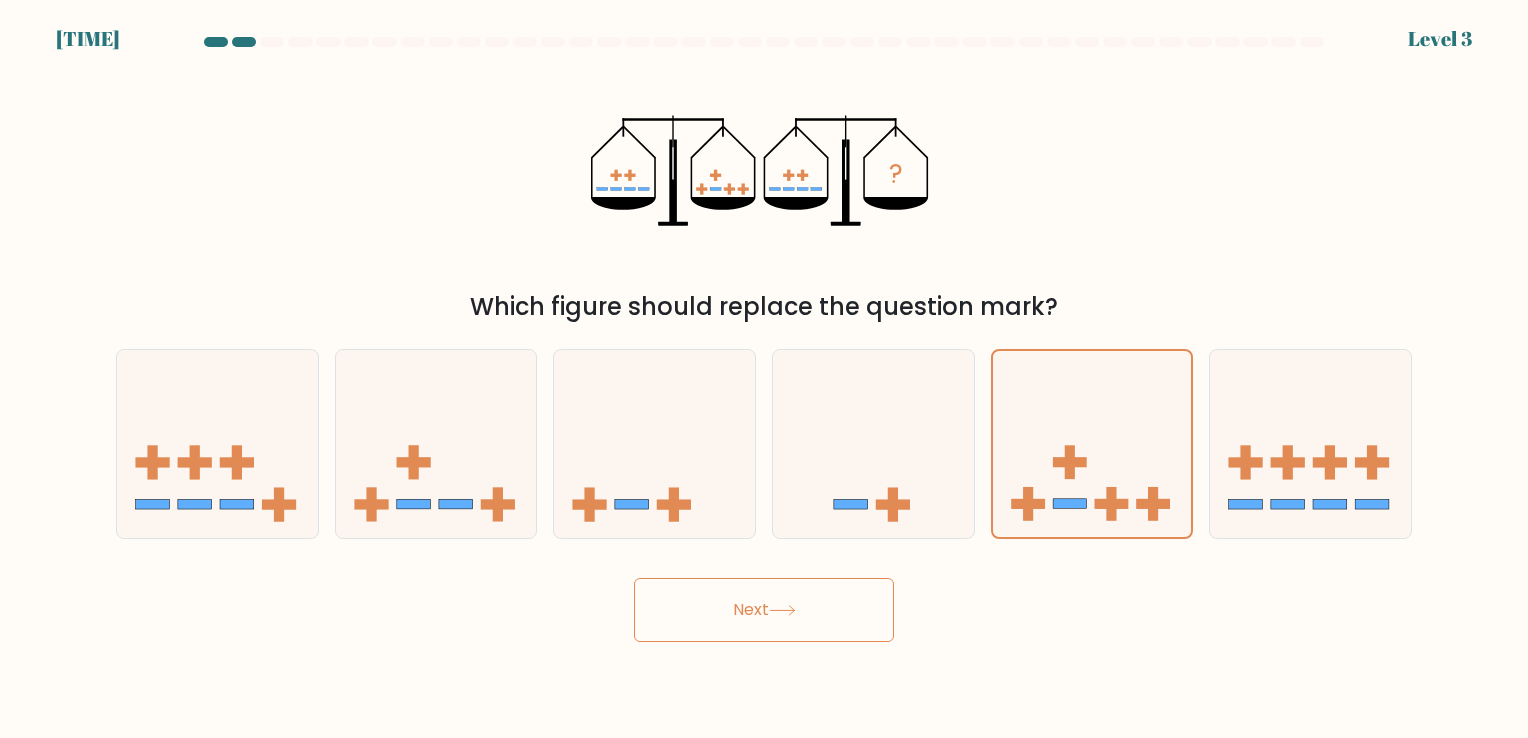 click on "Next" at bounding box center [764, 610] 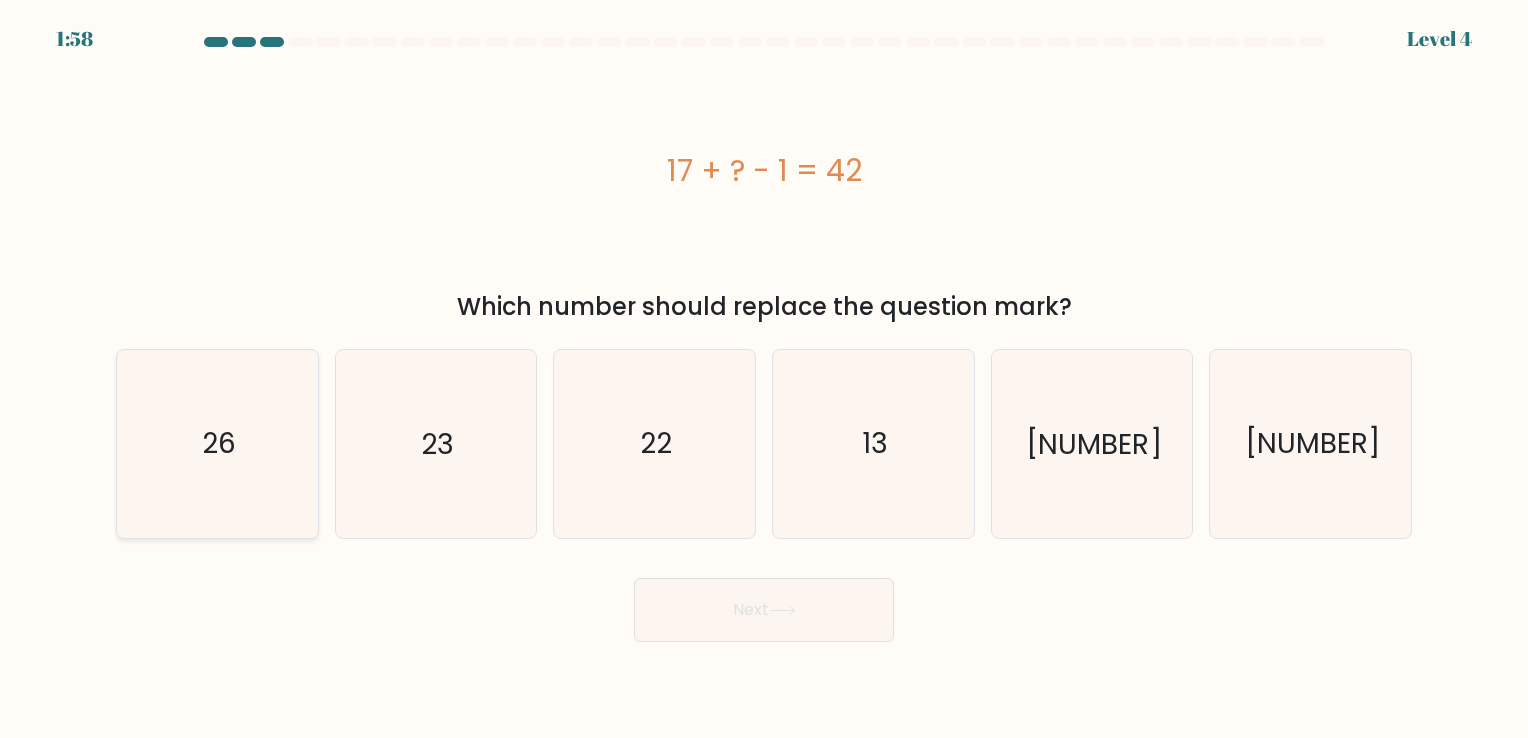 click on "26" at bounding box center [219, 444] 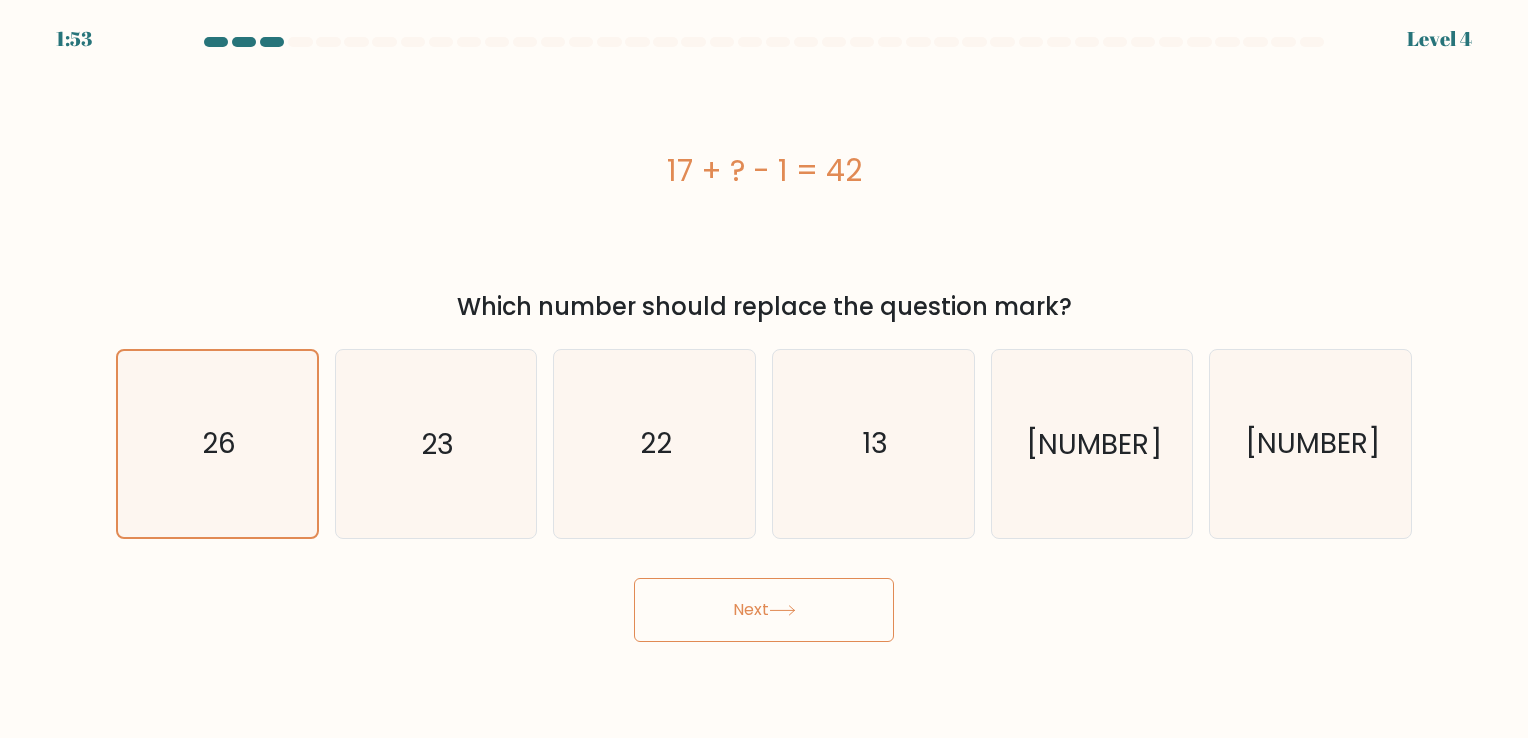 click on "Next" at bounding box center (764, 610) 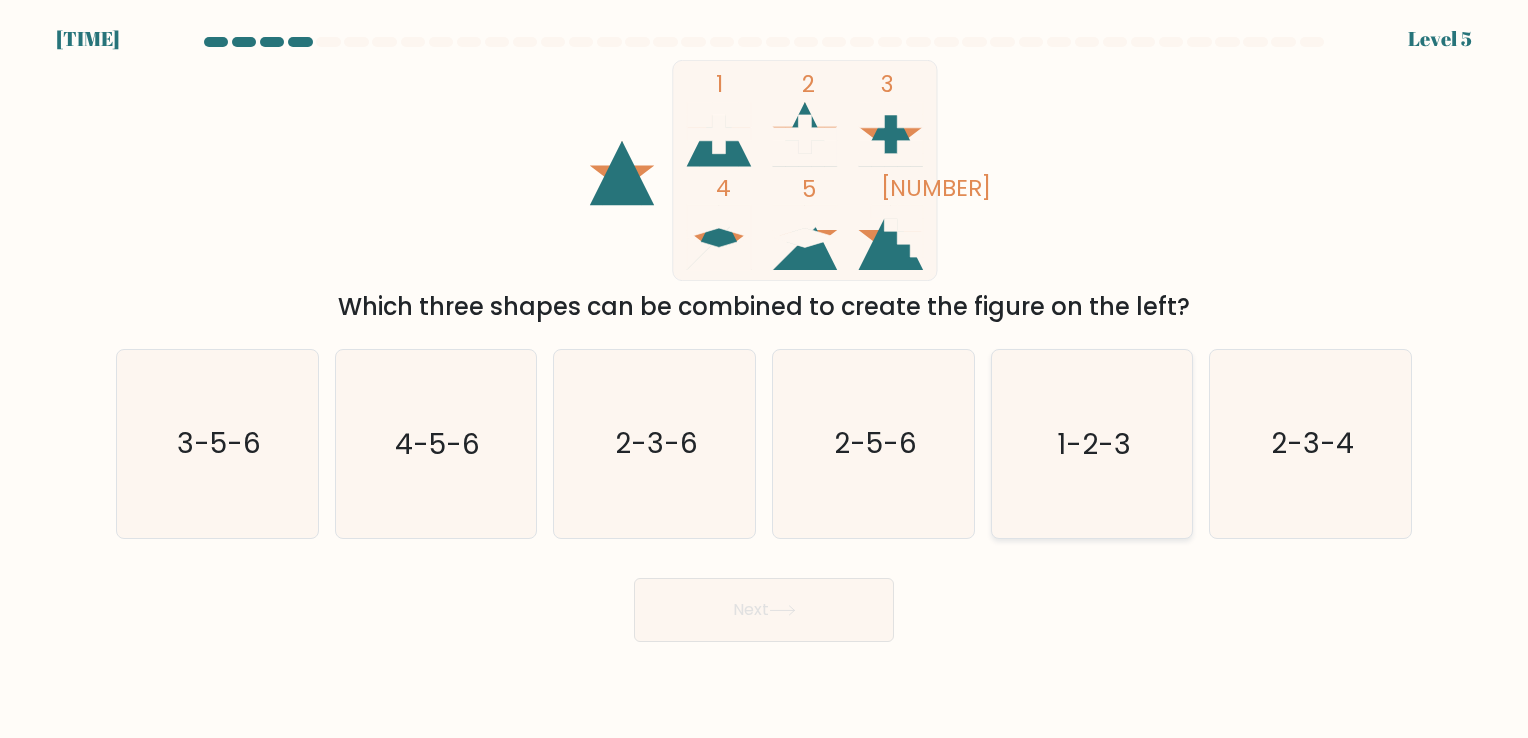 click on "1-2-3" at bounding box center [1091, 443] 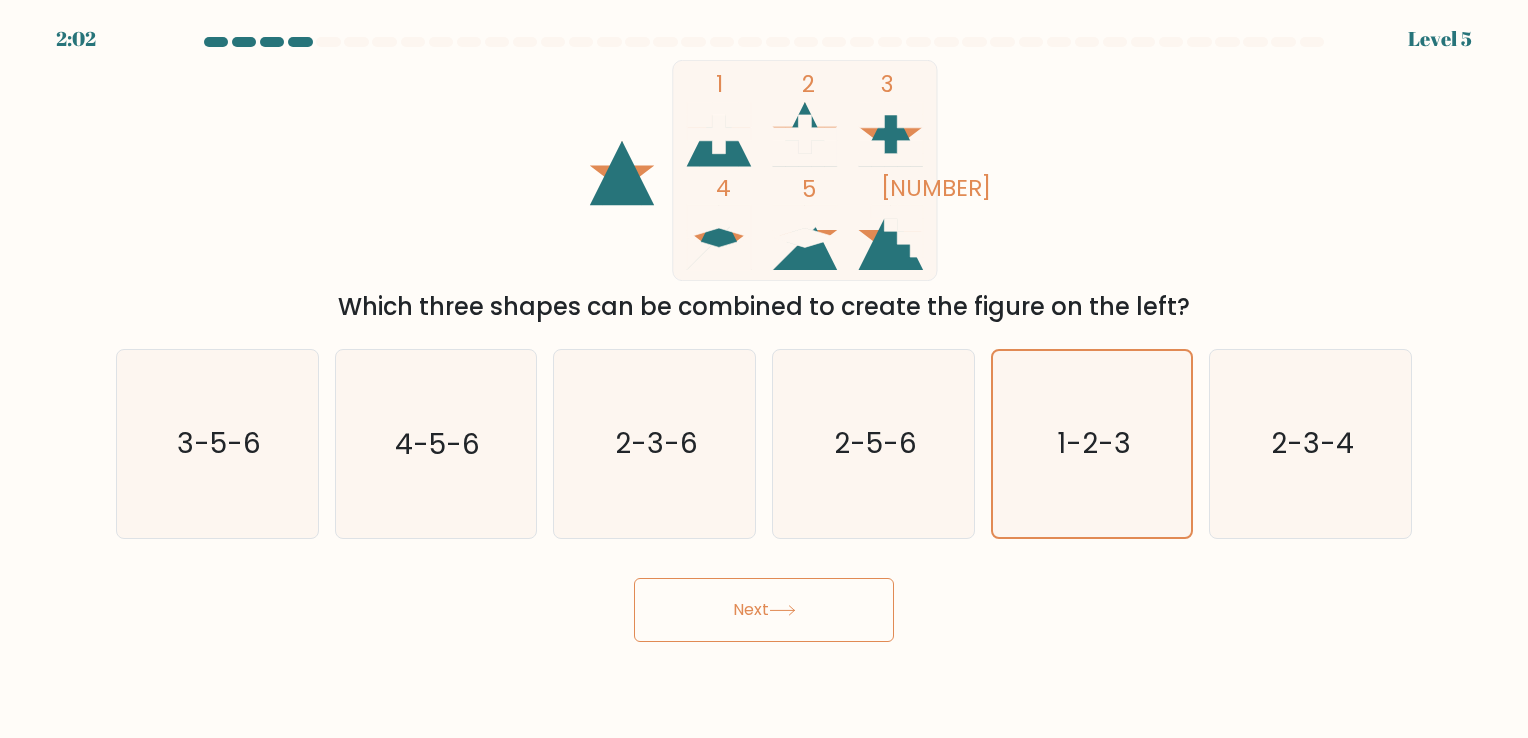 click on "Next" at bounding box center [764, 610] 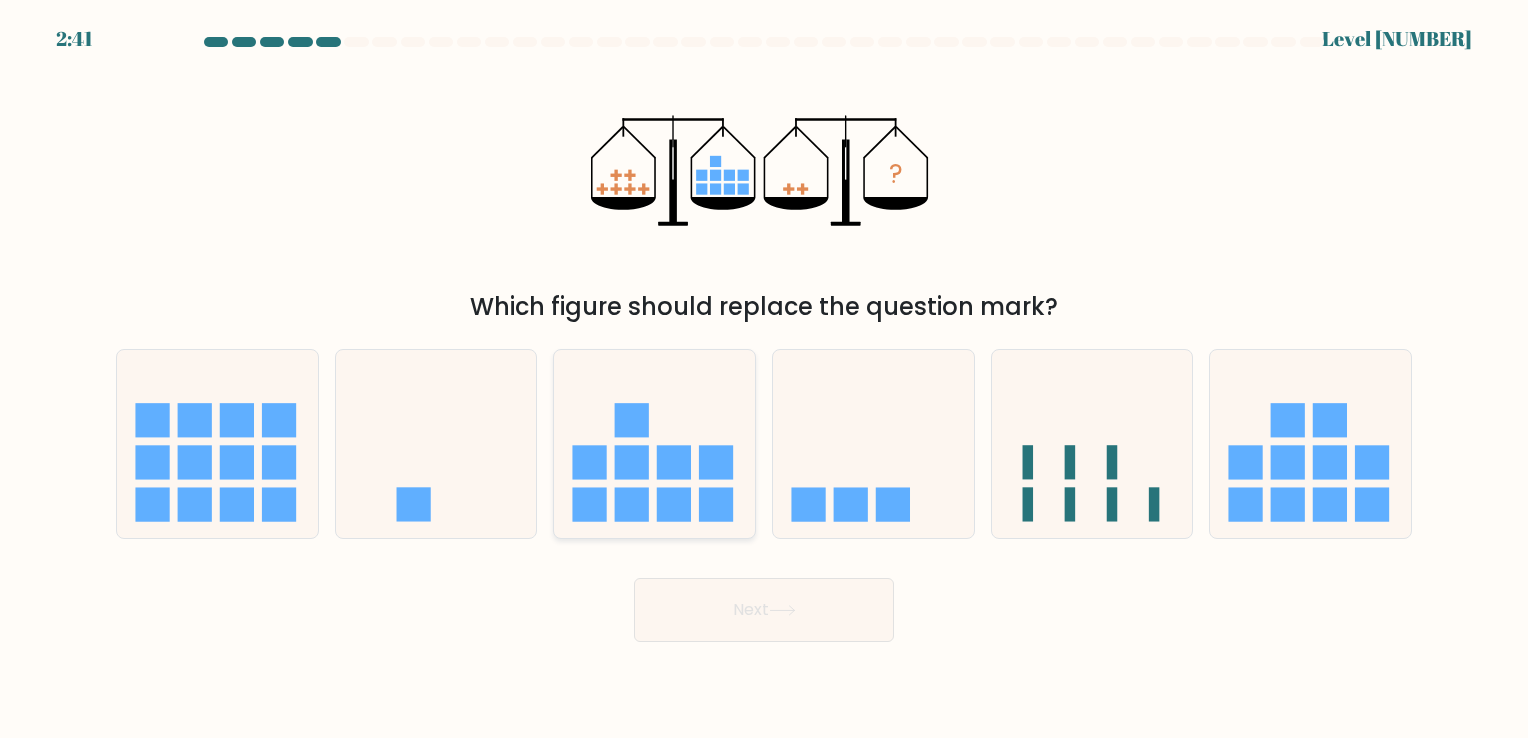 click at bounding box center (632, 505) 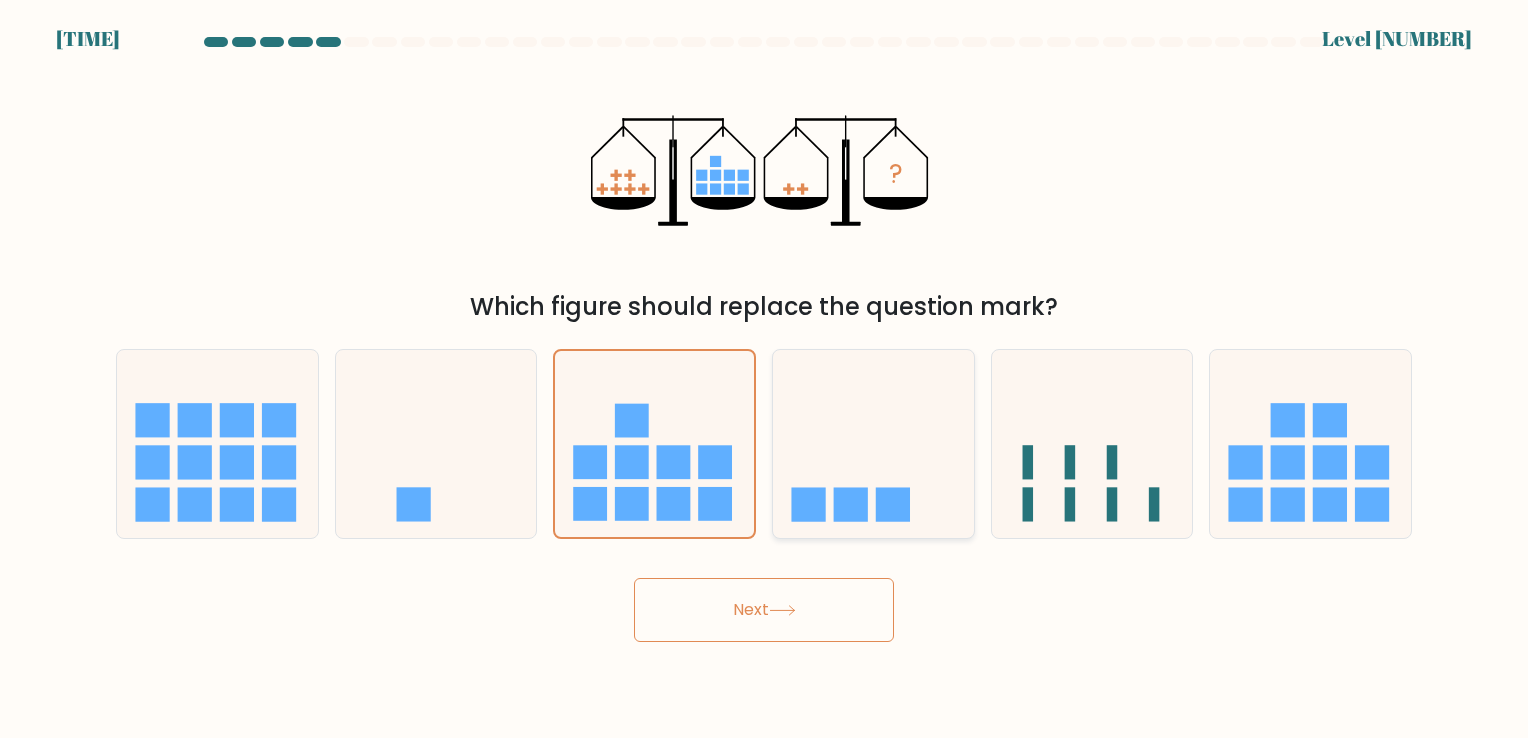 click at bounding box center (851, 505) 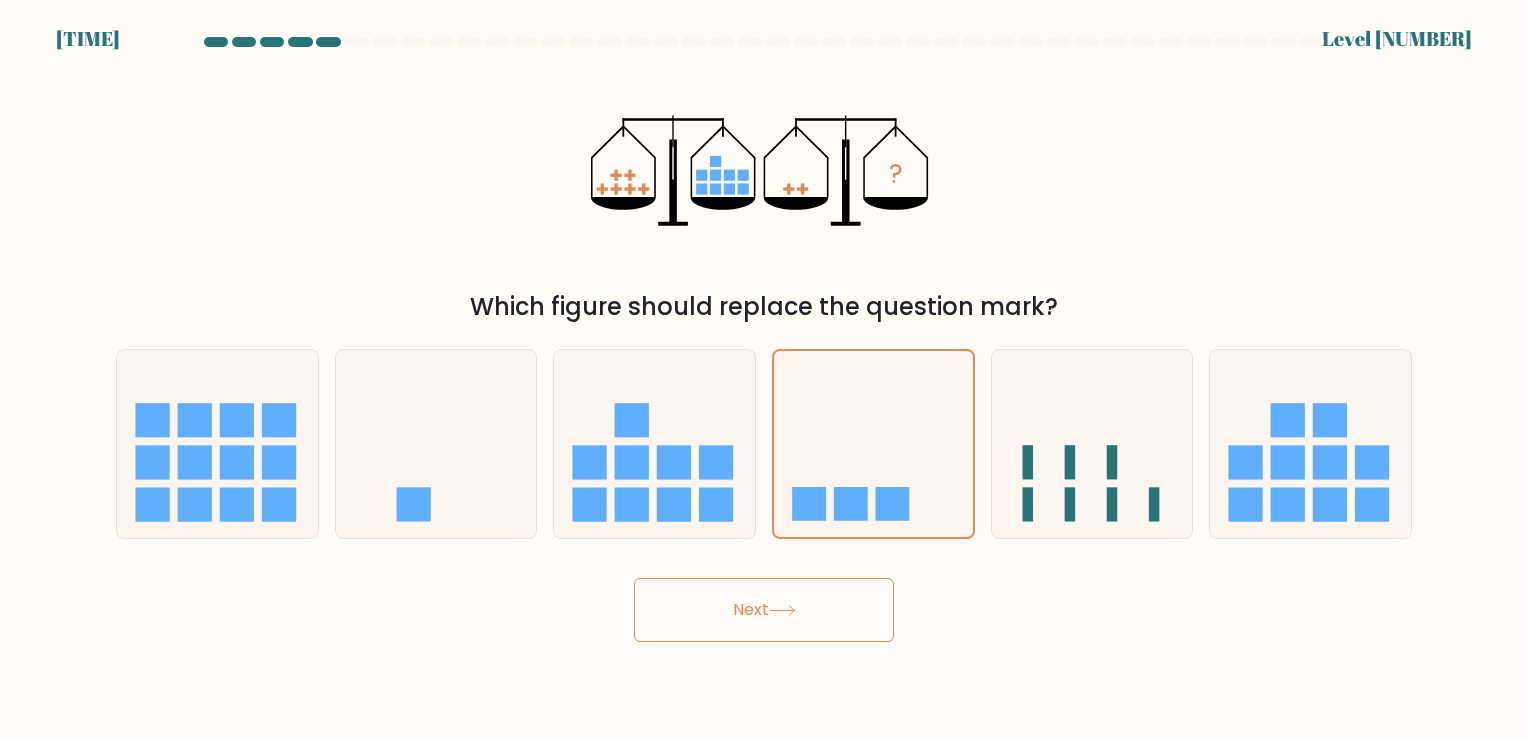 click on "Next" at bounding box center [764, 610] 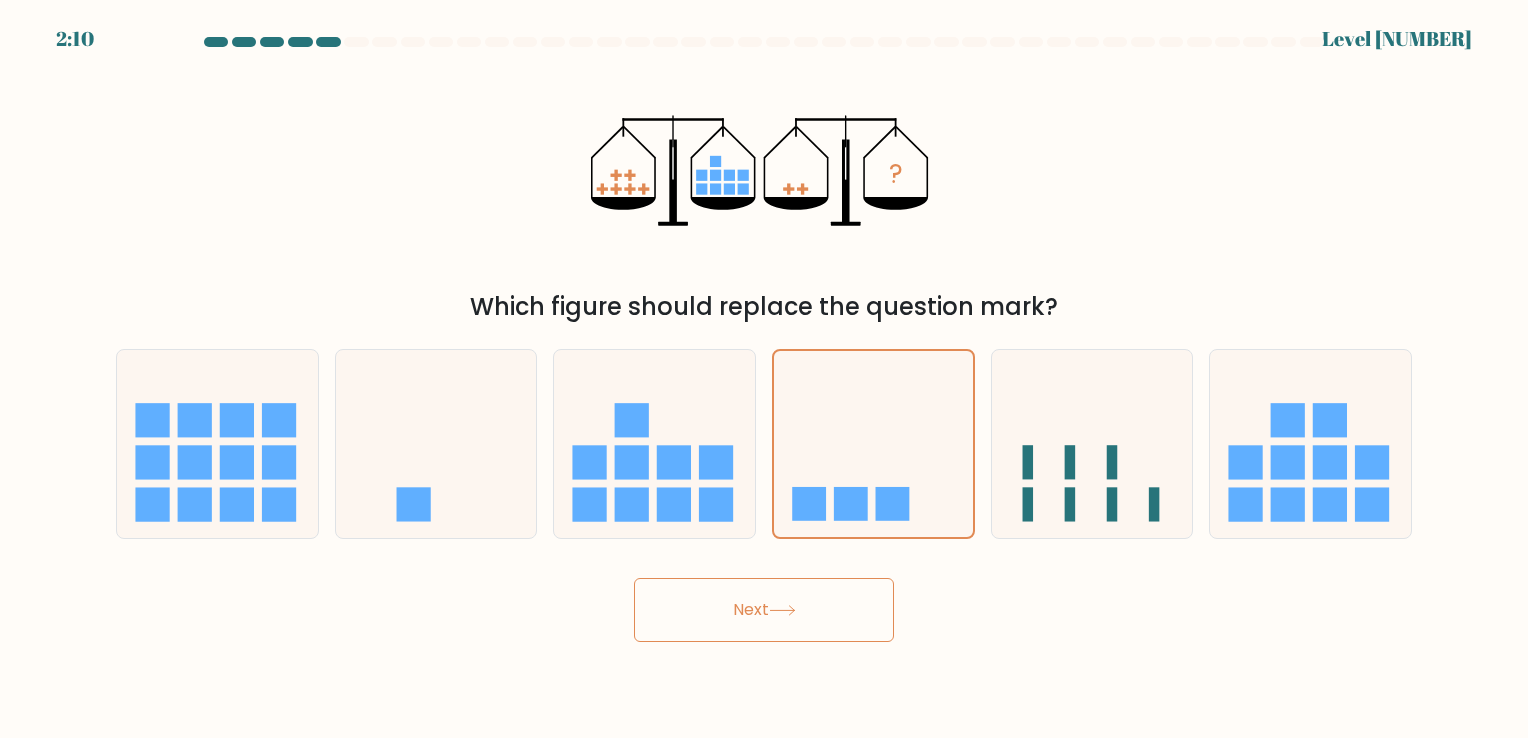 click on "Next" at bounding box center [764, 610] 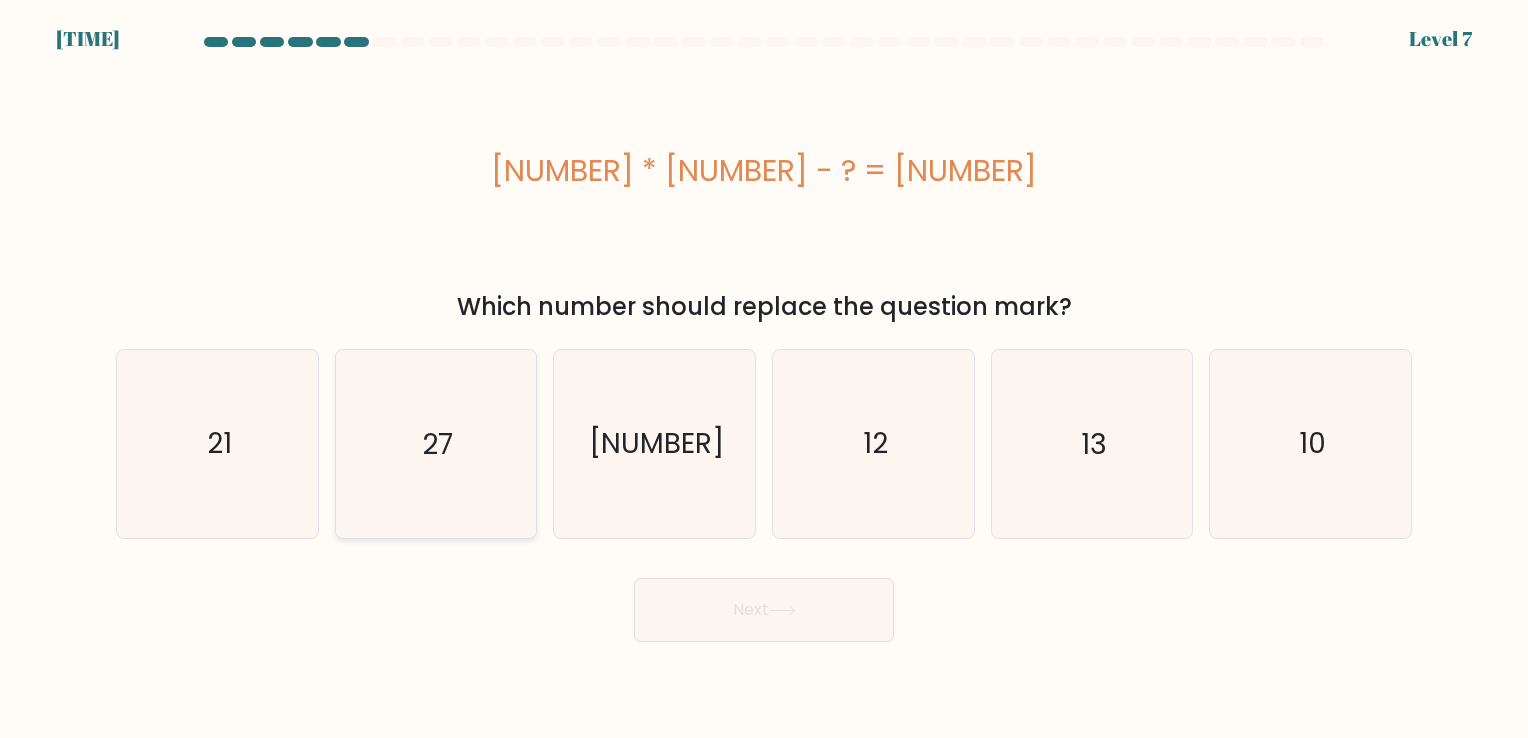click on "27" at bounding box center (437, 444) 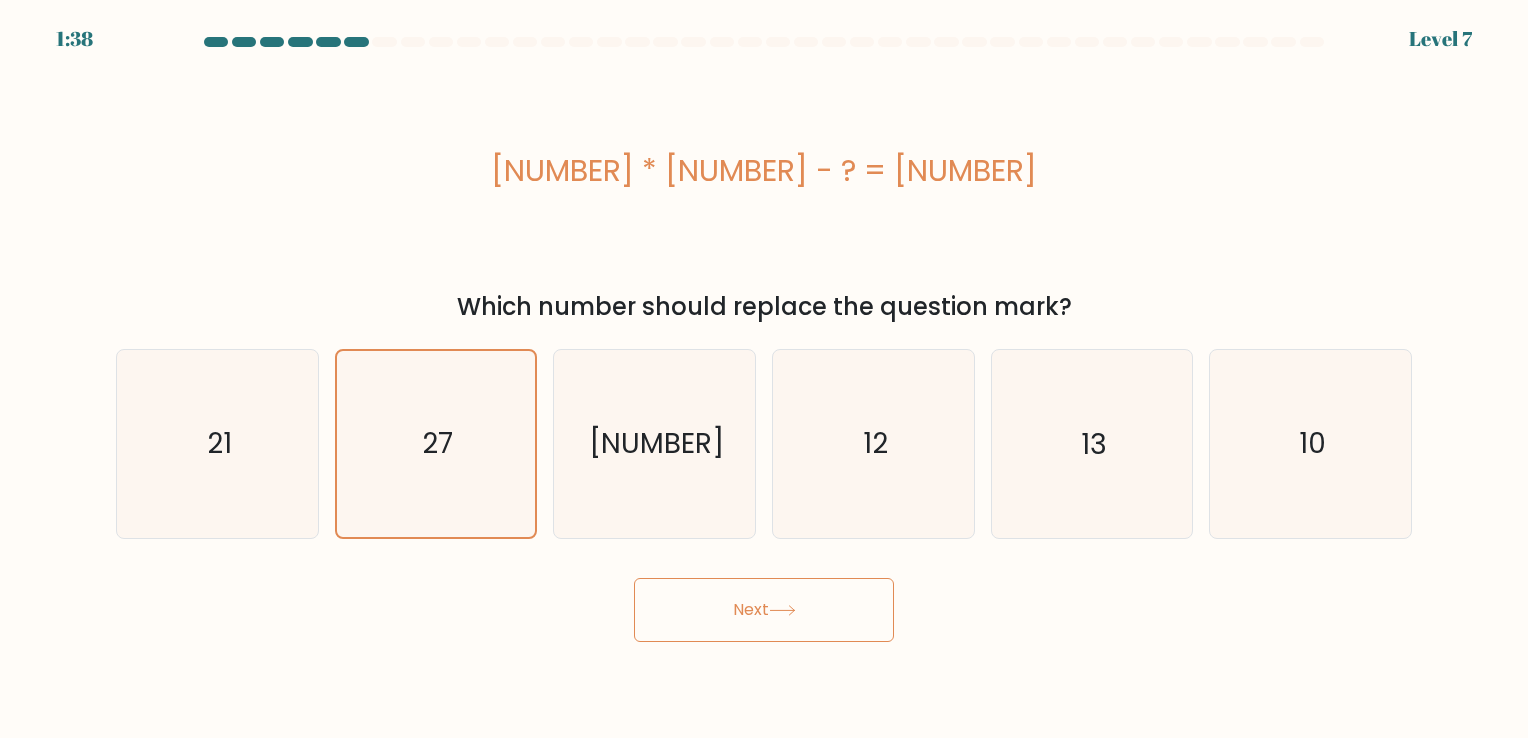 click on "Next" at bounding box center [764, 610] 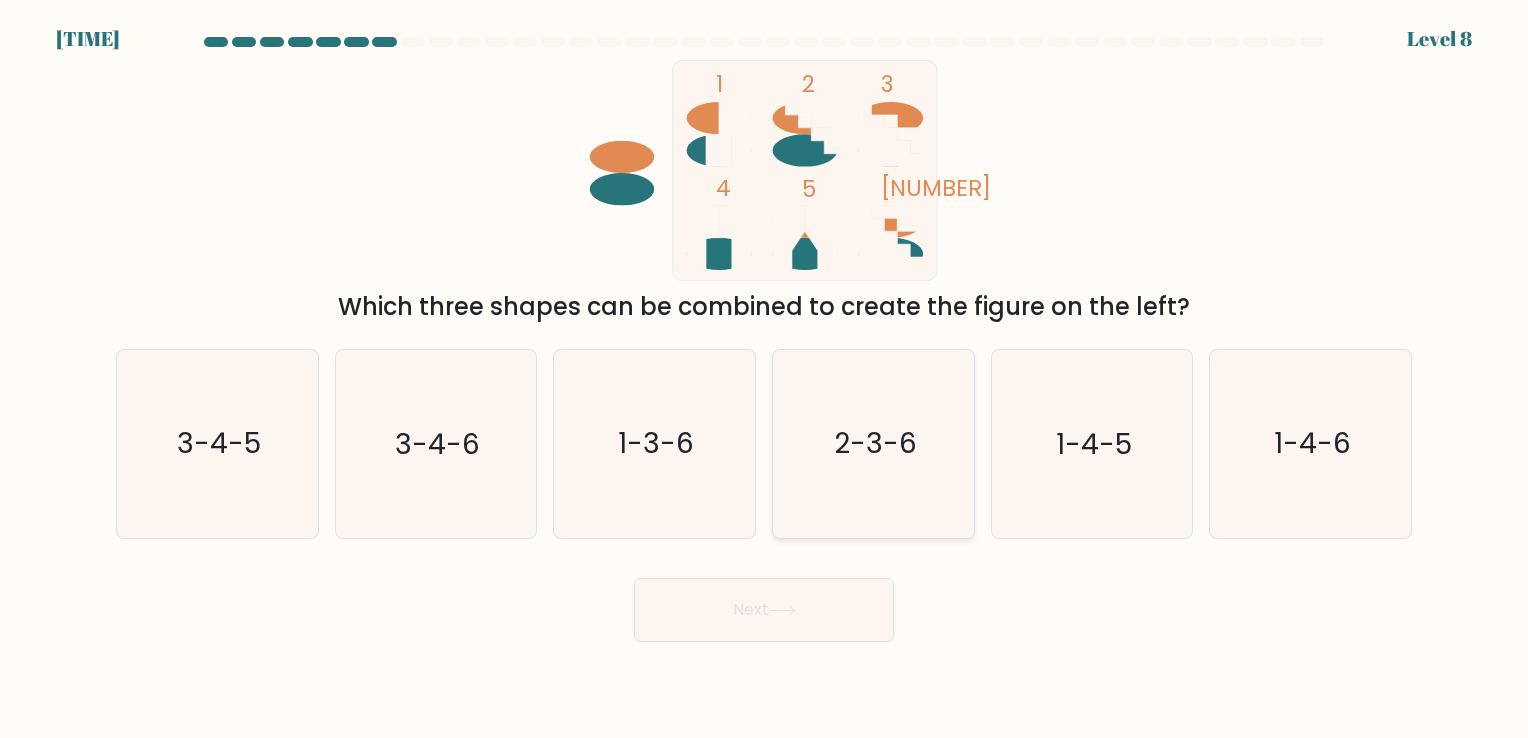 click on "2-3-6" at bounding box center (873, 443) 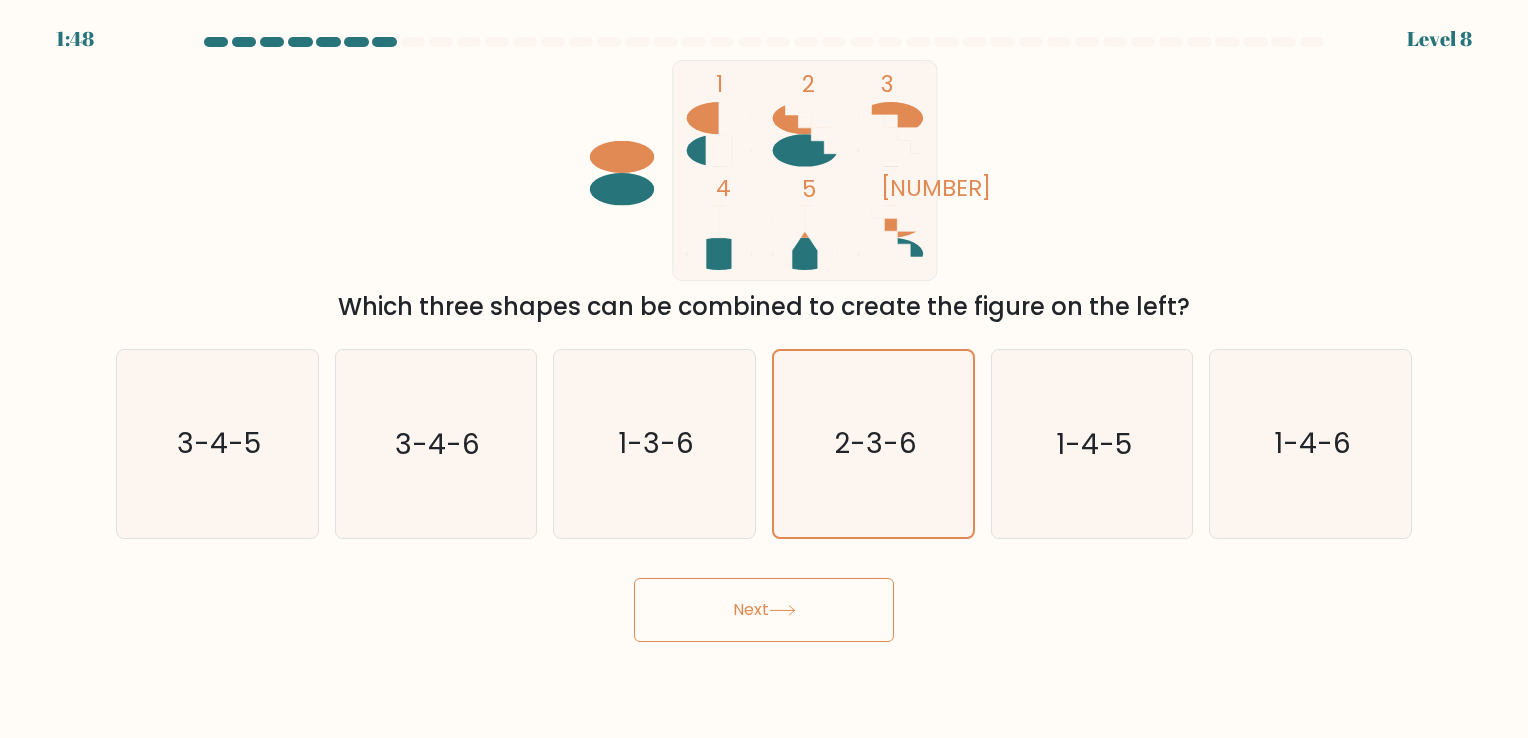 click on "Next" at bounding box center [764, 610] 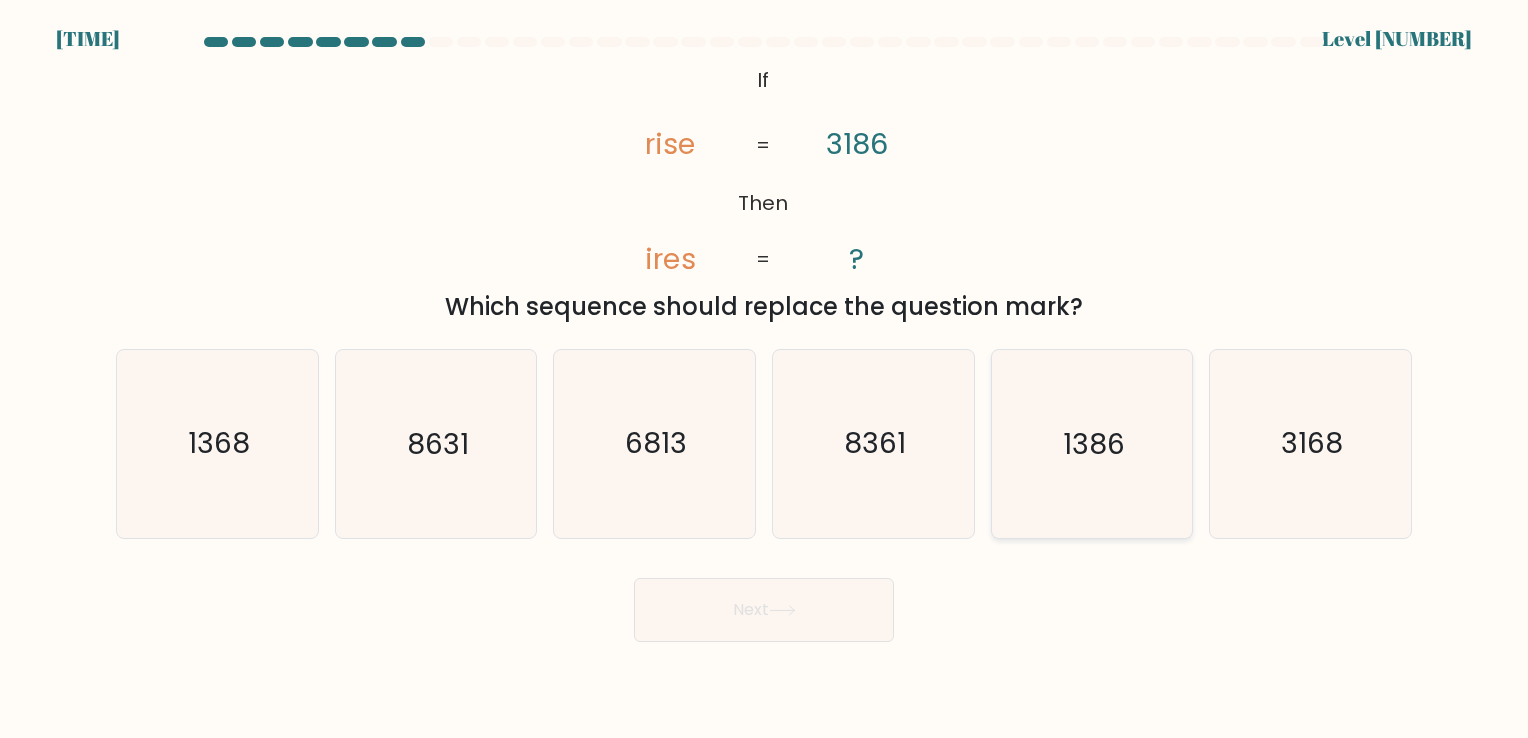 click on "1386" at bounding box center [1091, 443] 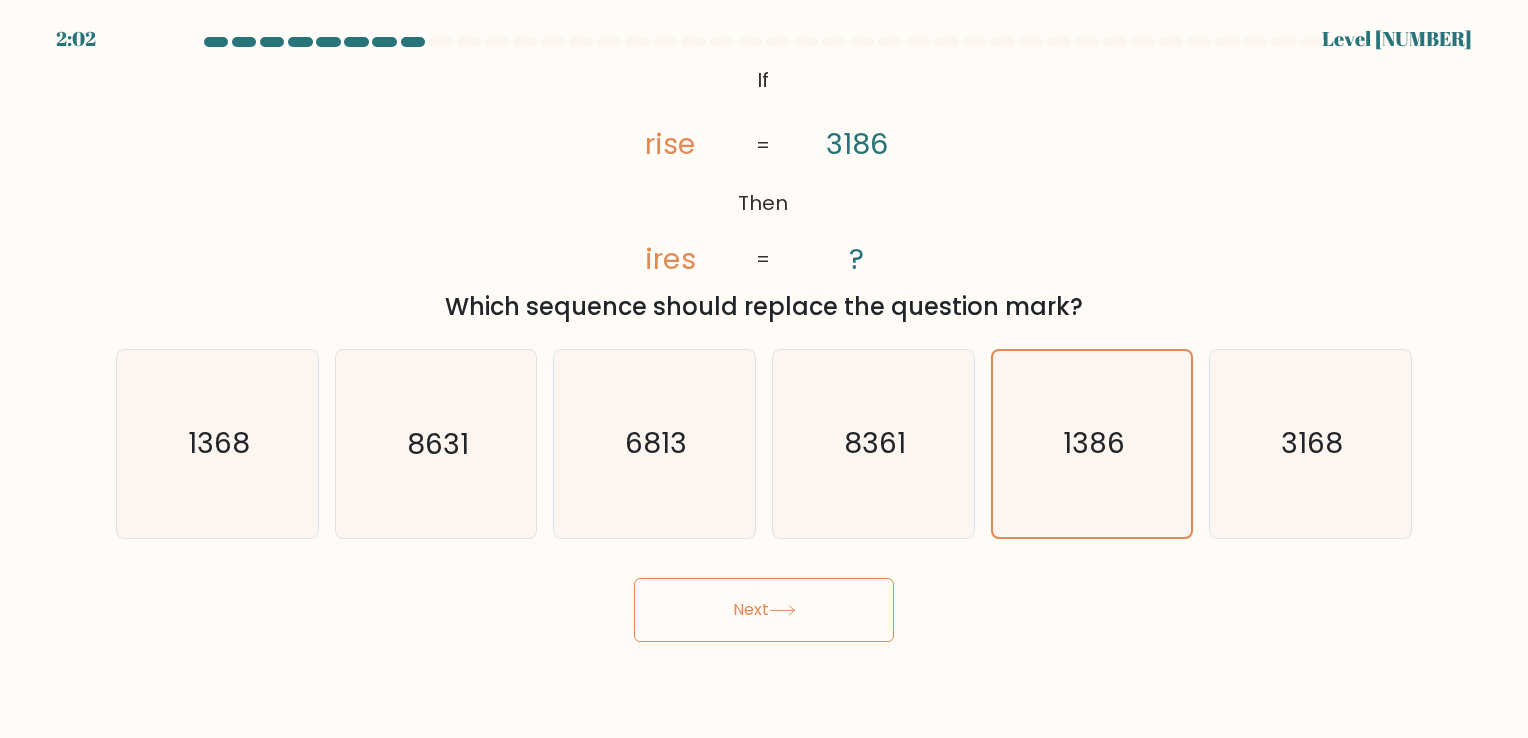click on "Next" at bounding box center [764, 610] 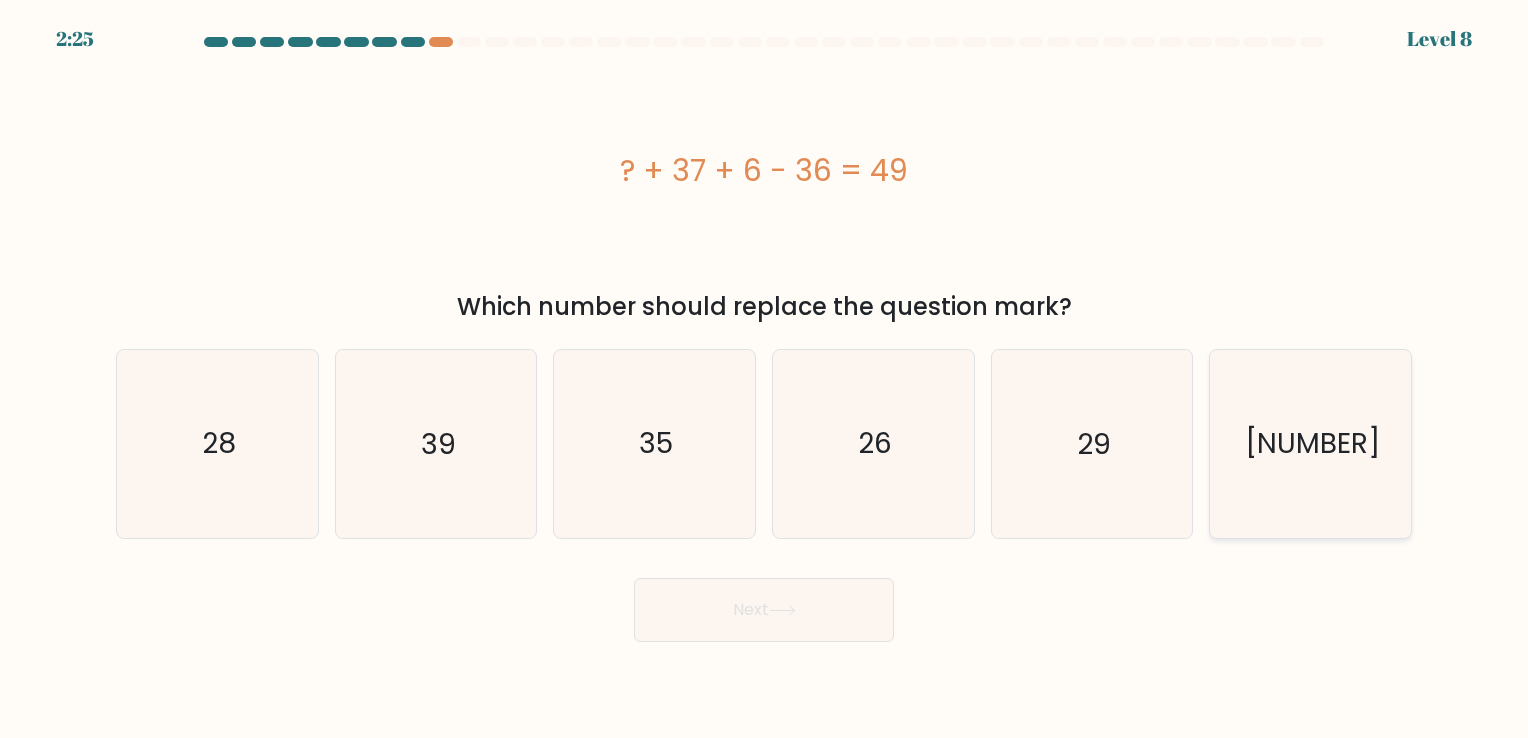 click on "42" at bounding box center [1312, 444] 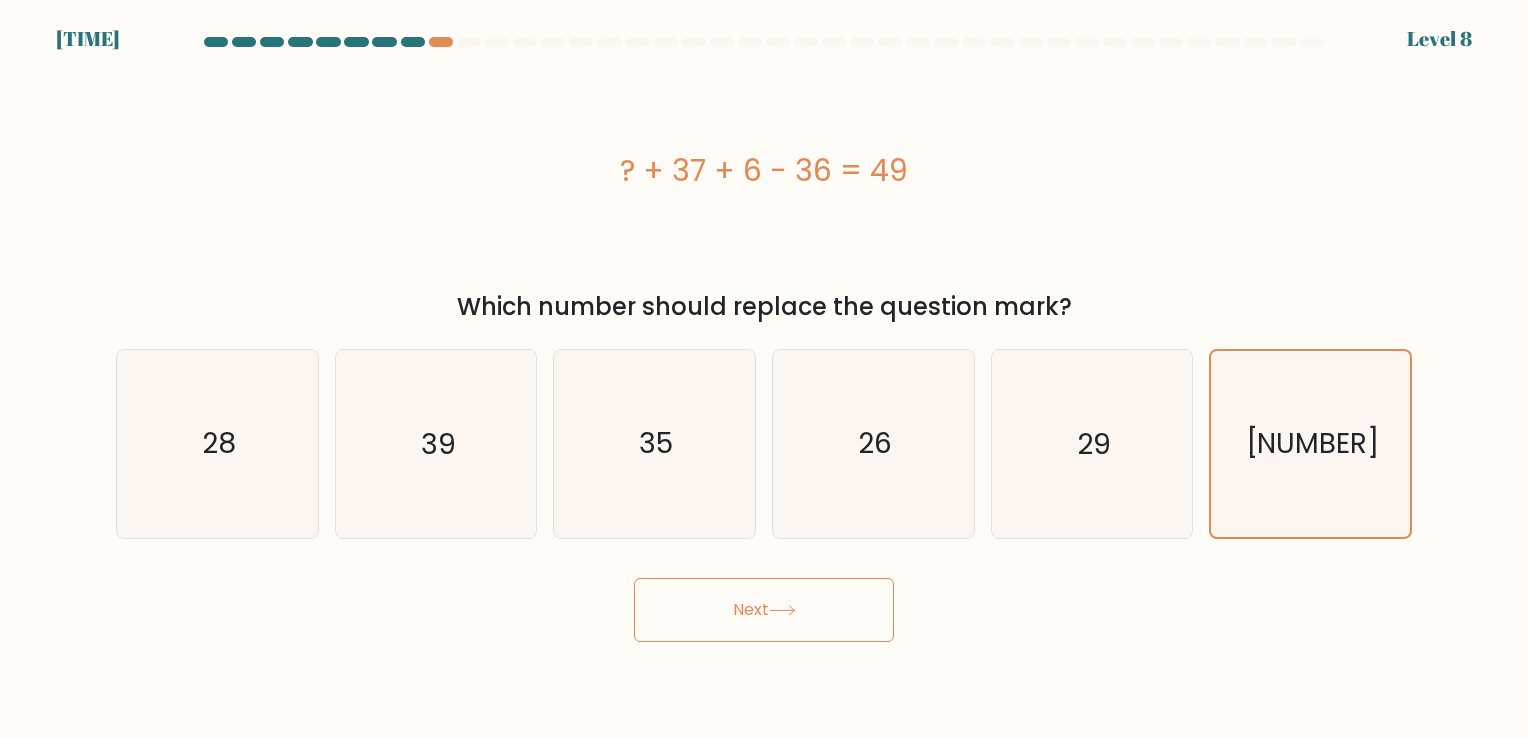 click on "Next" at bounding box center (764, 610) 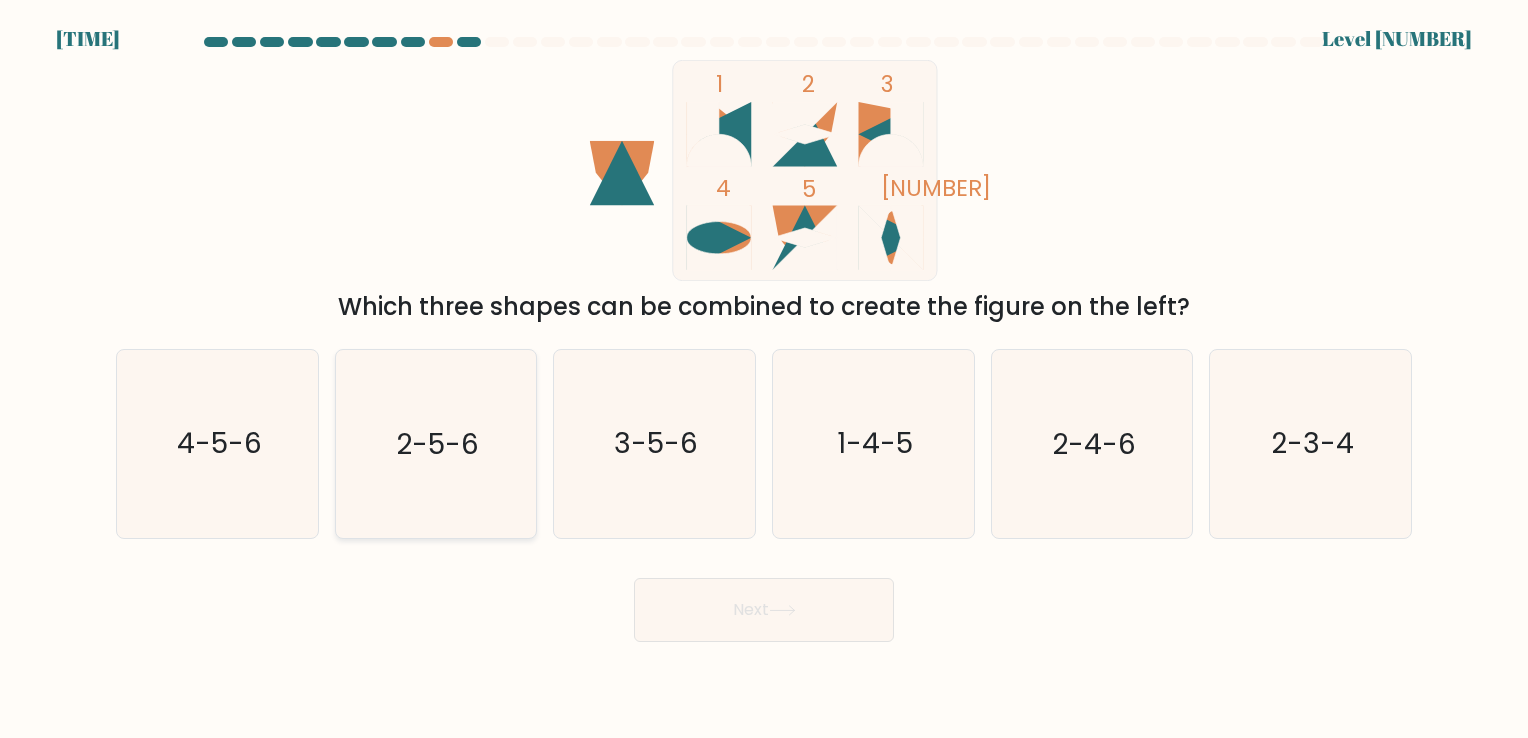 click on "2-5-6" at bounding box center [435, 443] 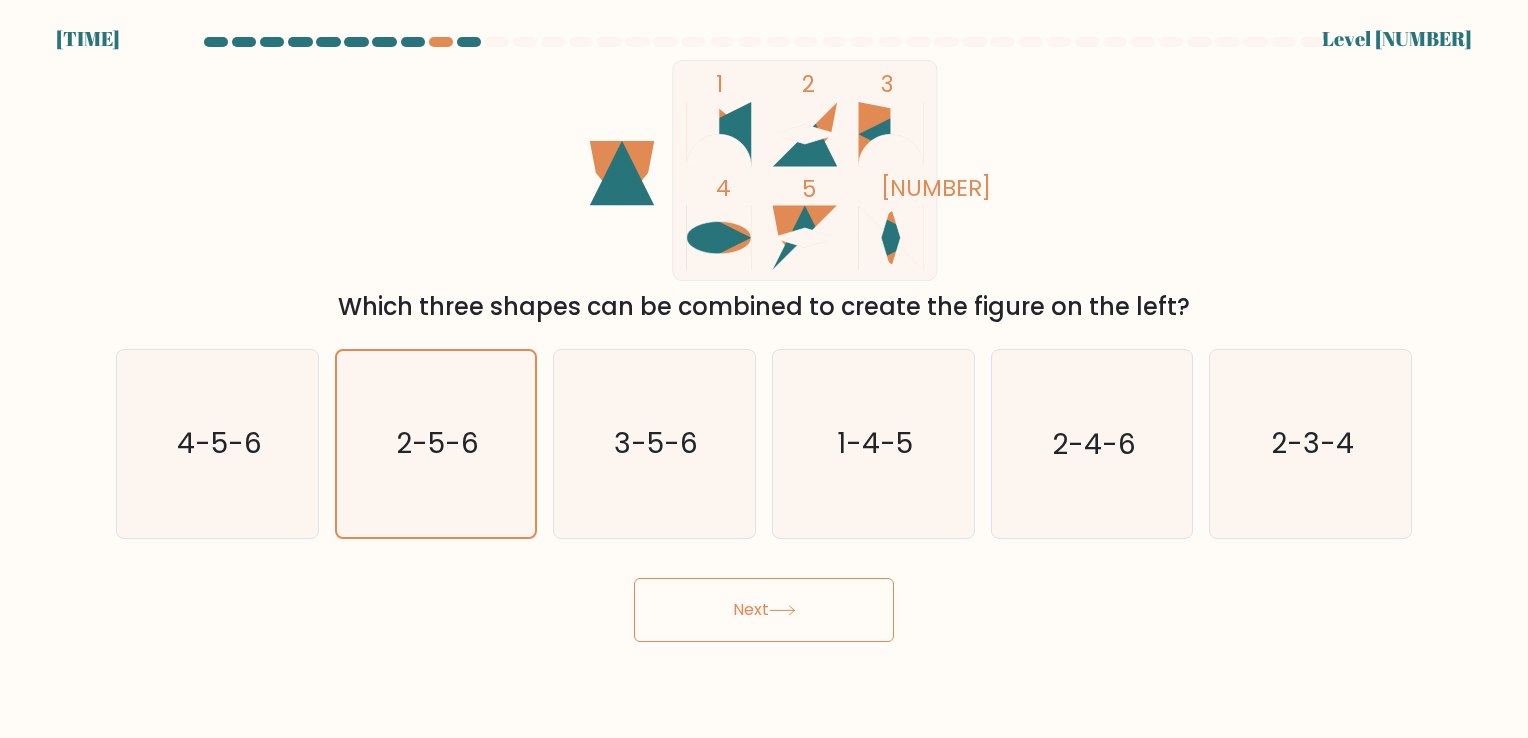 click on "Next" at bounding box center (764, 610) 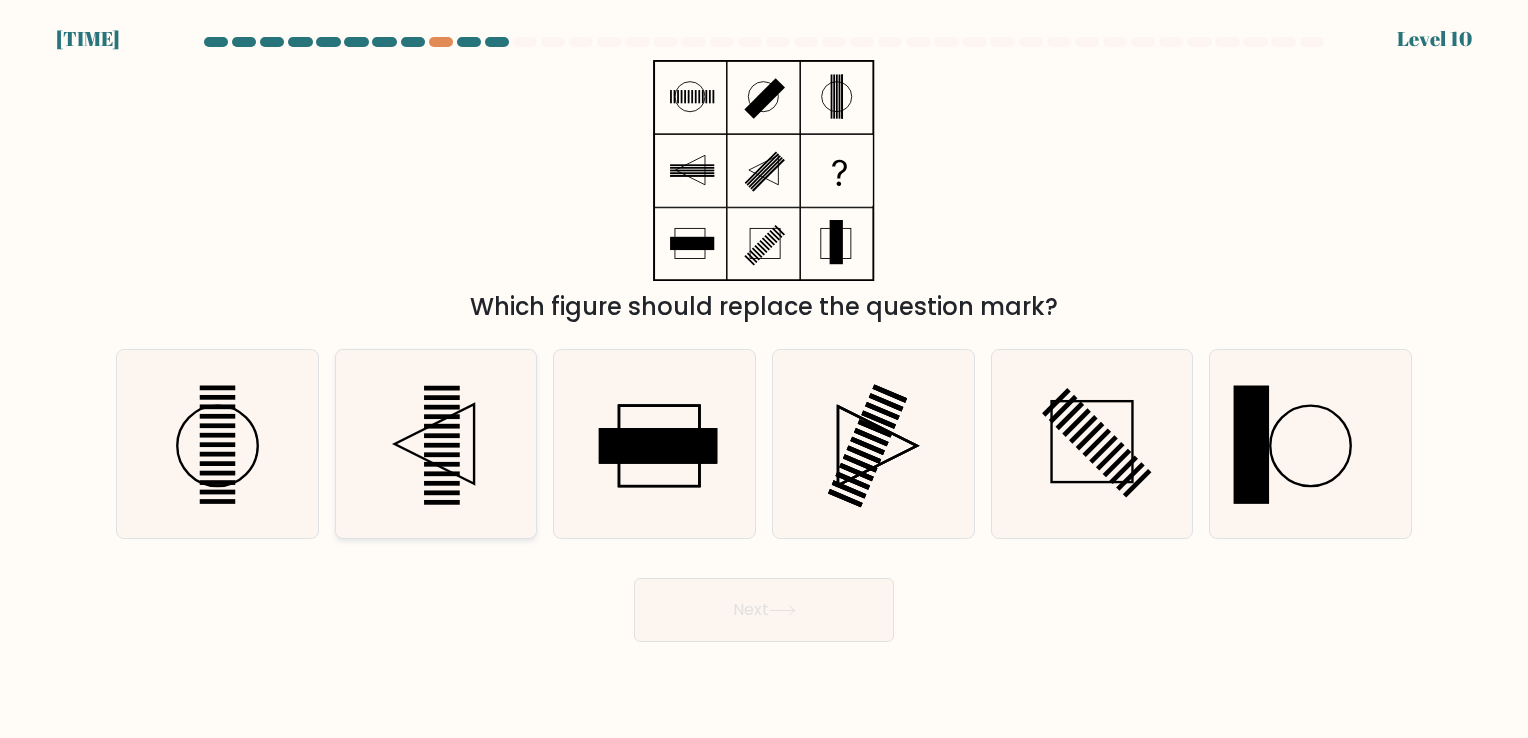 click at bounding box center (442, 483) 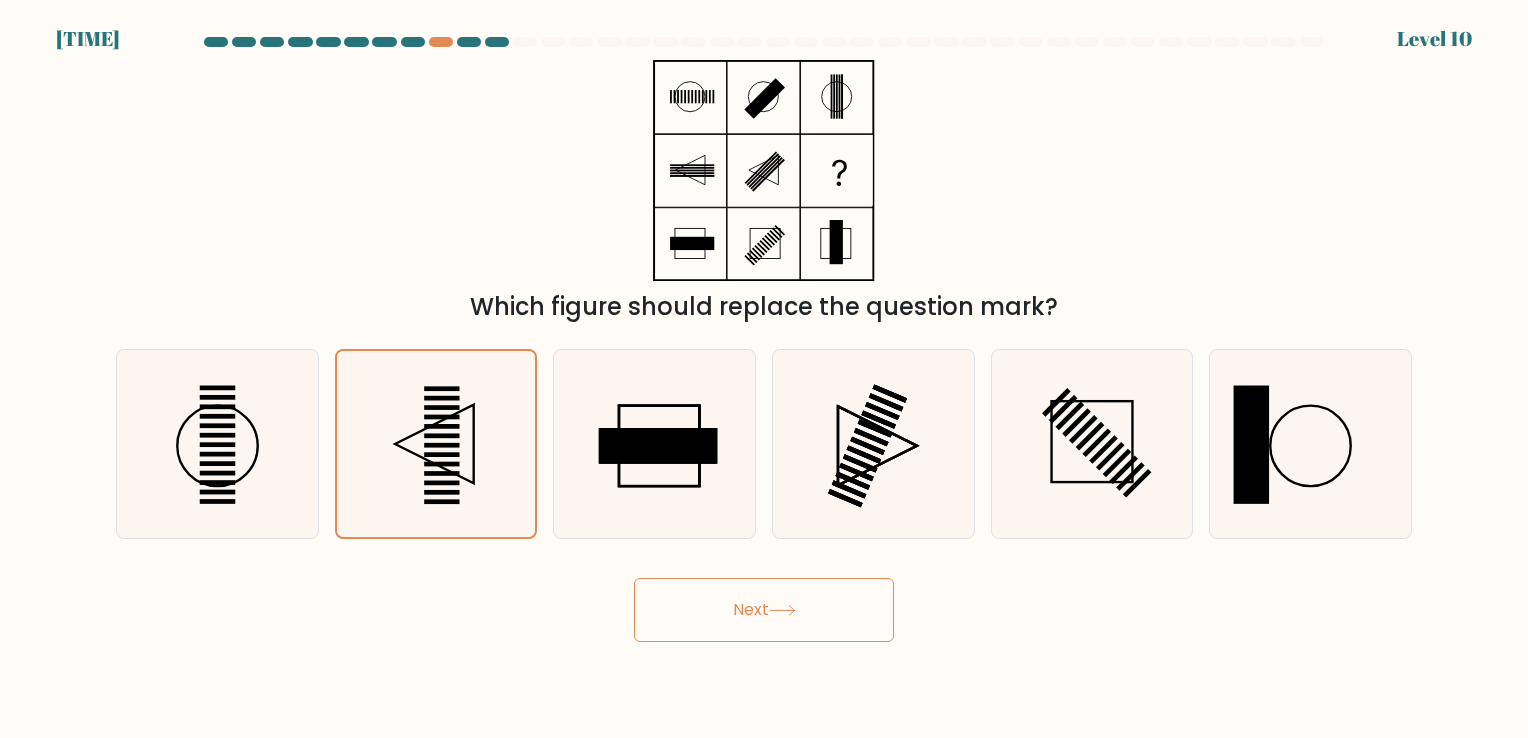 click on "Next" at bounding box center [764, 610] 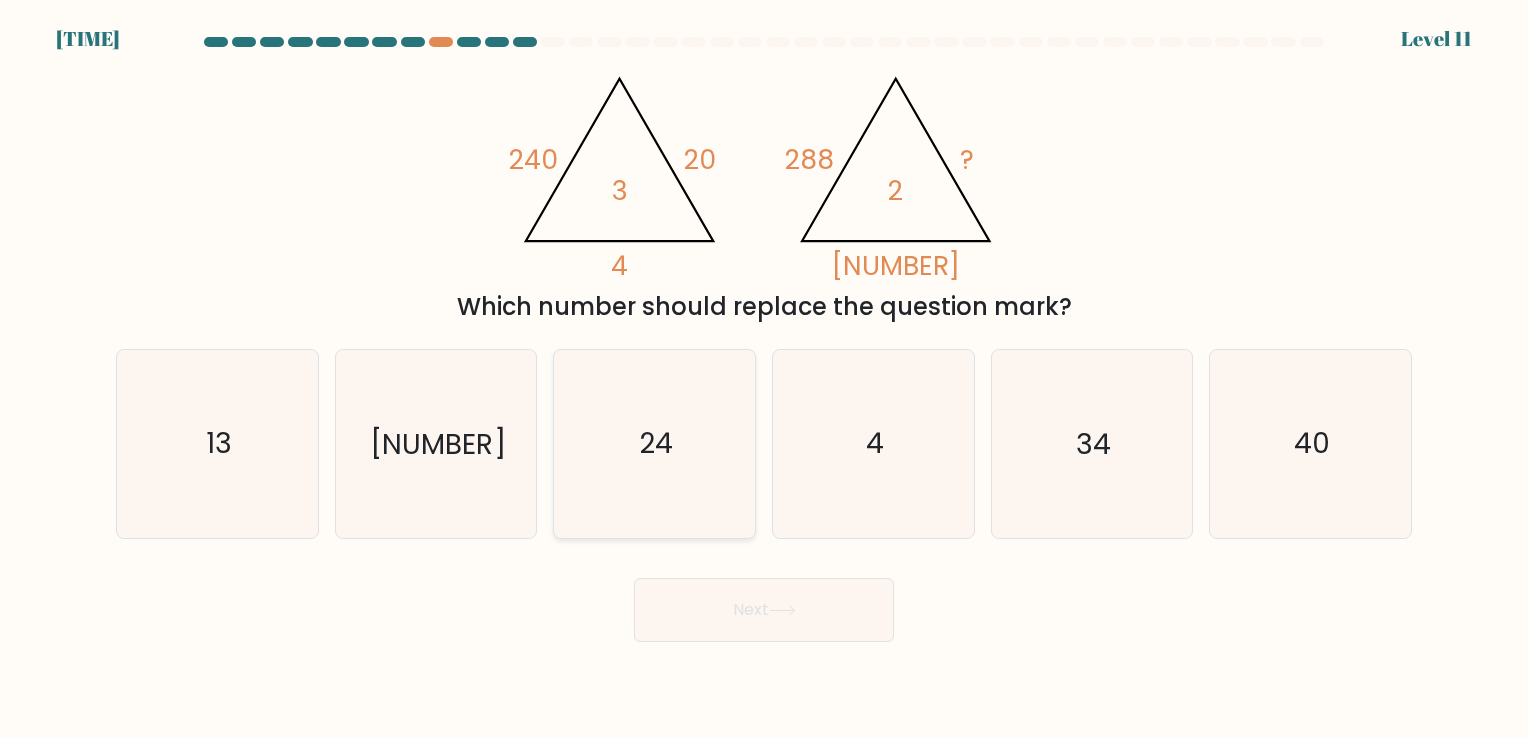 click on "24" at bounding box center (654, 443) 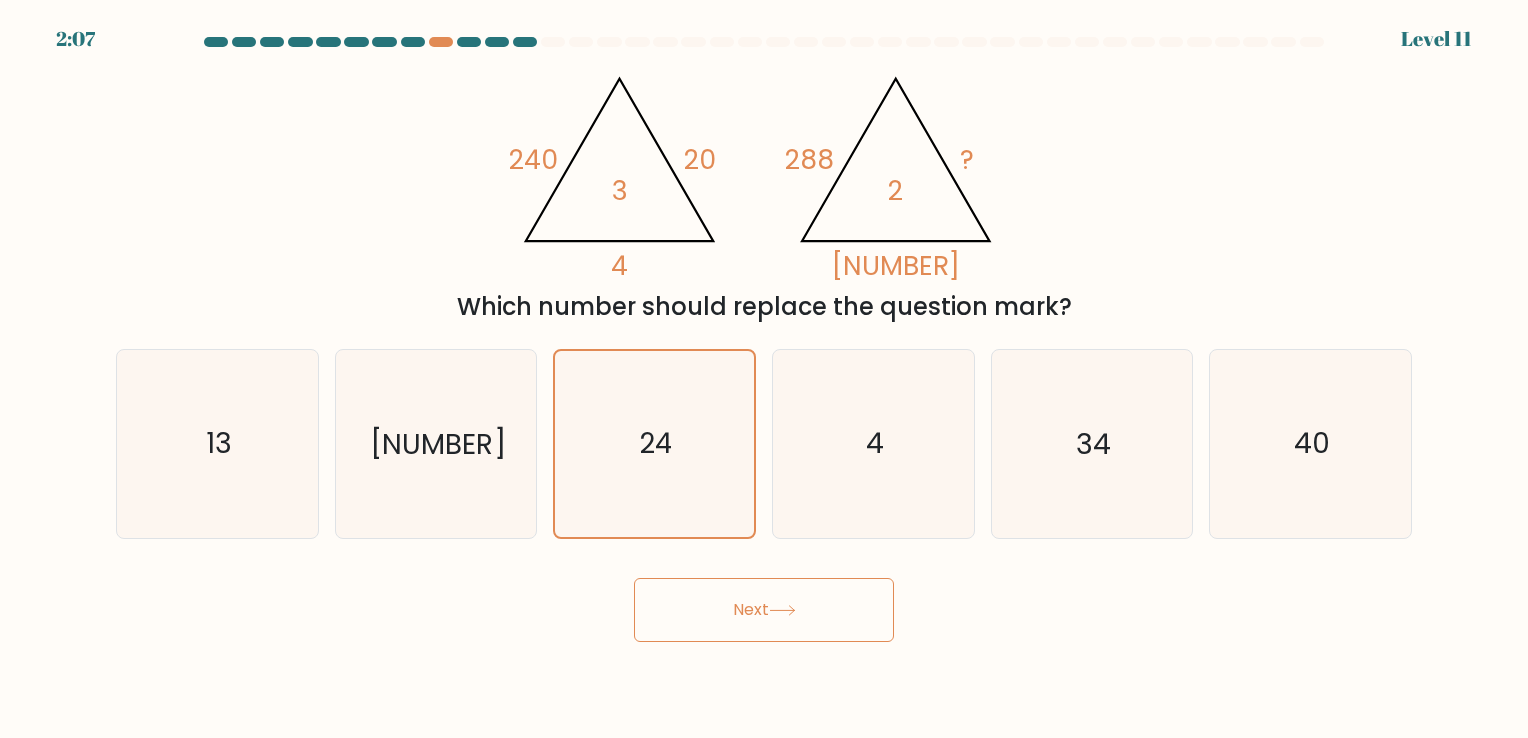 click on "Next" at bounding box center (764, 610) 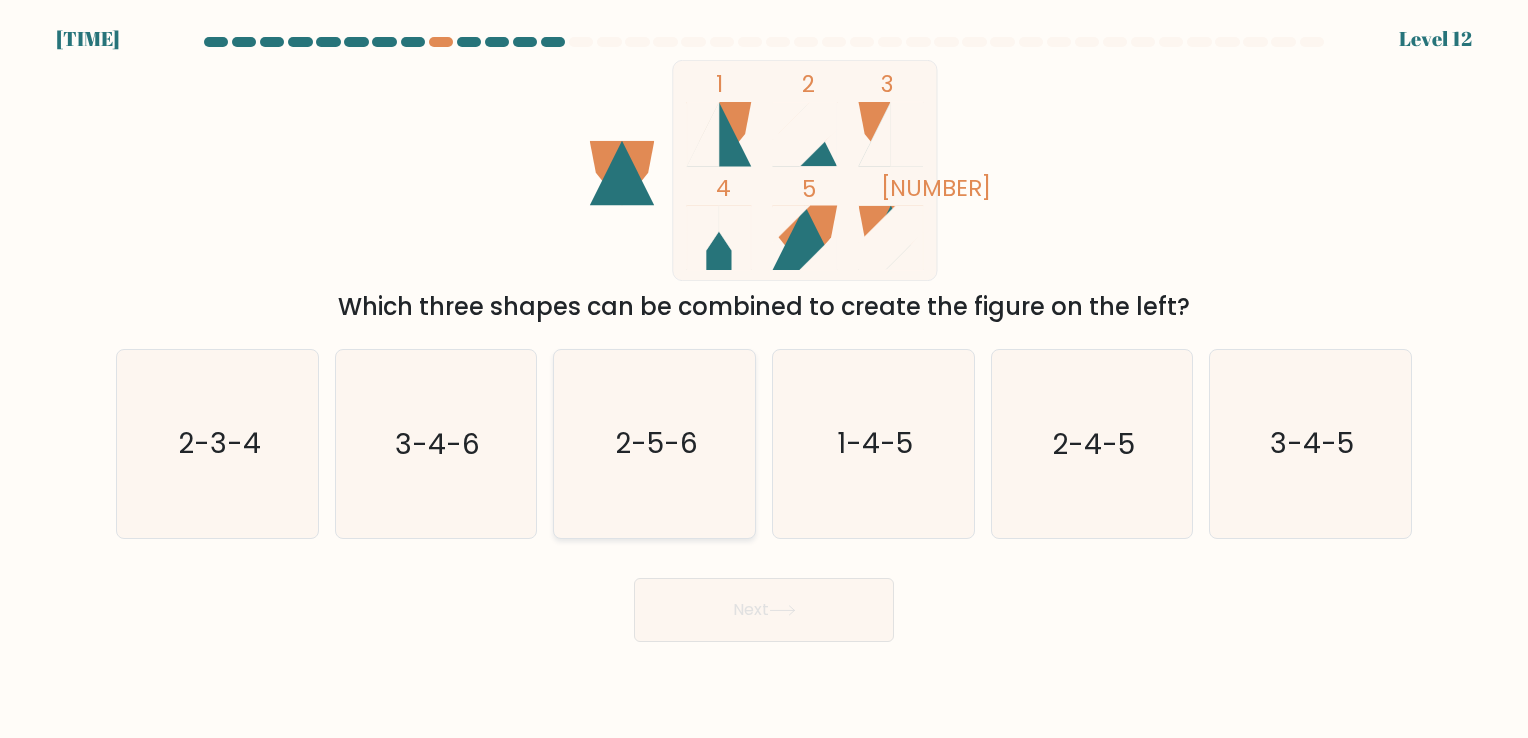 click on "2-5-6" at bounding box center [656, 444] 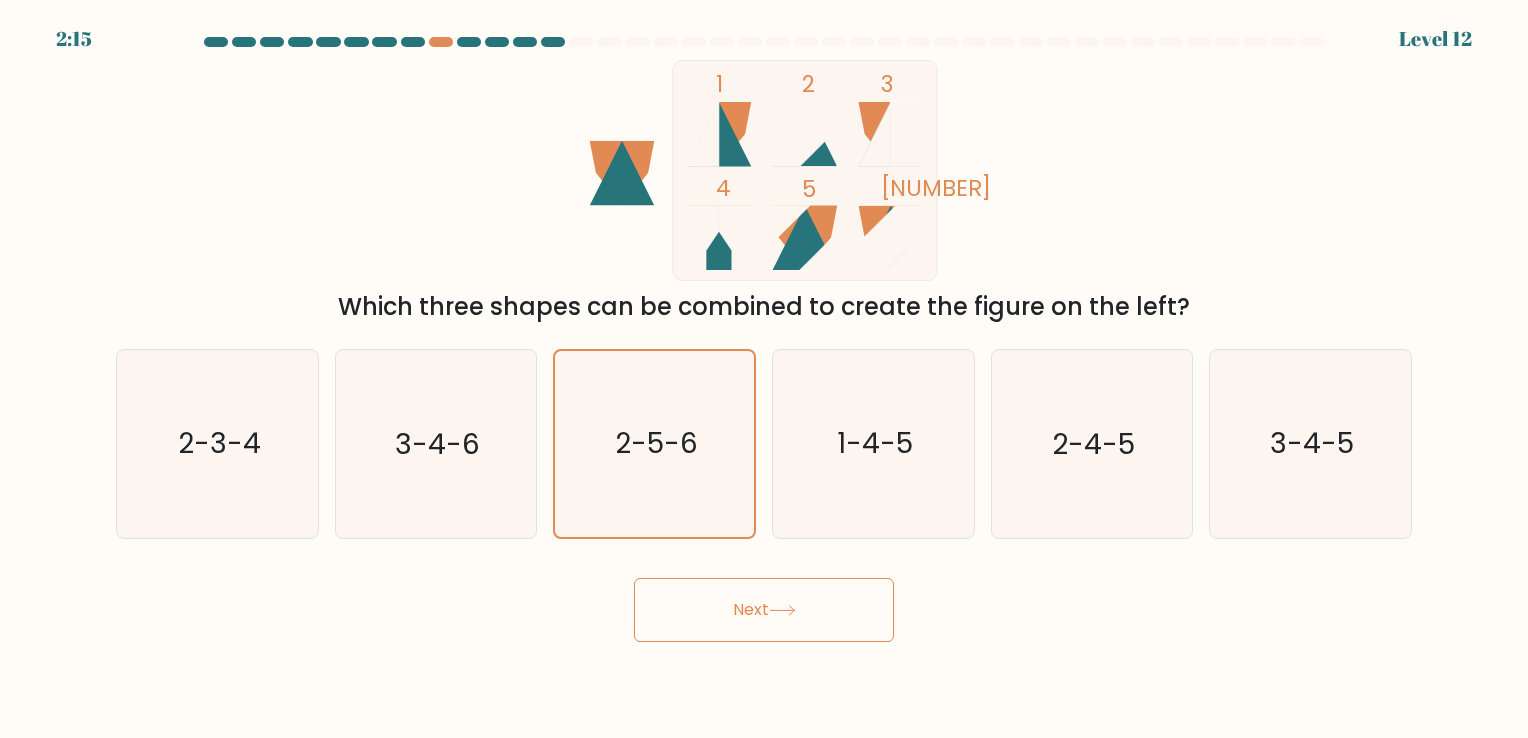click on "Next" at bounding box center [764, 610] 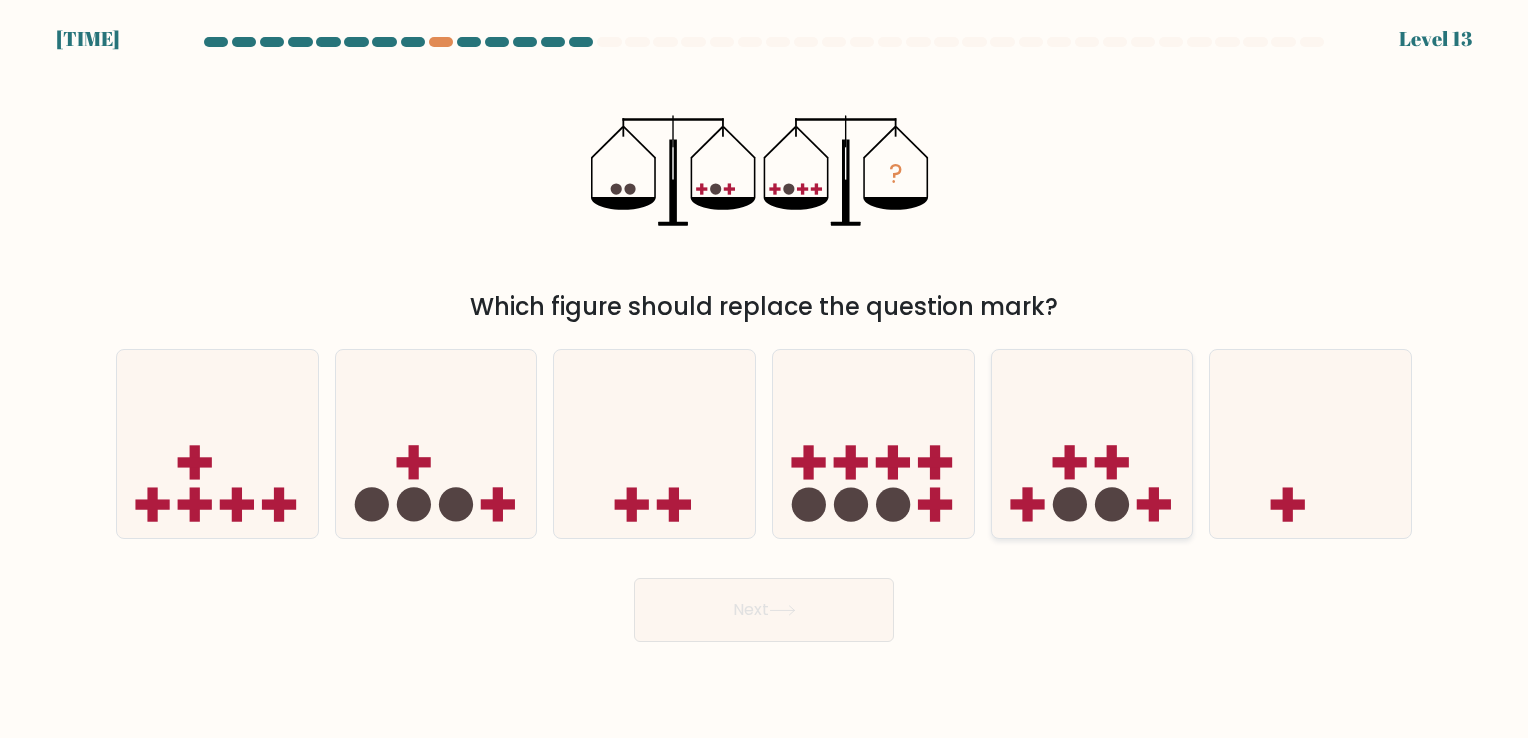 click at bounding box center [1027, 505] 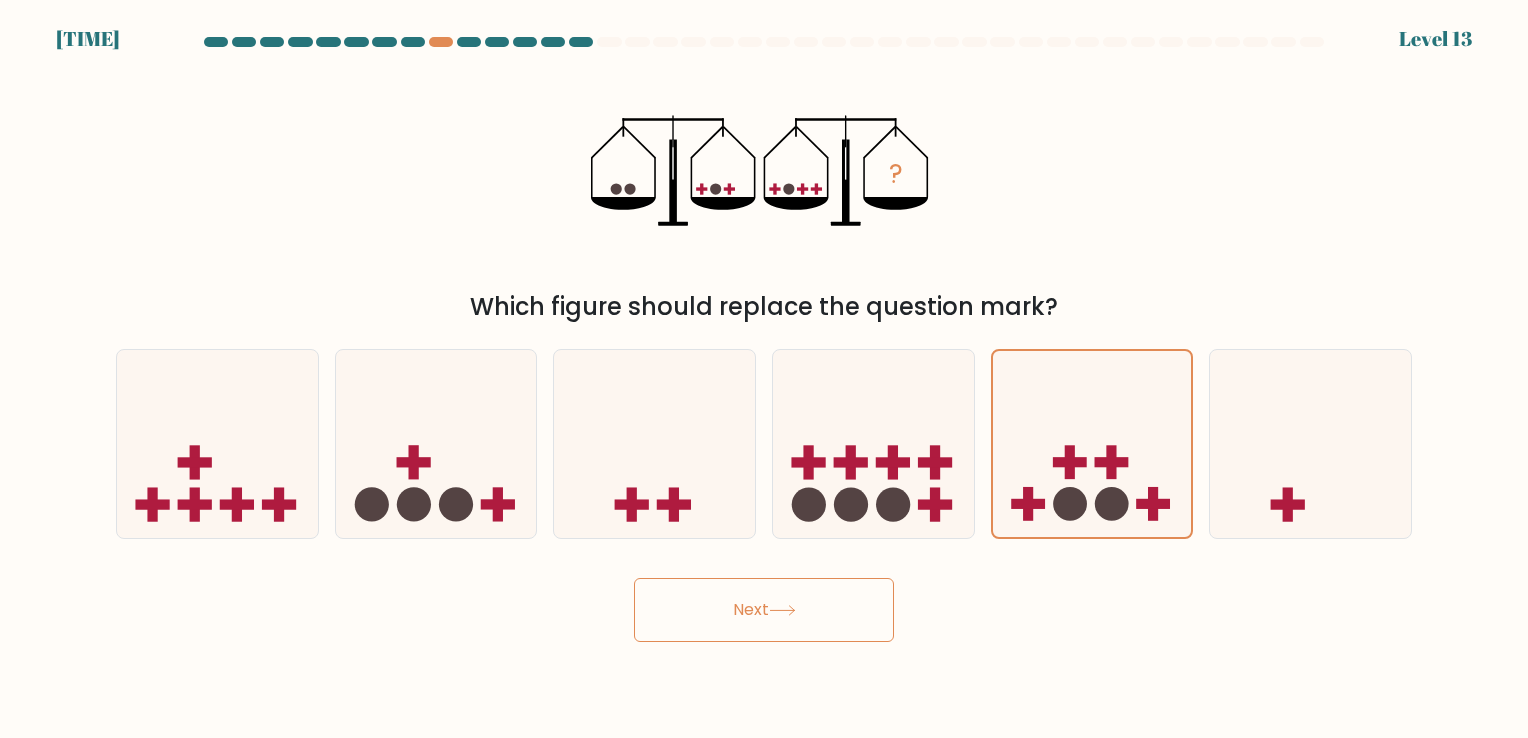 click on "Next" at bounding box center (764, 610) 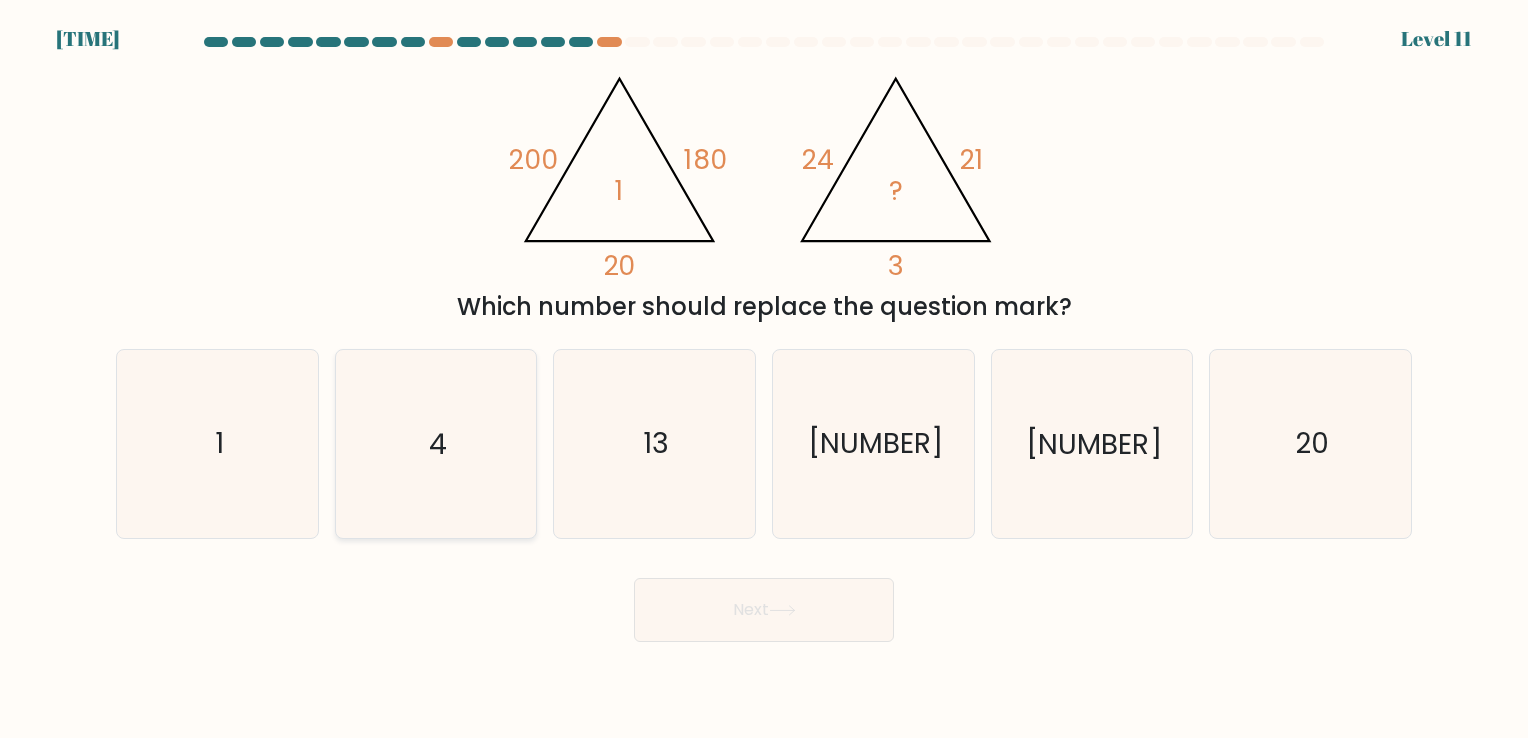 click on "4" at bounding box center [435, 443] 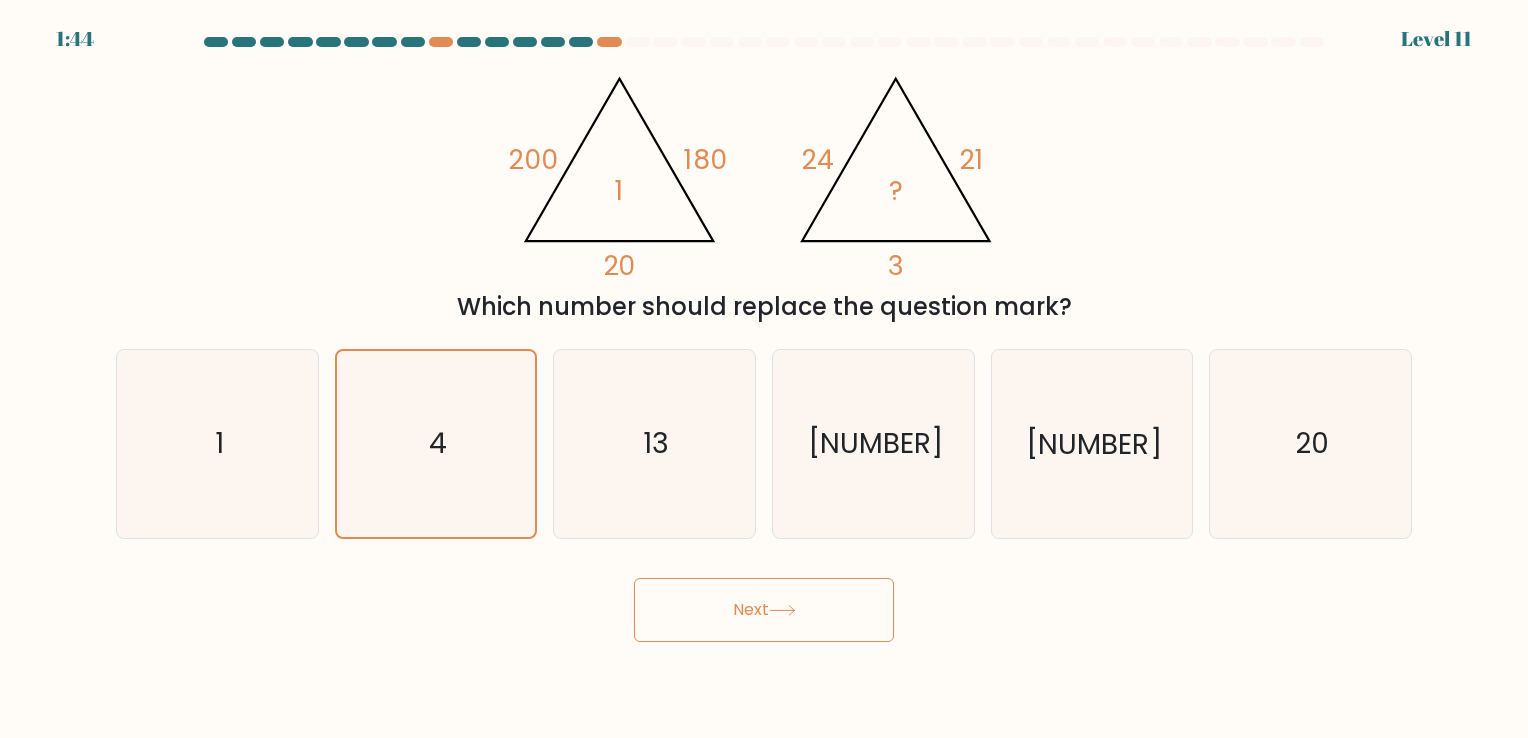 click on "Next" at bounding box center [764, 610] 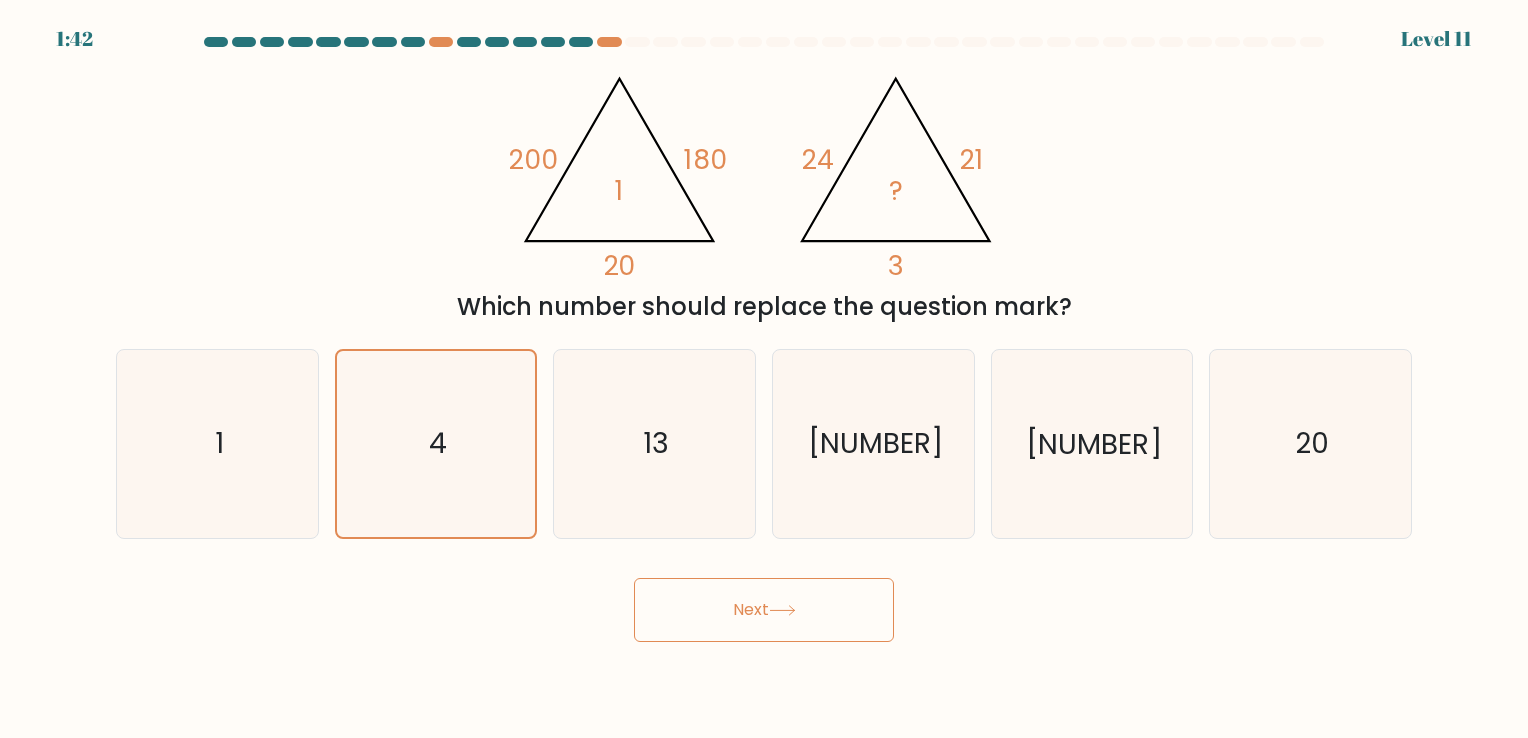 click on "Next" at bounding box center (764, 610) 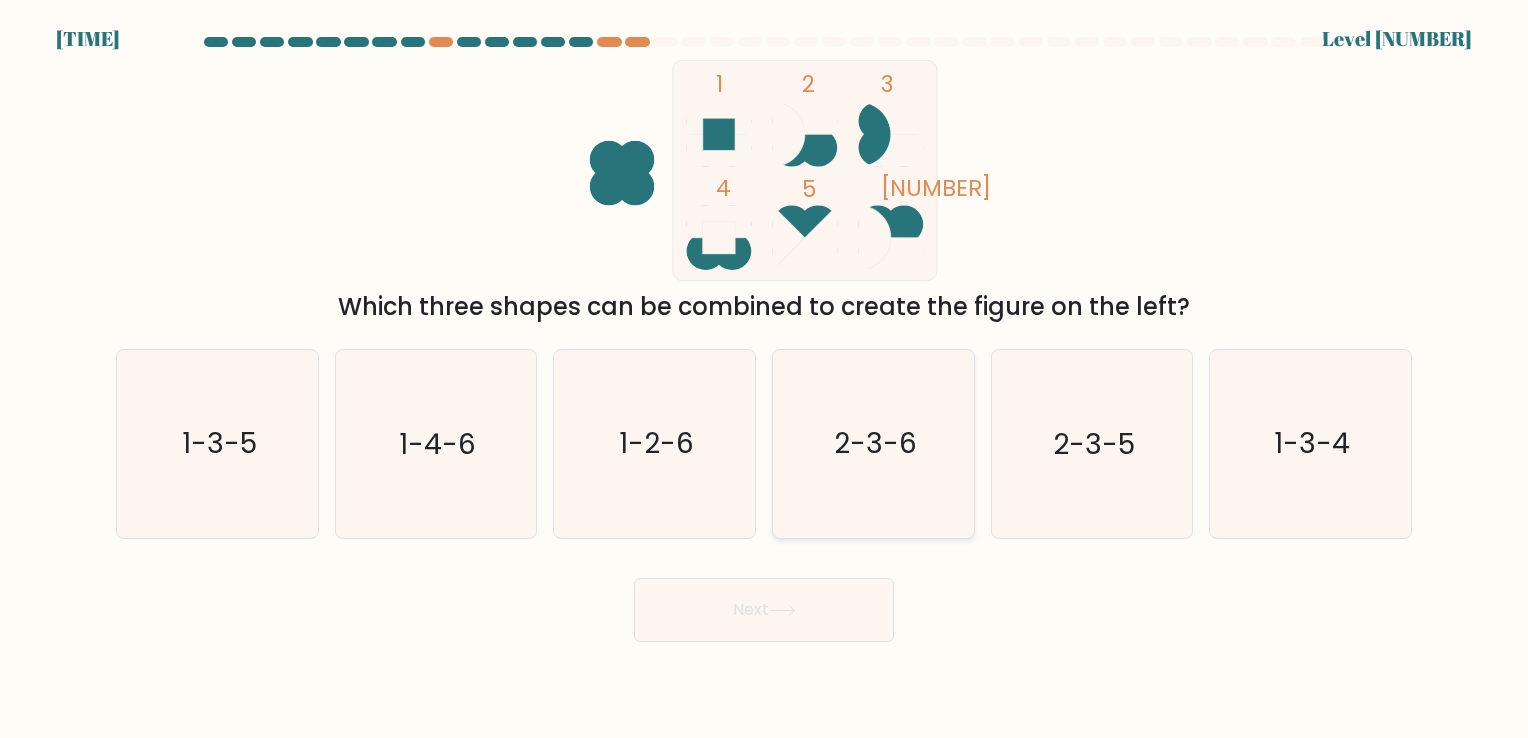 click on "2-3-6" at bounding box center (875, 444) 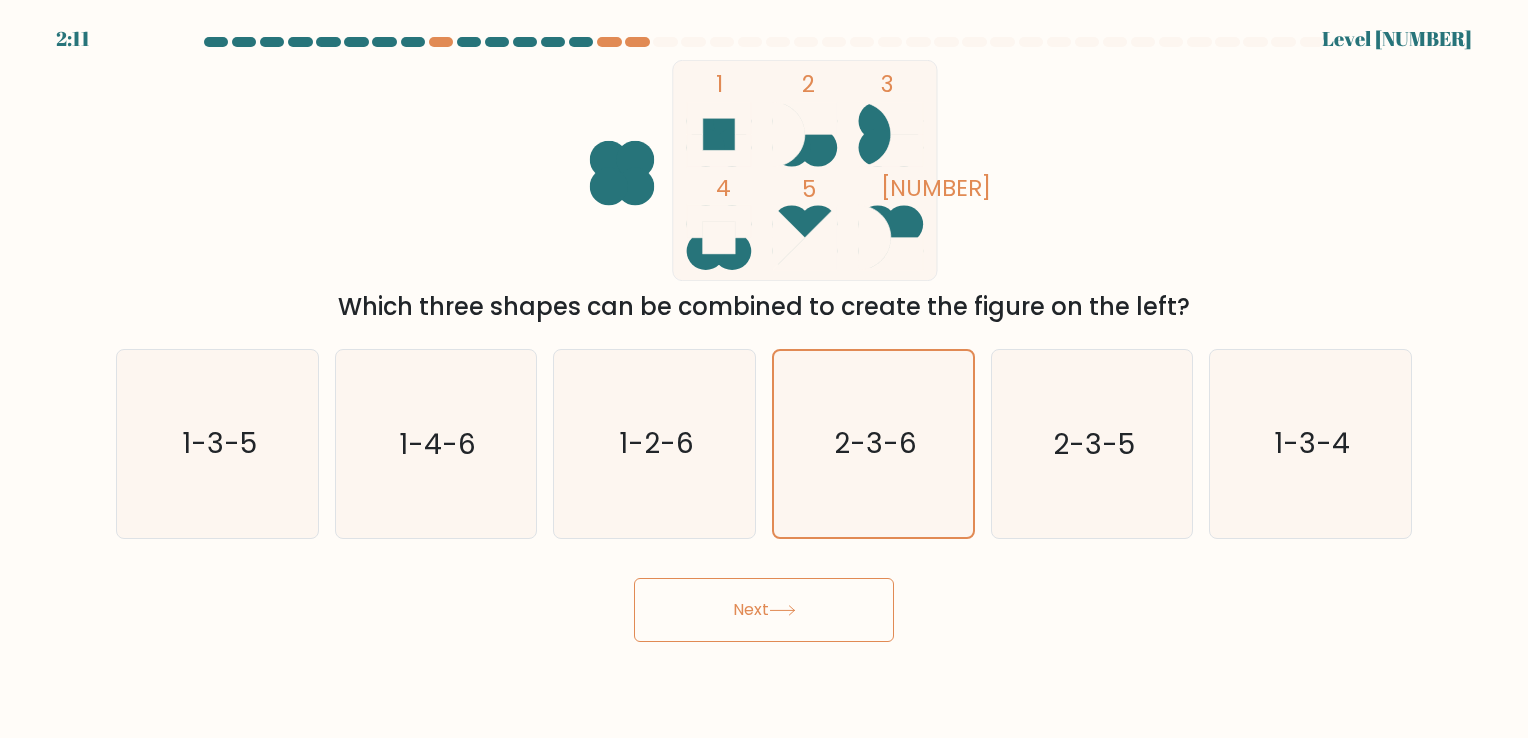 click on "Next" at bounding box center (764, 610) 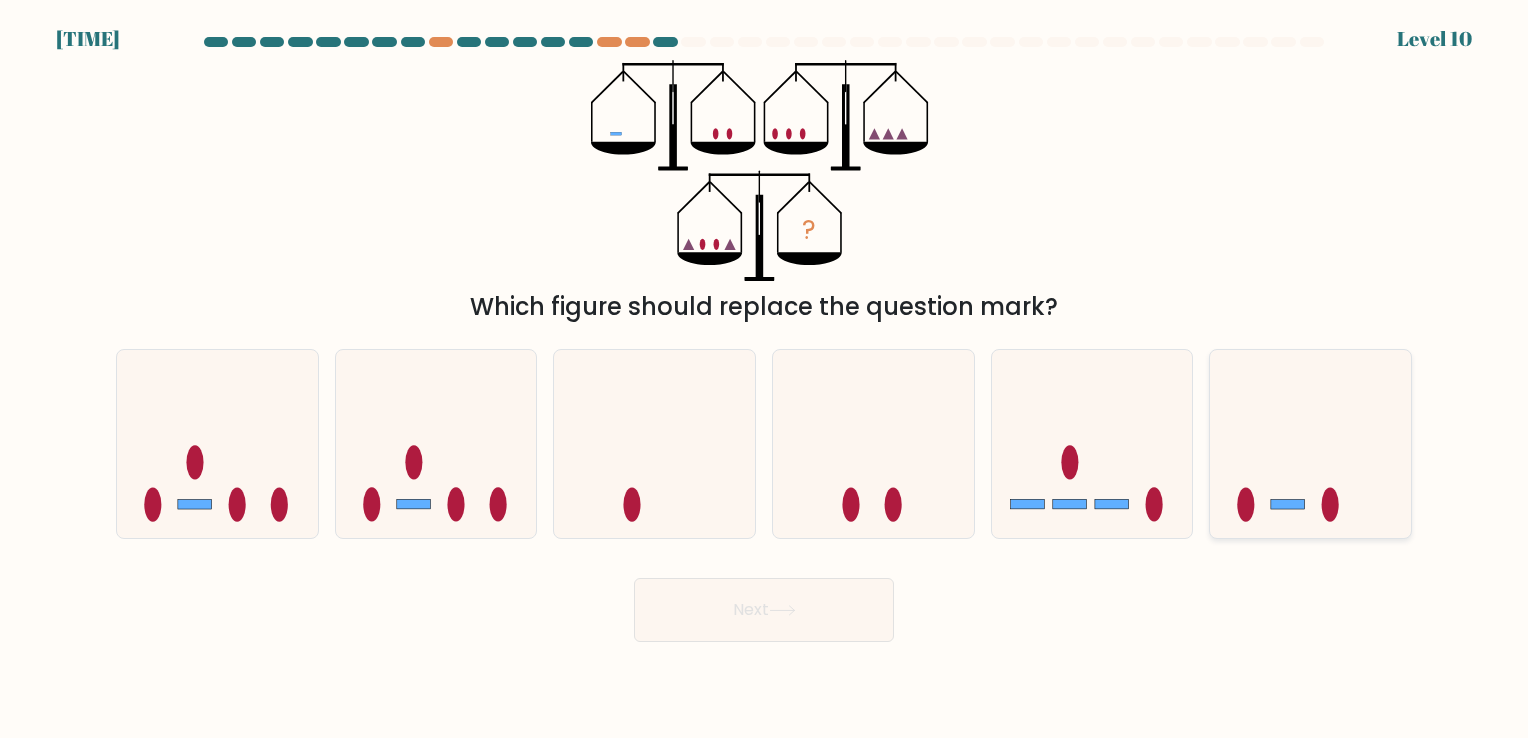 click at bounding box center (1310, 444) 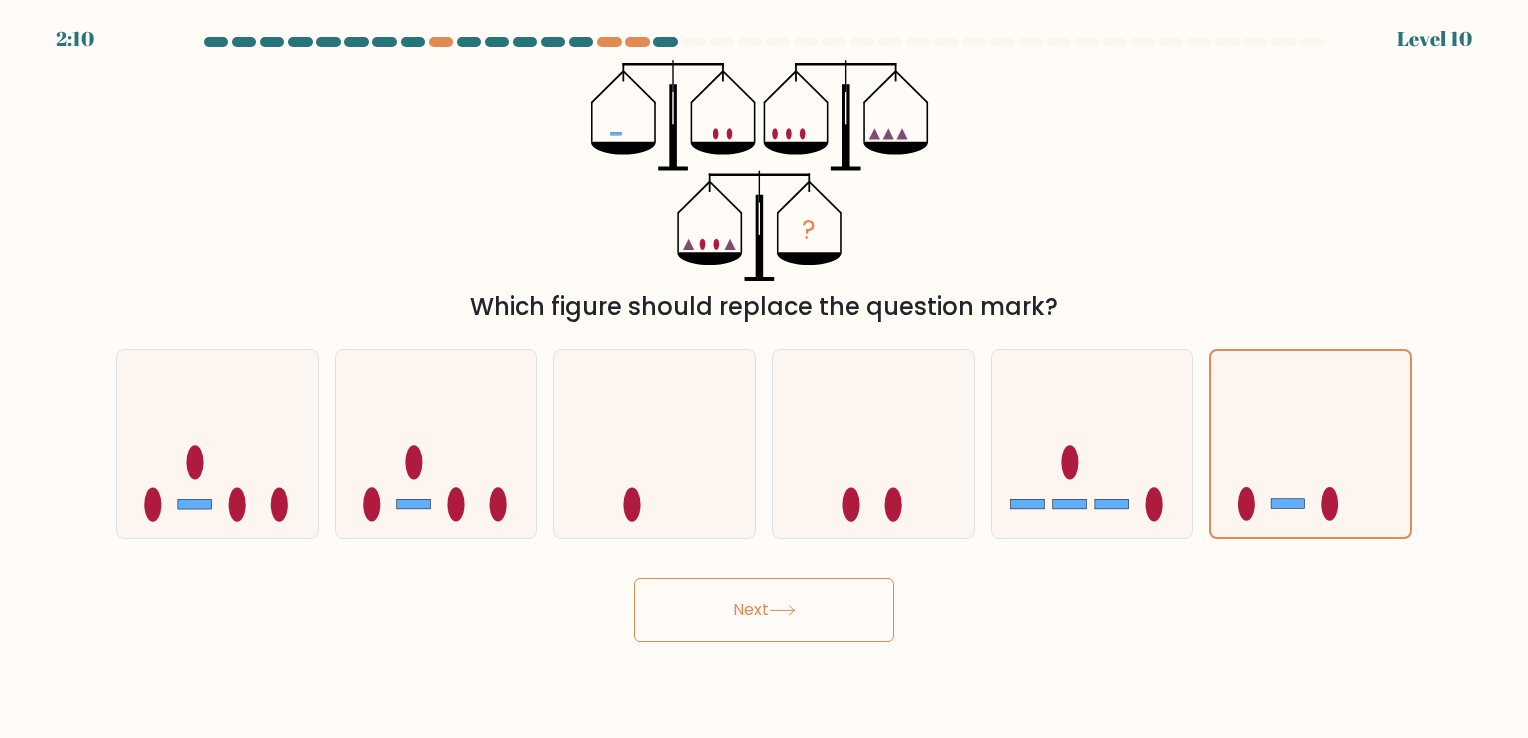 click at bounding box center (782, 610) 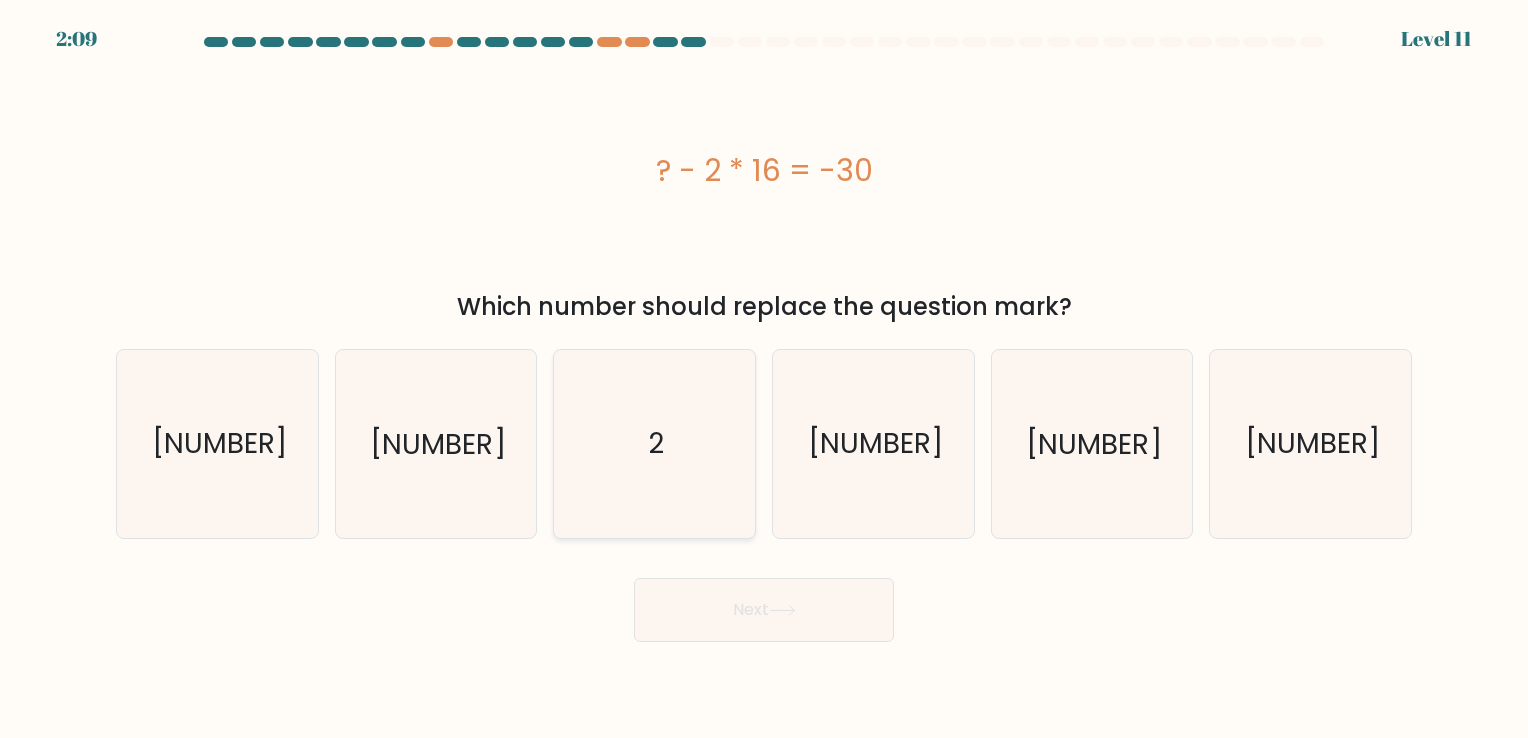 click on "2" at bounding box center [654, 443] 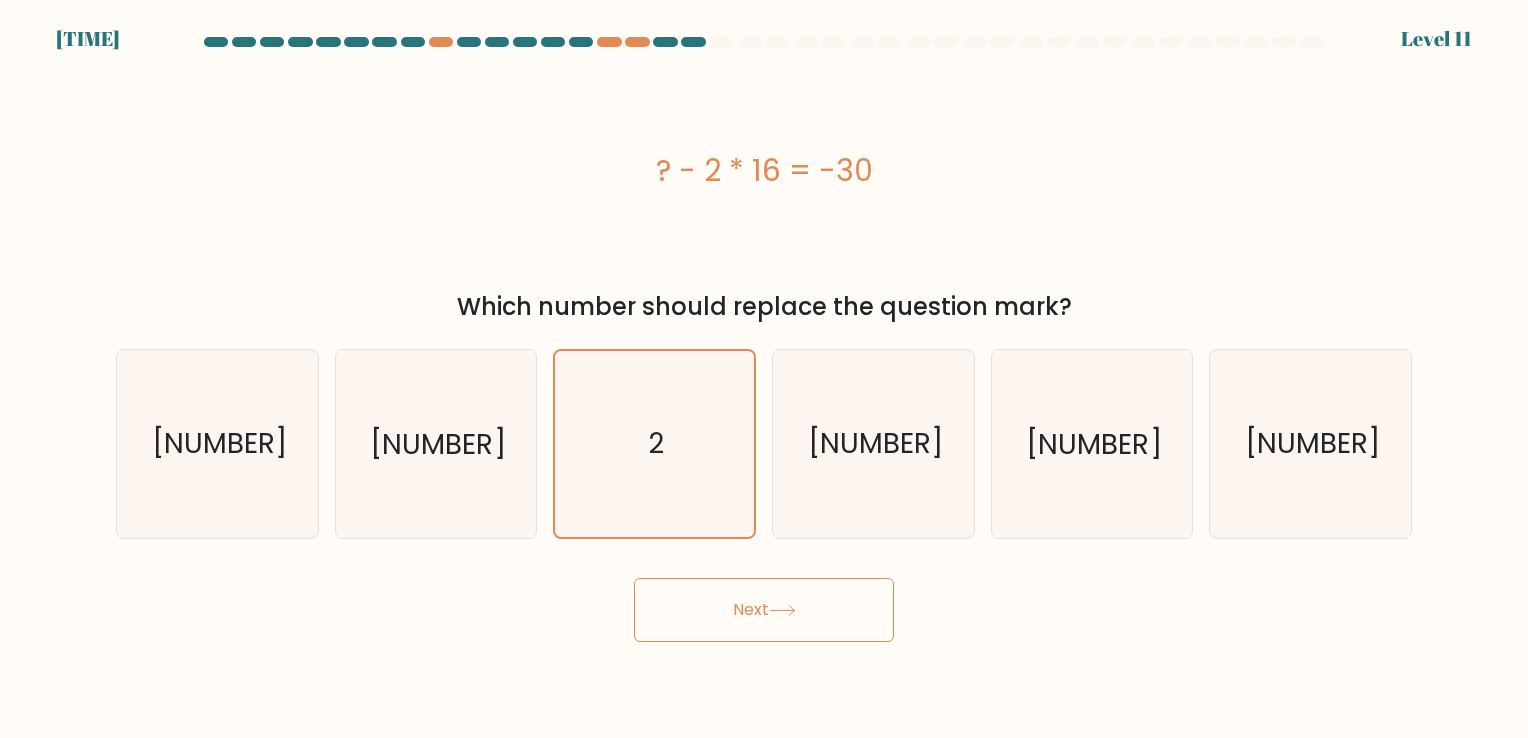 click at bounding box center [782, 610] 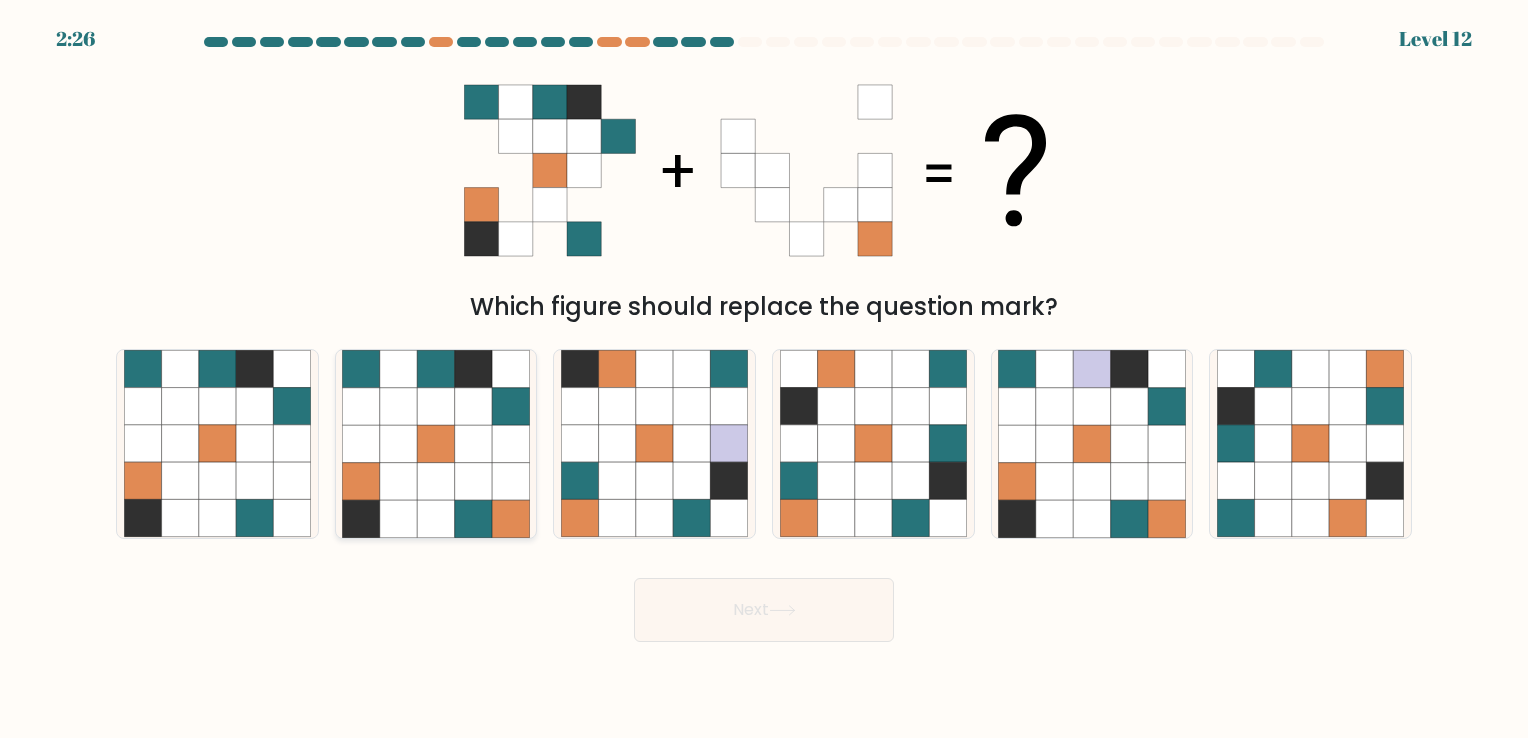 click at bounding box center [473, 481] 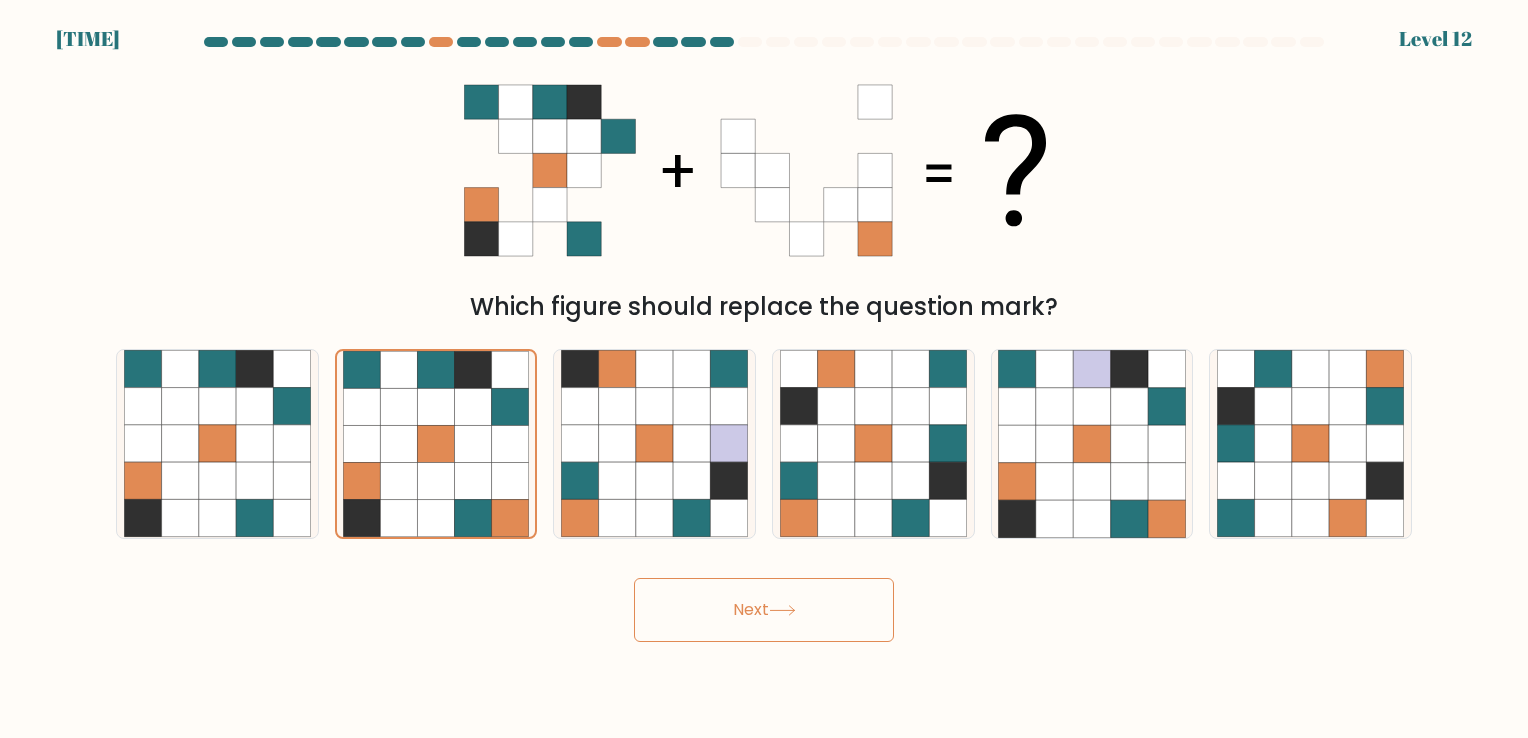 click on "Next" at bounding box center [764, 610] 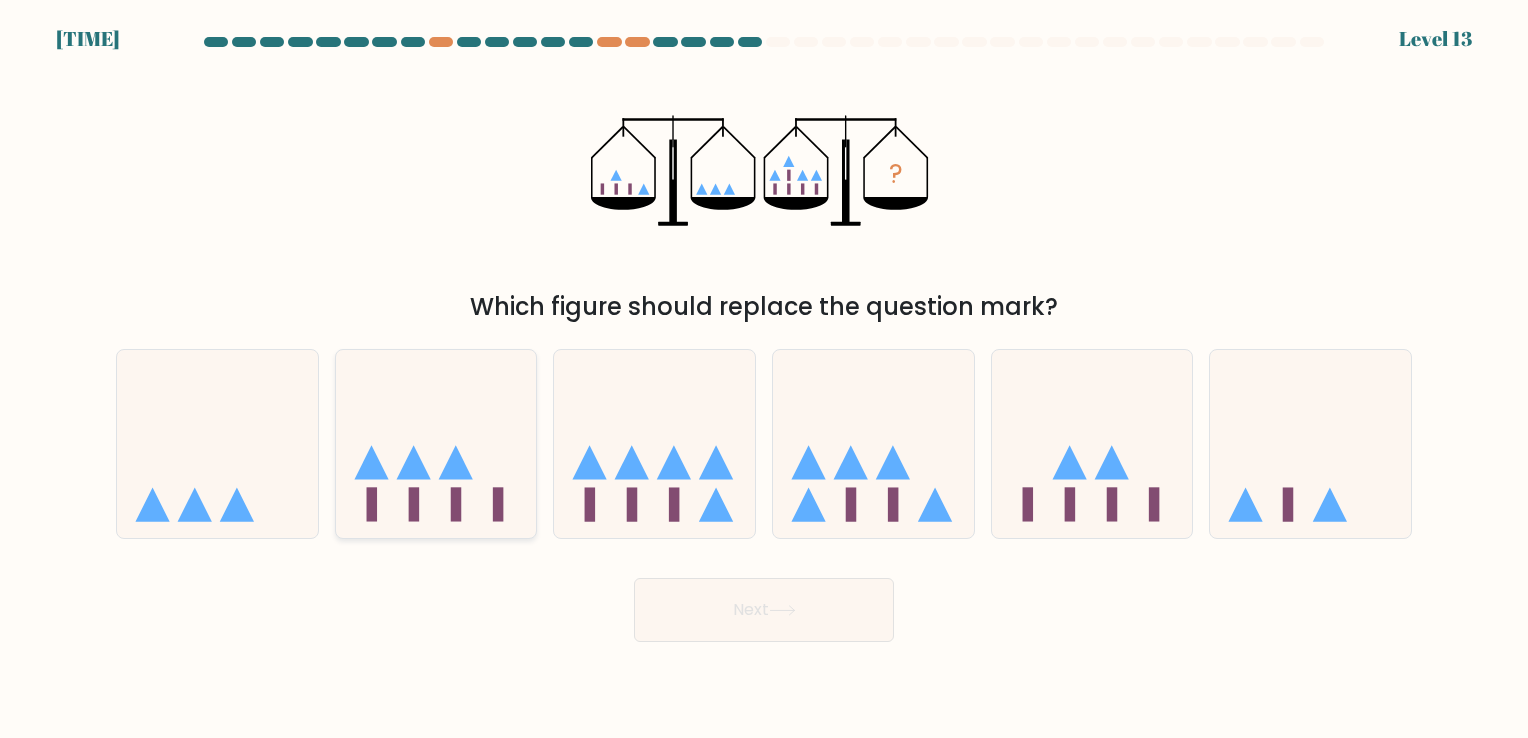 click at bounding box center (436, 444) 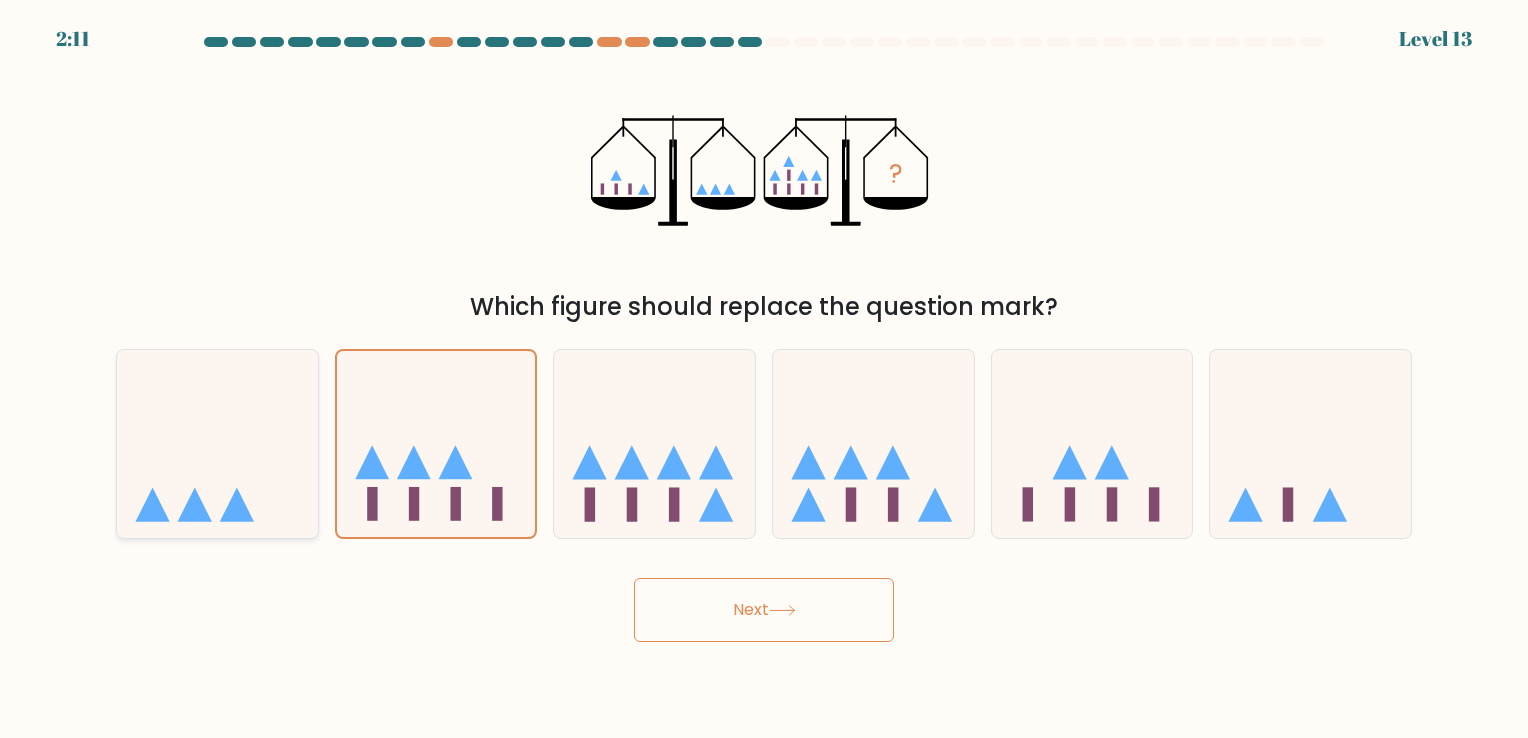 click at bounding box center [217, 444] 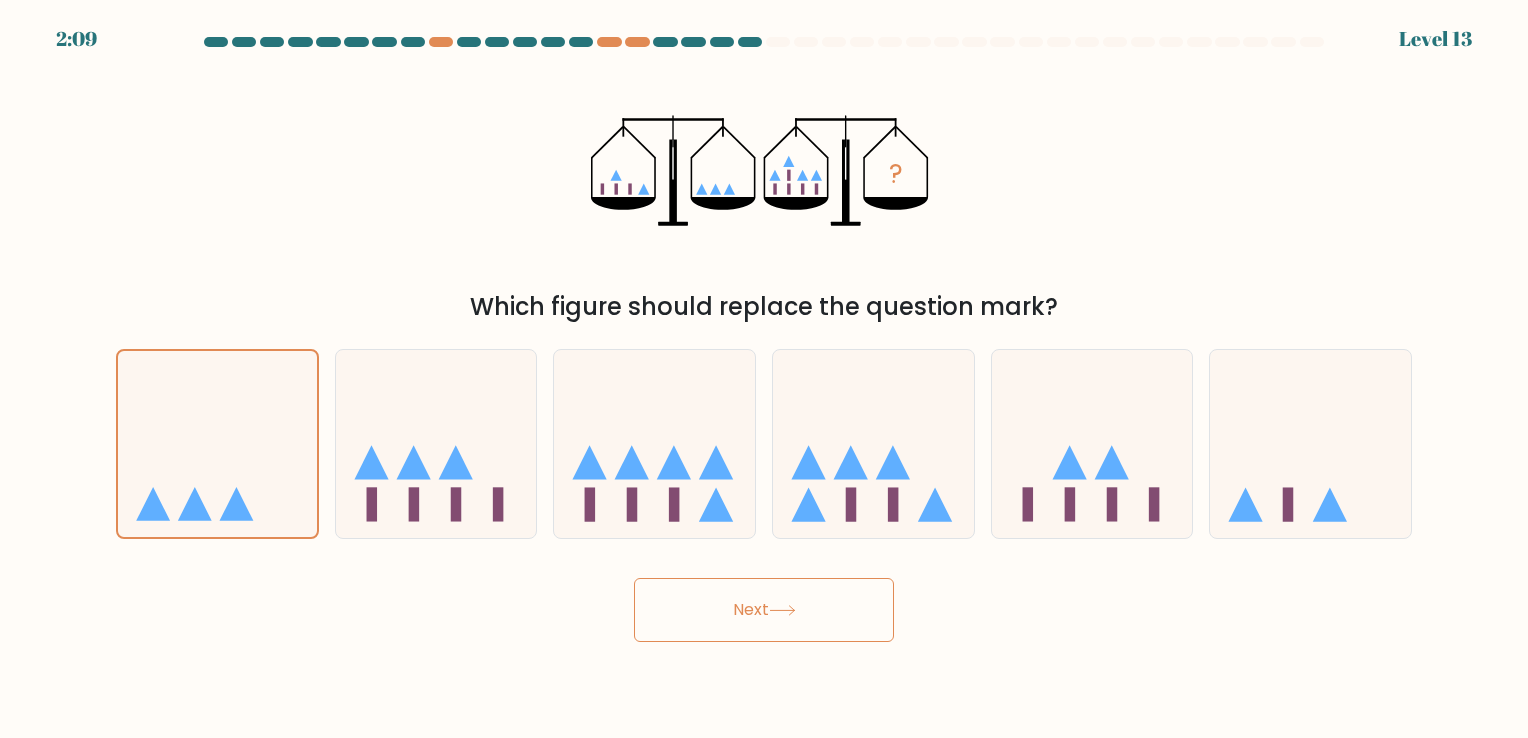 click on "Next" at bounding box center (764, 610) 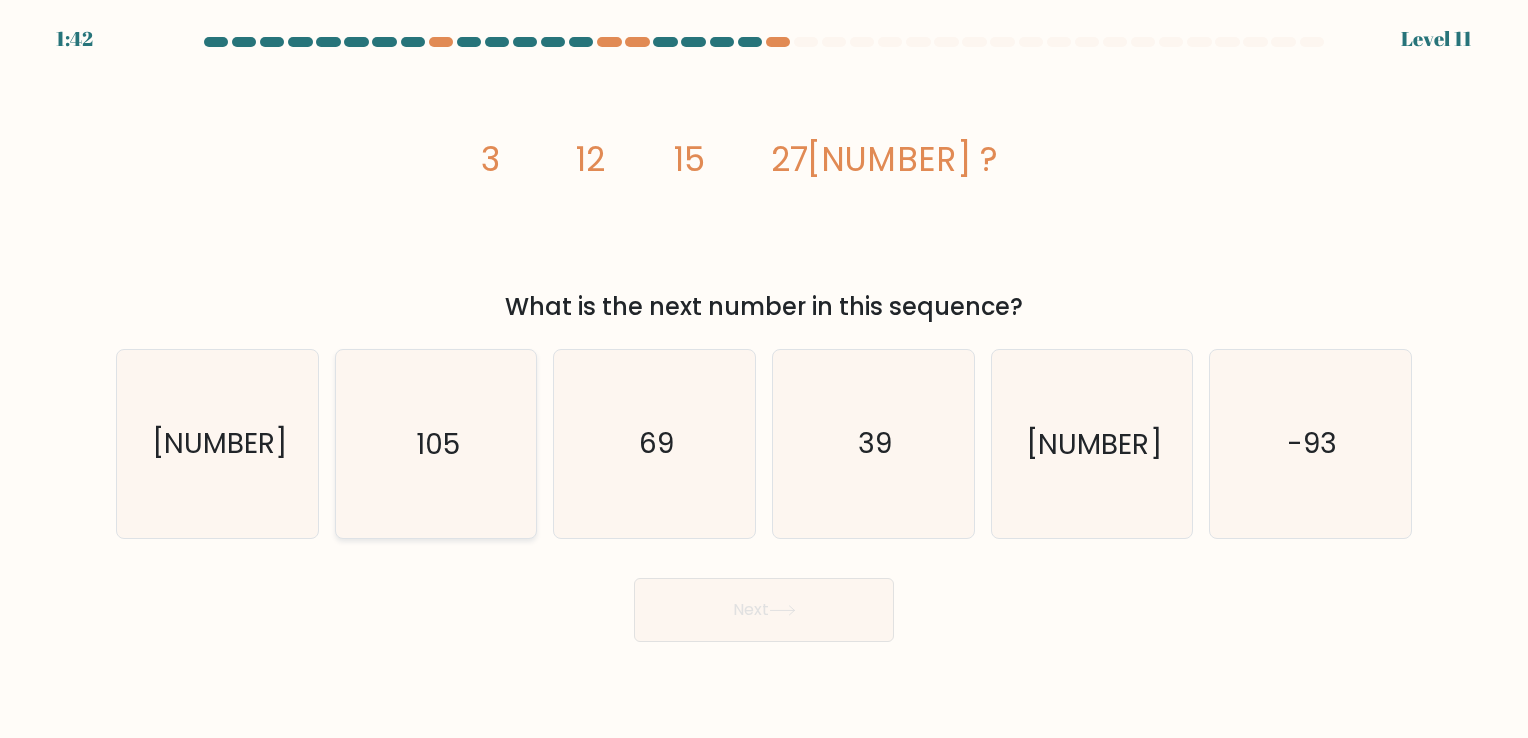 click on "105" at bounding box center [435, 443] 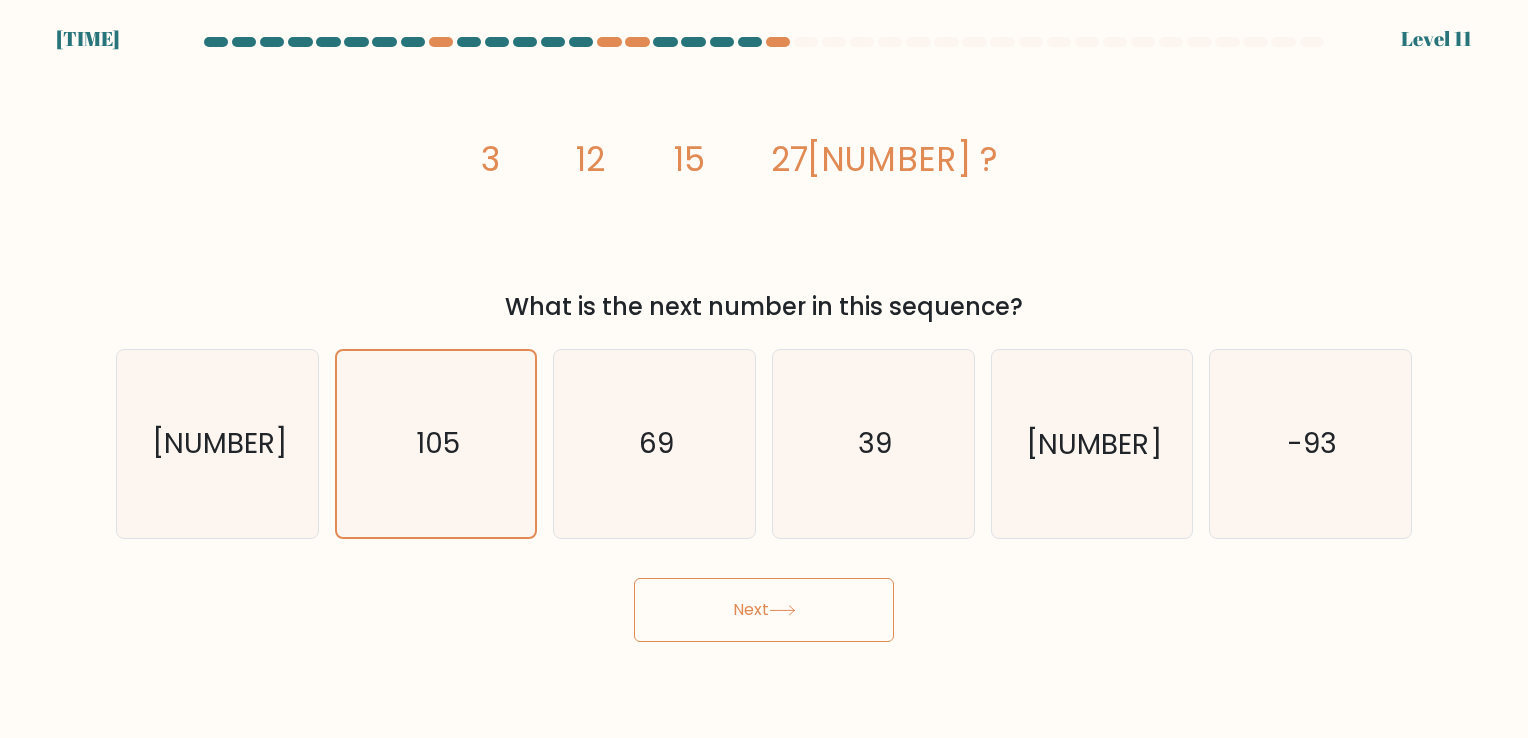 click on "Next" at bounding box center (764, 610) 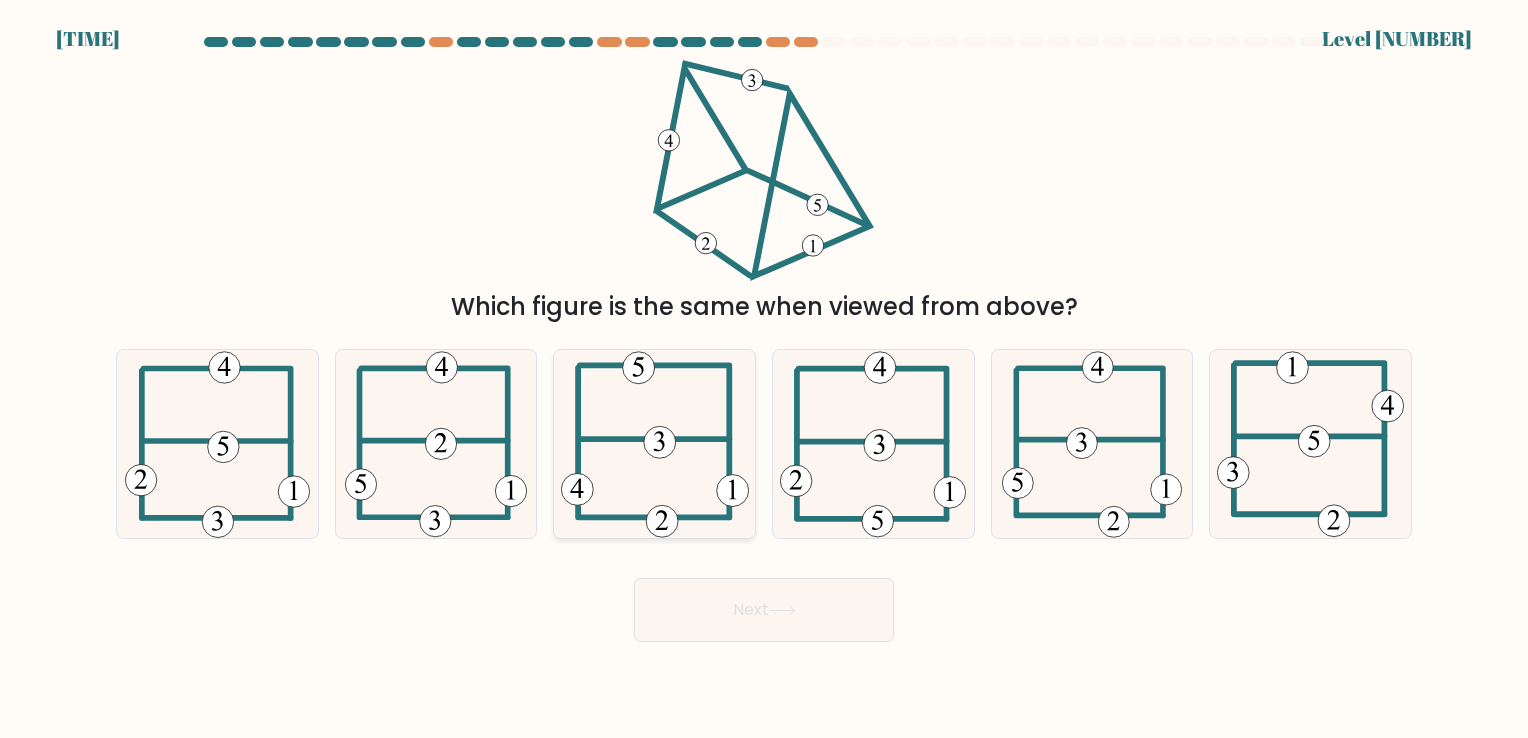 click at bounding box center [655, 443] 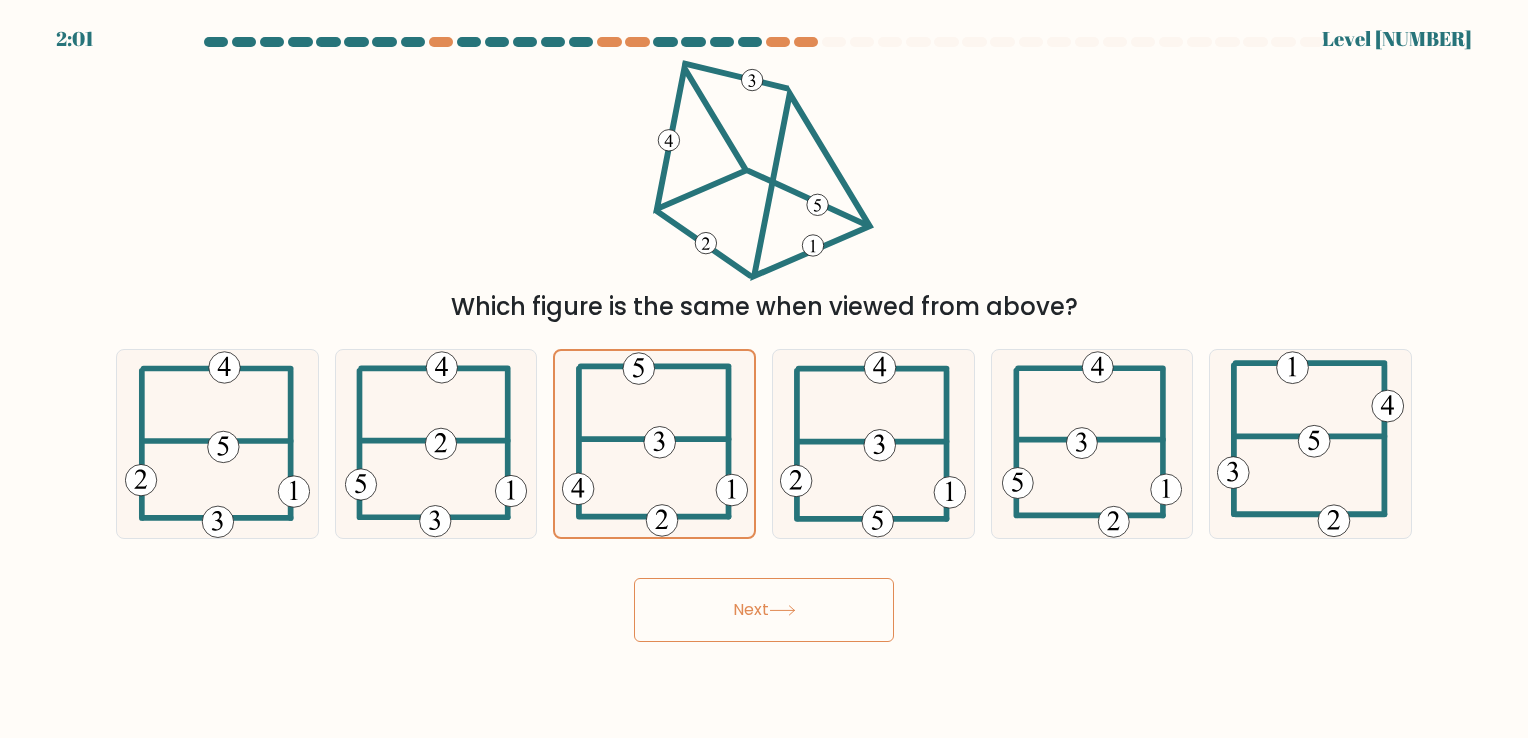 click on "Next" at bounding box center [764, 610] 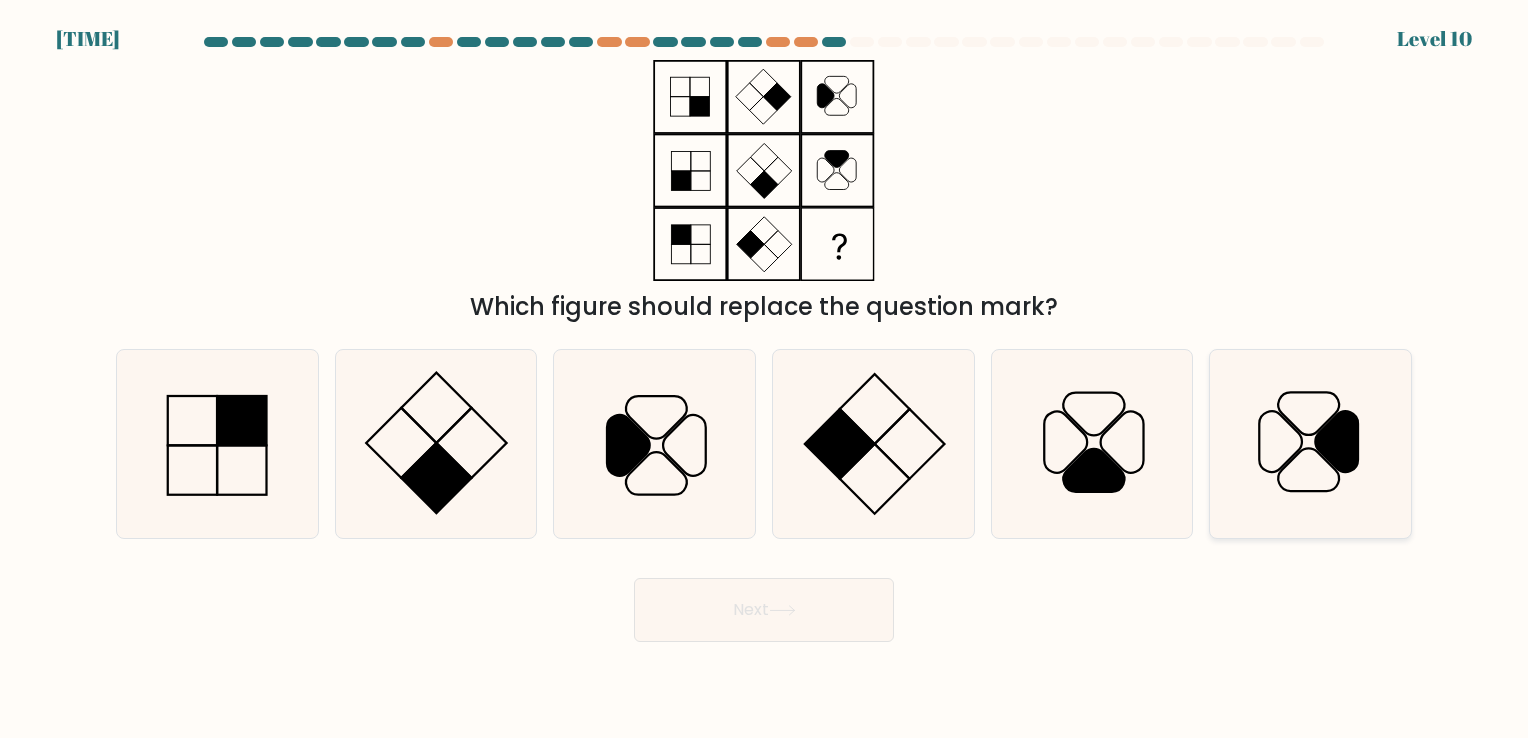 click at bounding box center (1310, 443) 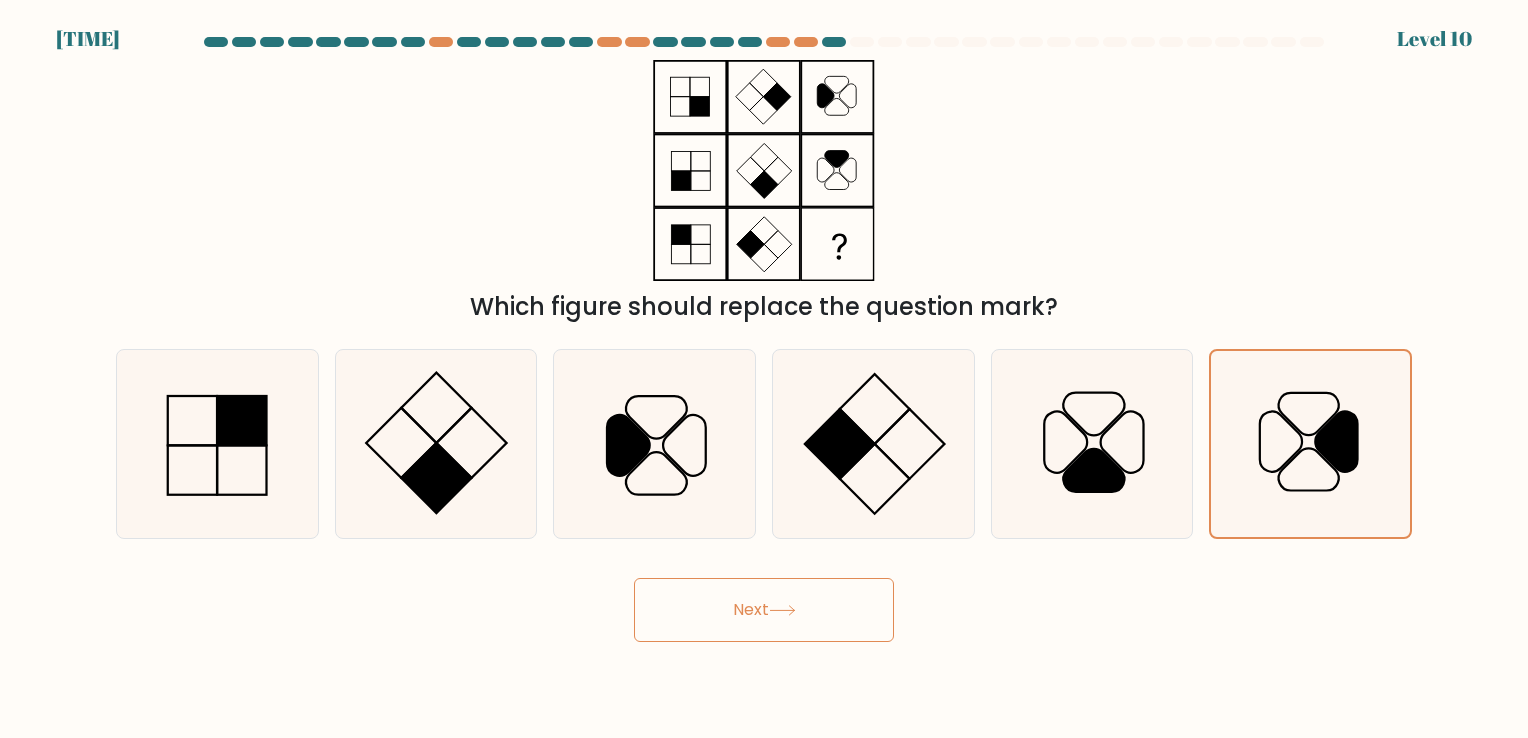 click on "Next" at bounding box center [764, 610] 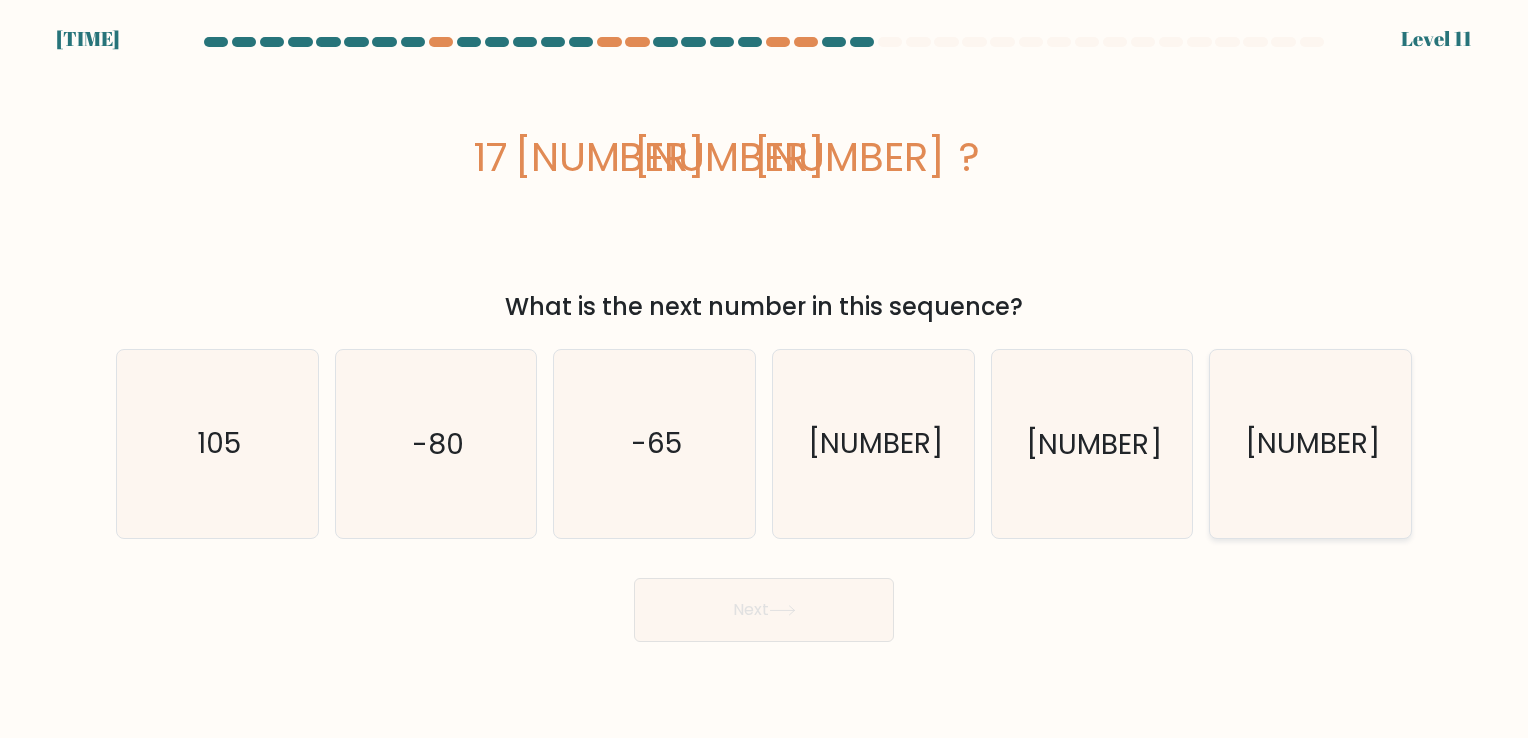 click on "-71" at bounding box center (1310, 443) 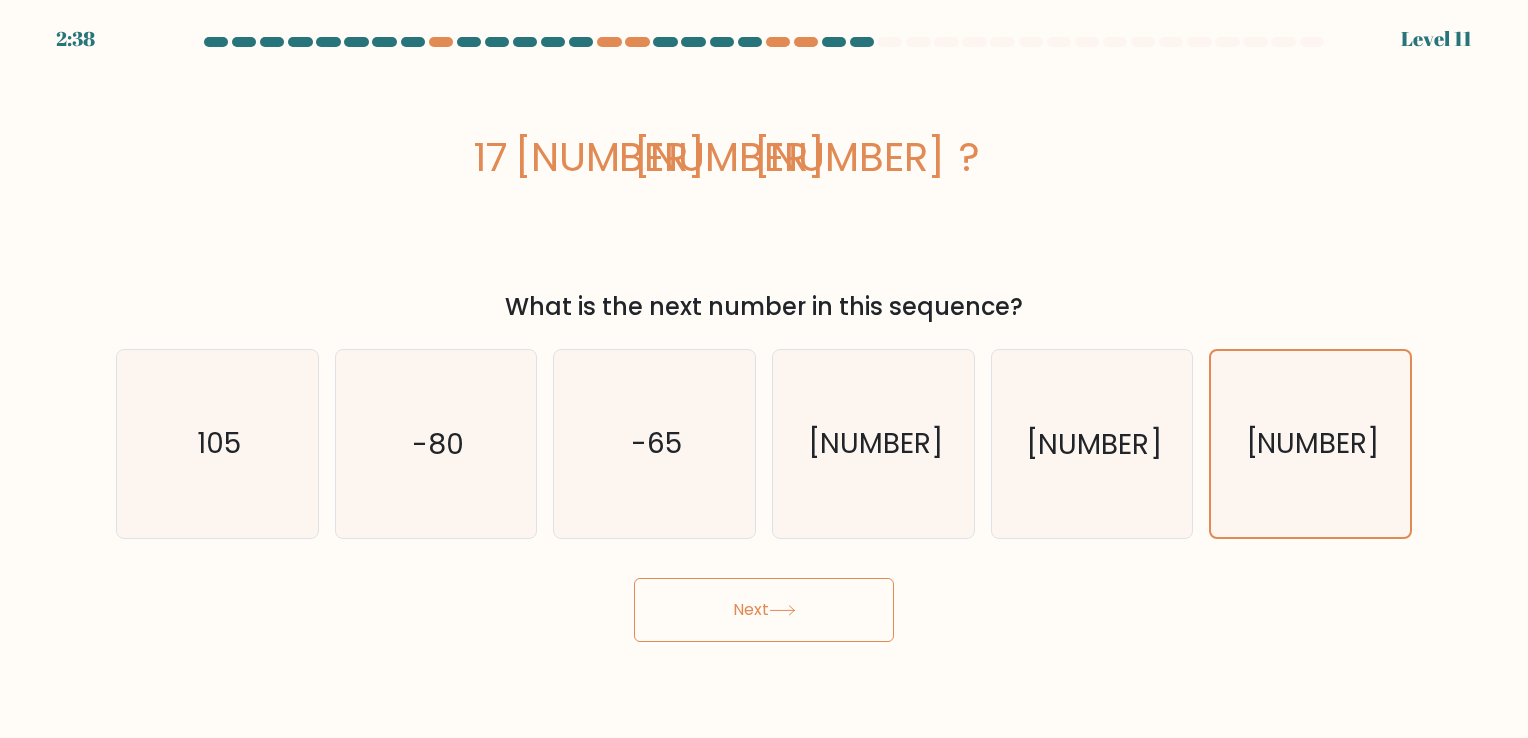 click on "Next" at bounding box center (764, 610) 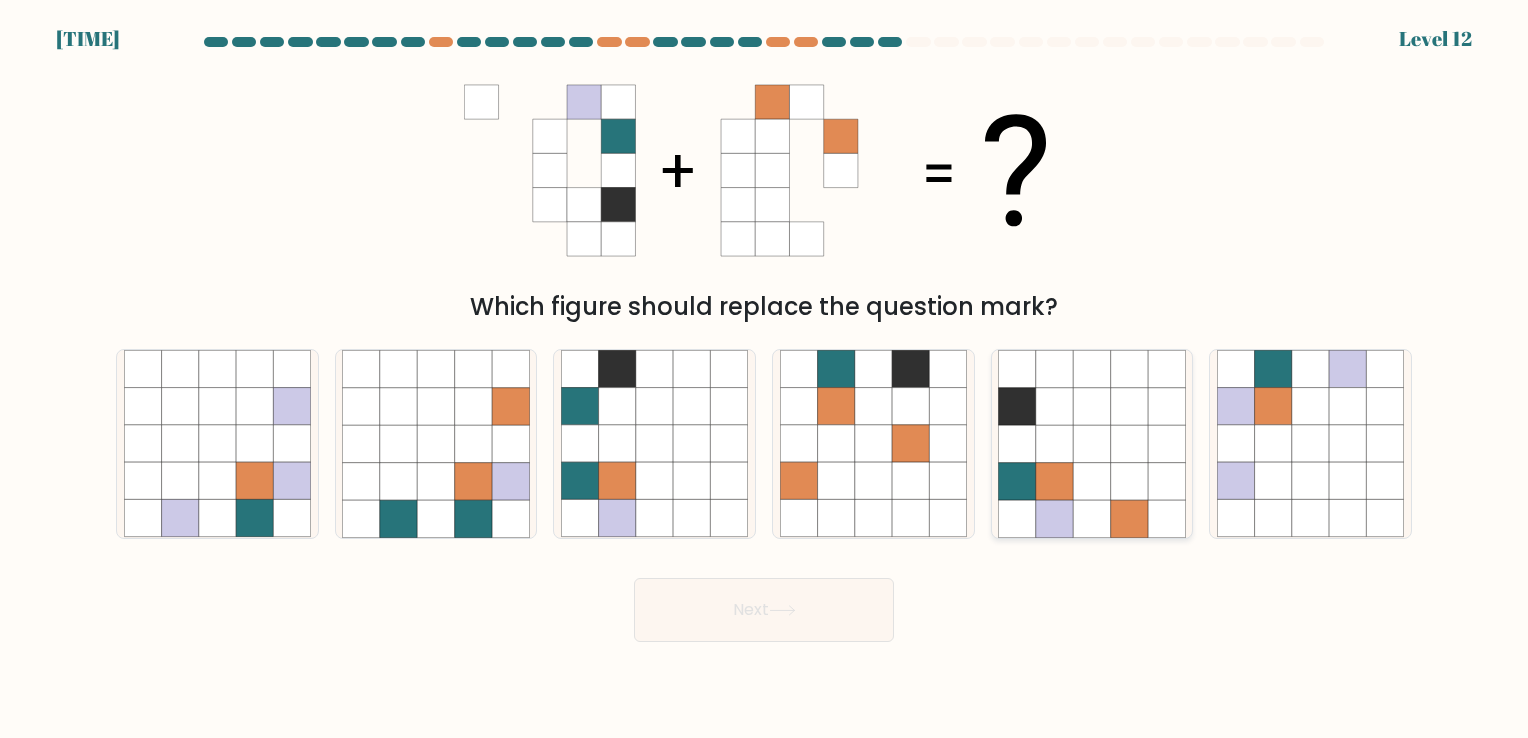 click at bounding box center [1054, 443] 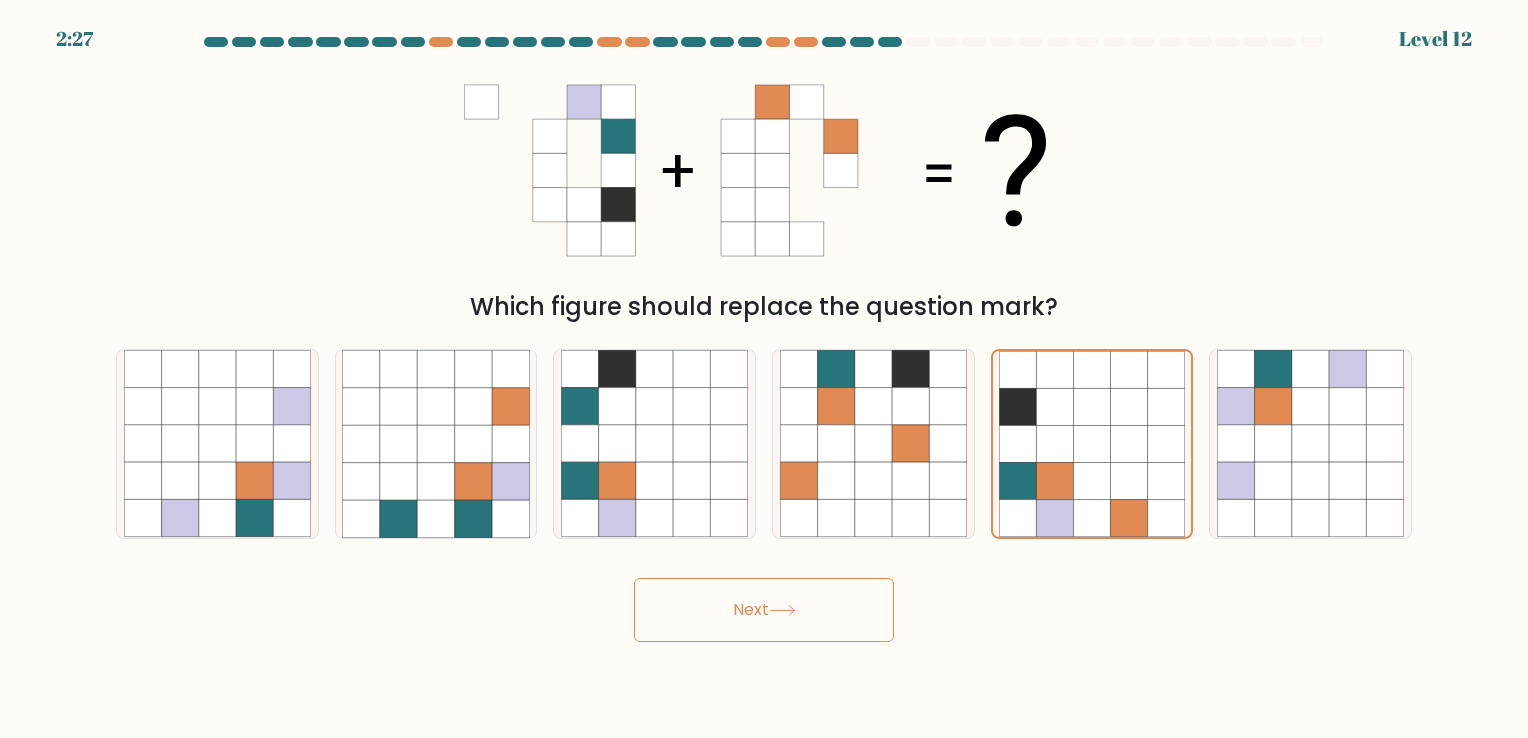 click on "Next" at bounding box center [764, 610] 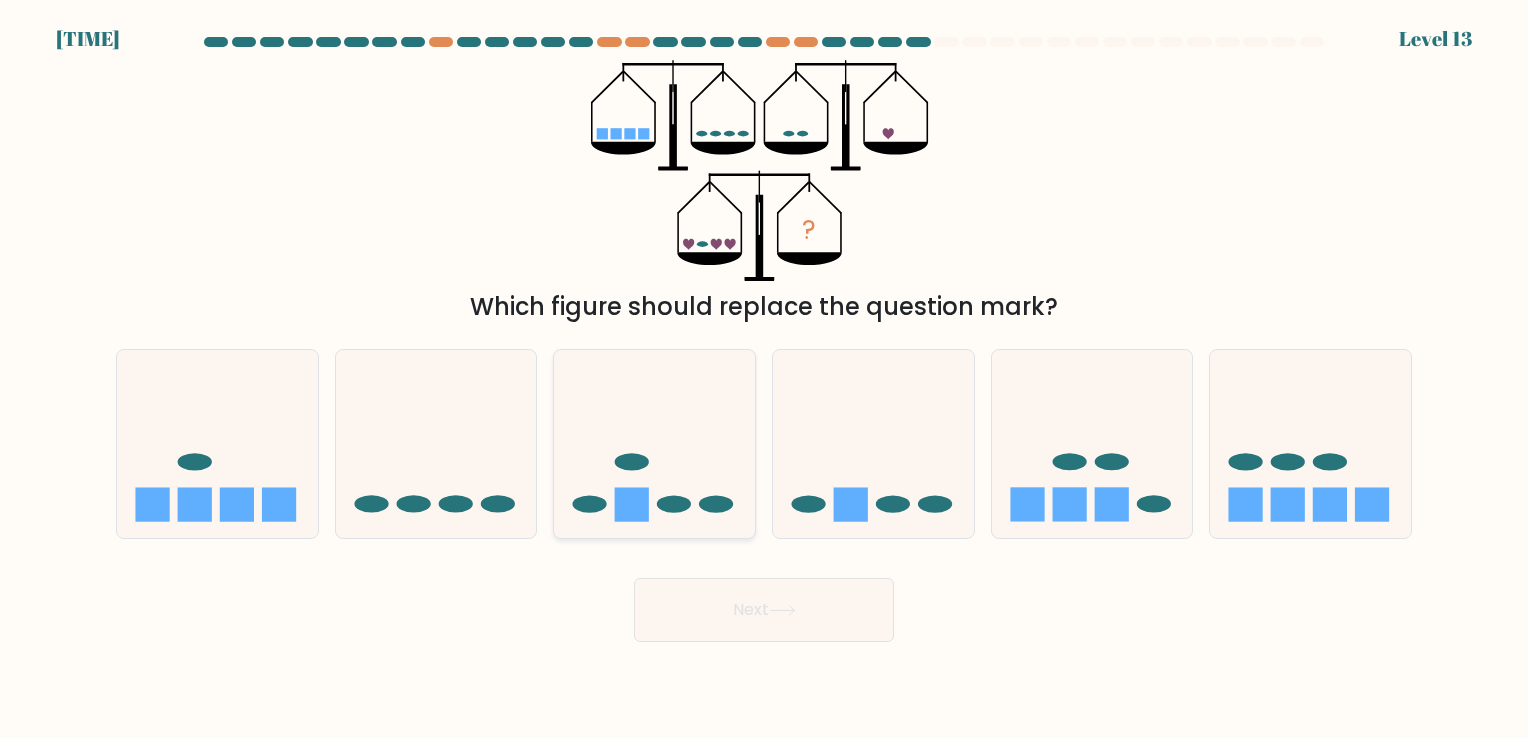 click at bounding box center (654, 444) 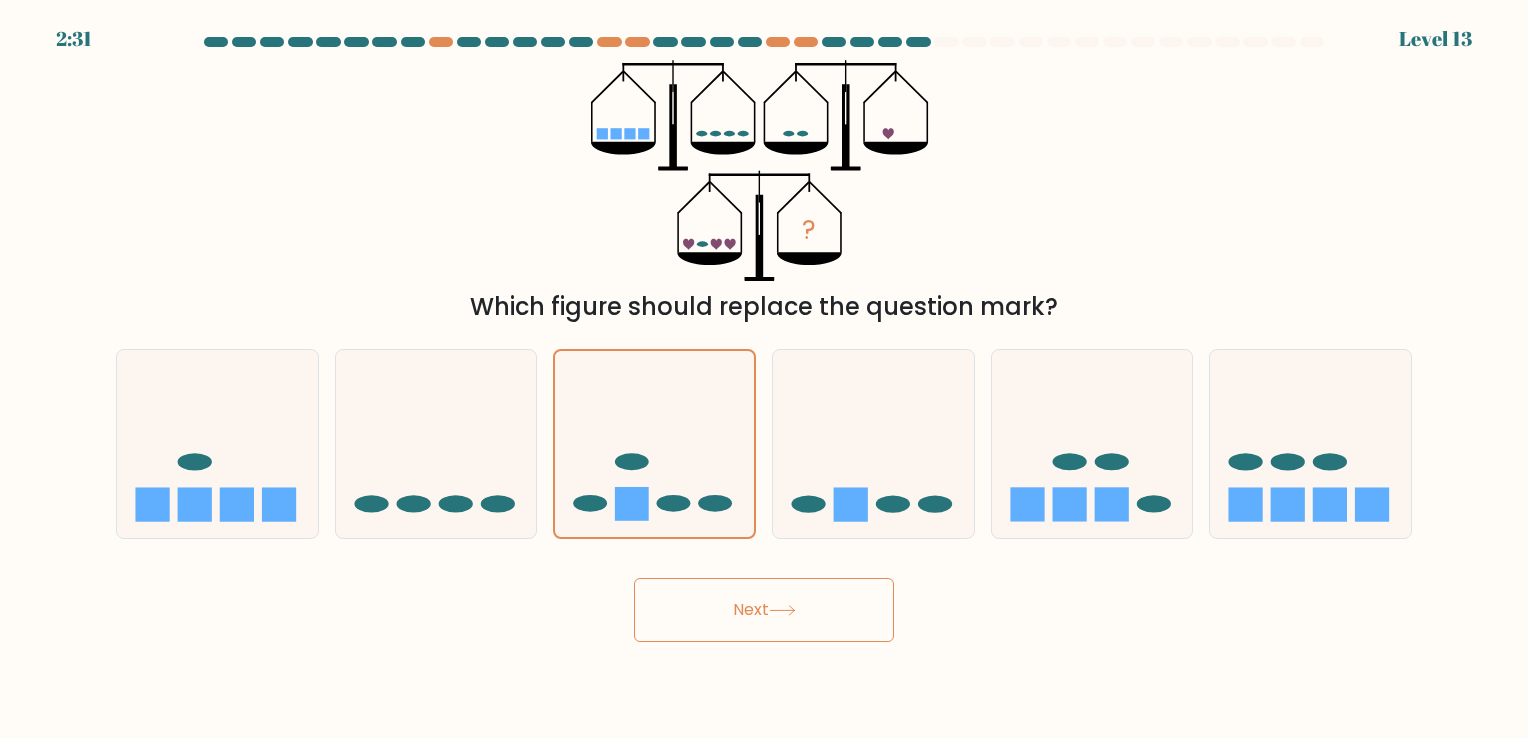click on "Next" at bounding box center (764, 610) 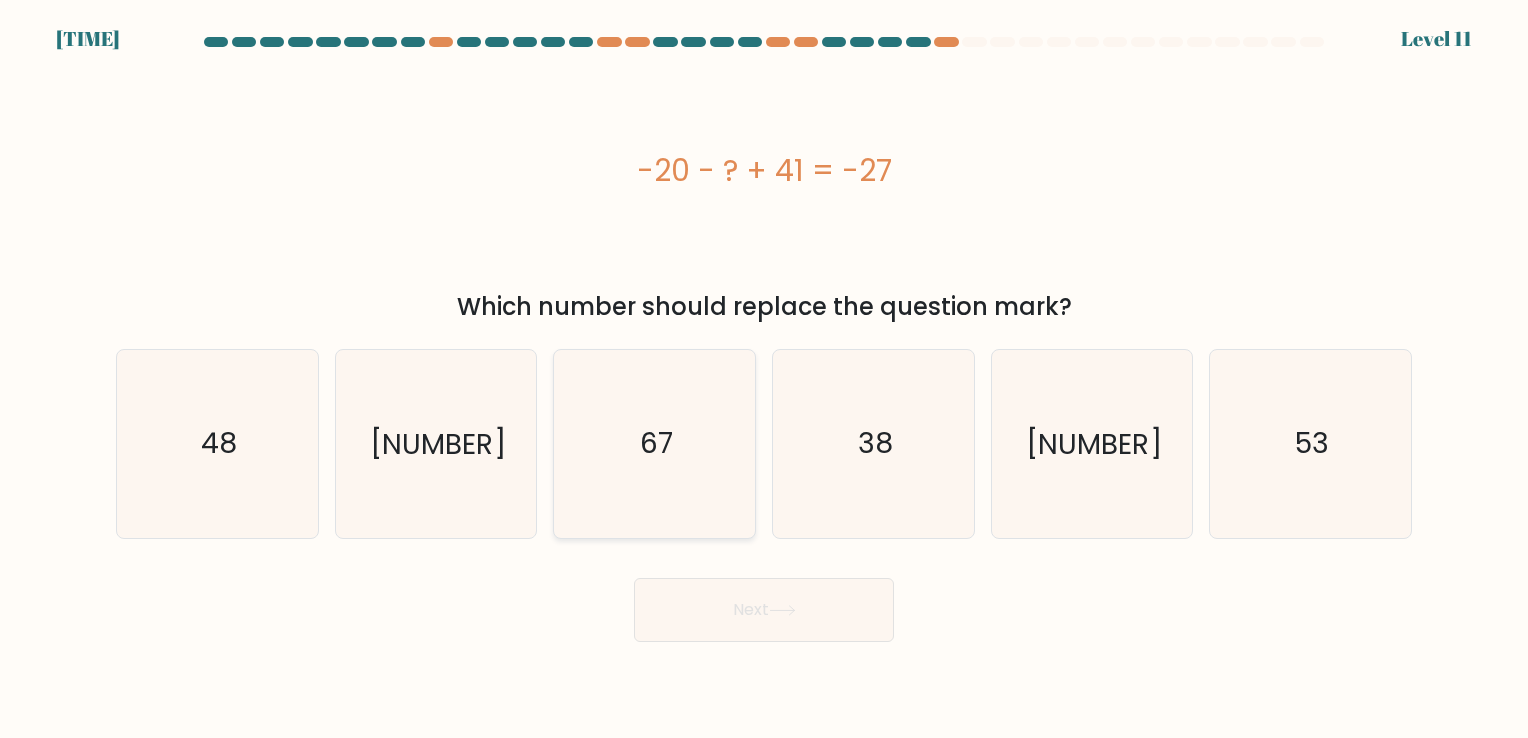 click on "67" at bounding box center [654, 443] 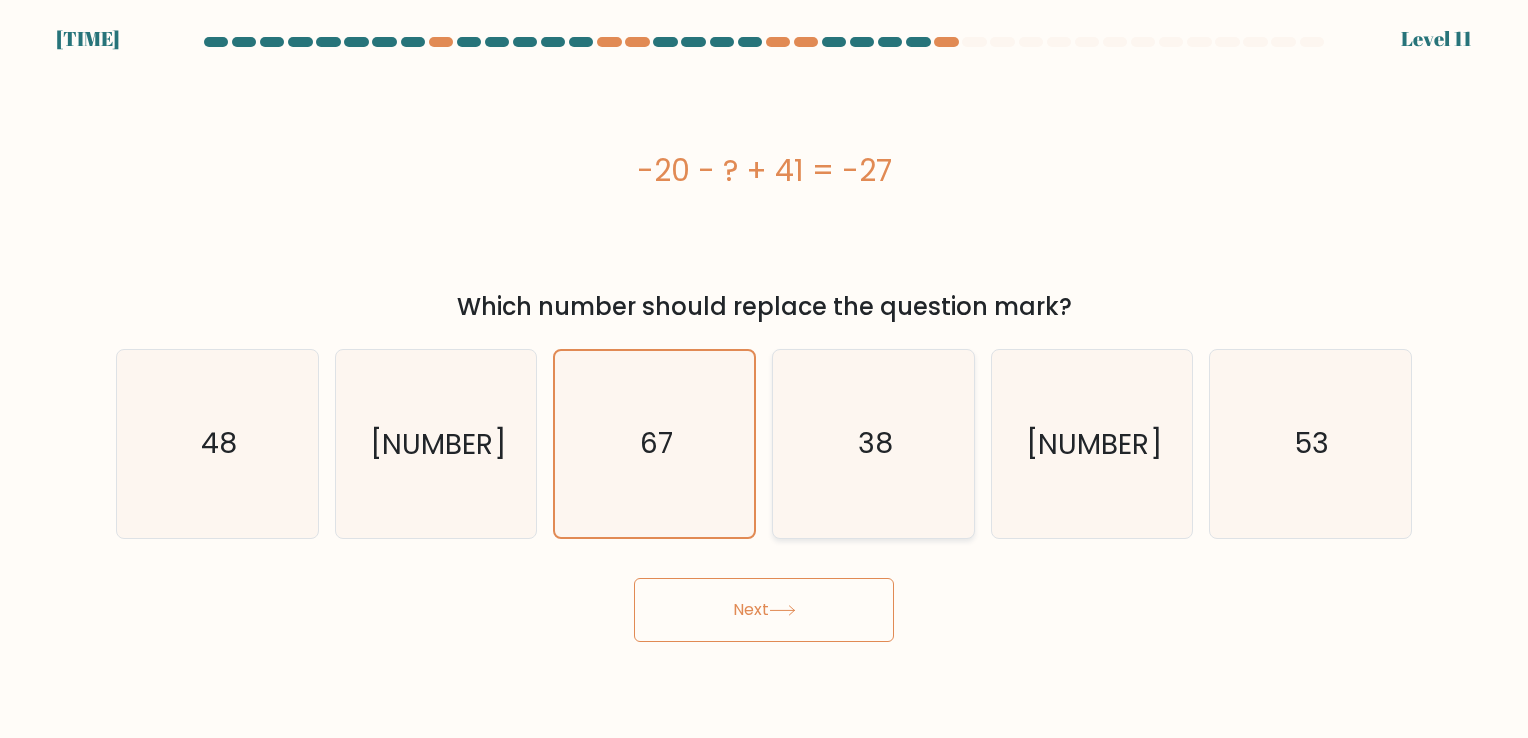 click on "38" at bounding box center (873, 443) 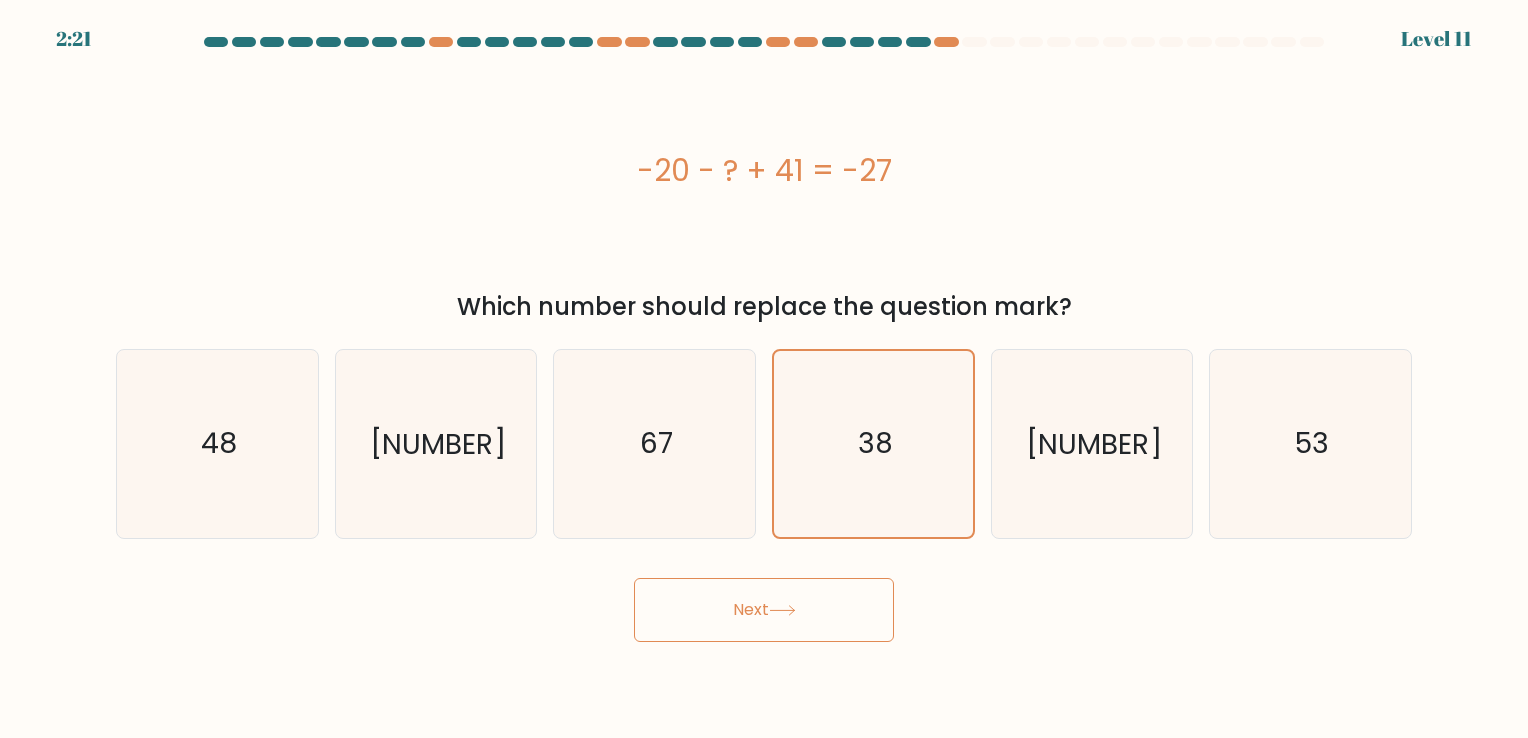 click on "Next" at bounding box center (764, 610) 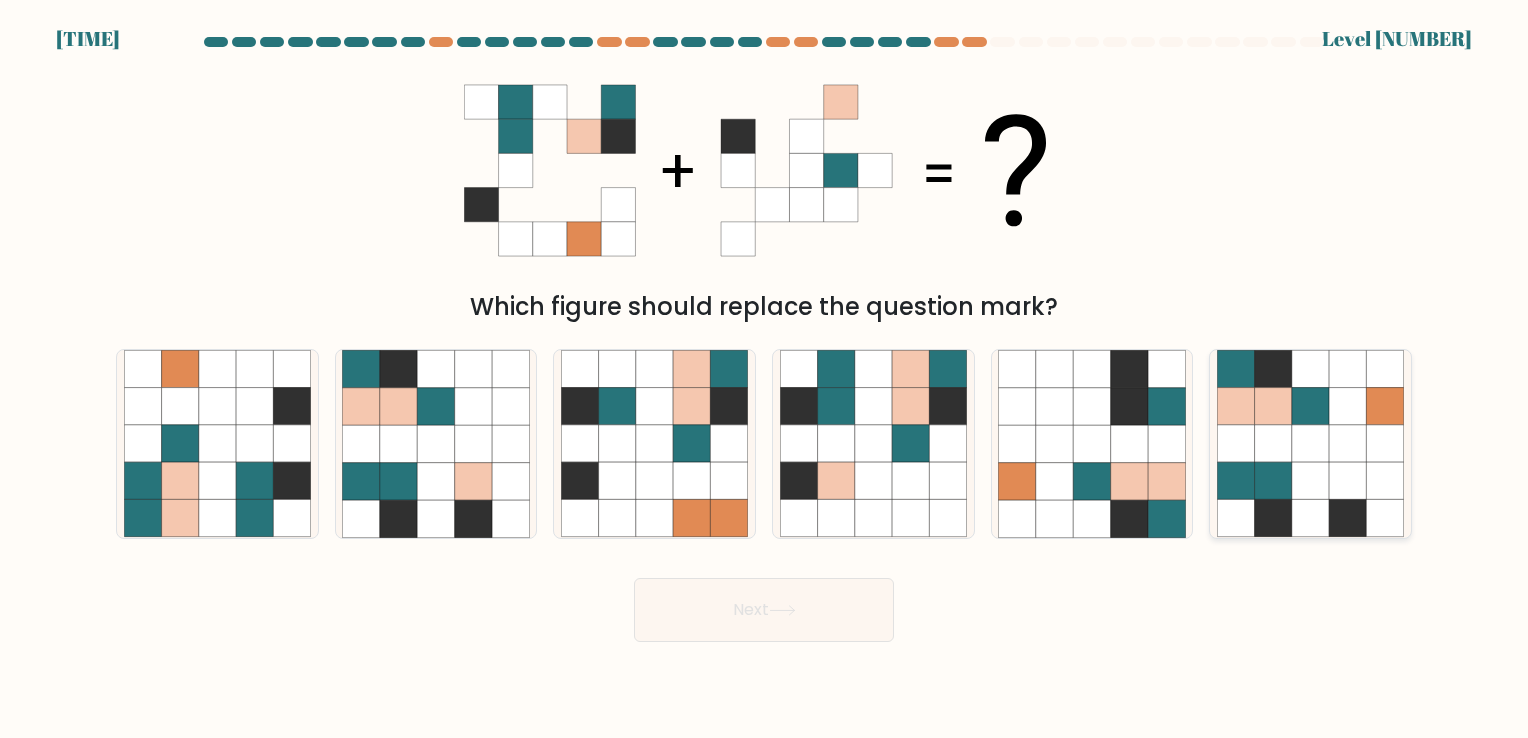 click at bounding box center (1235, 481) 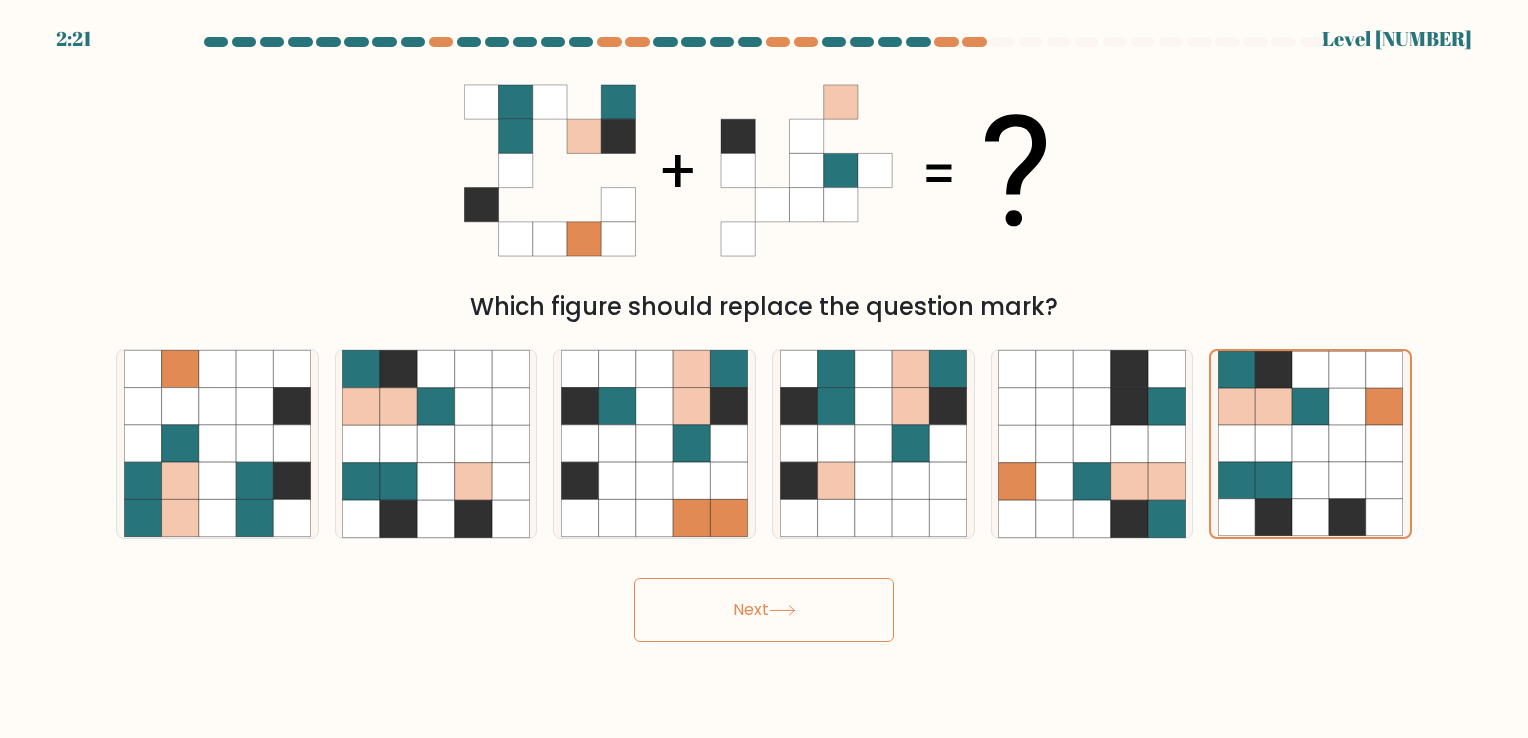 click on "Next" at bounding box center [764, 610] 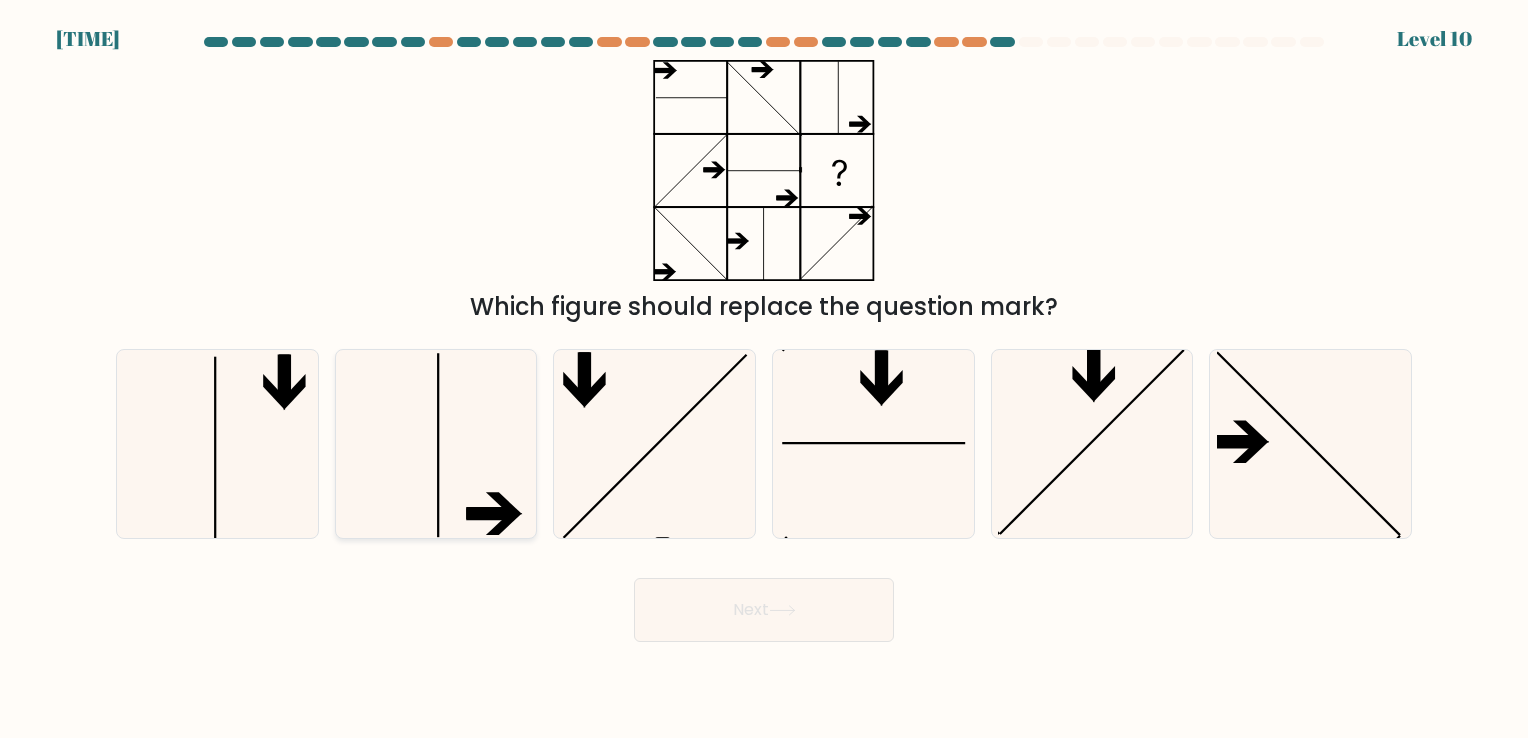 click at bounding box center [504, 503] 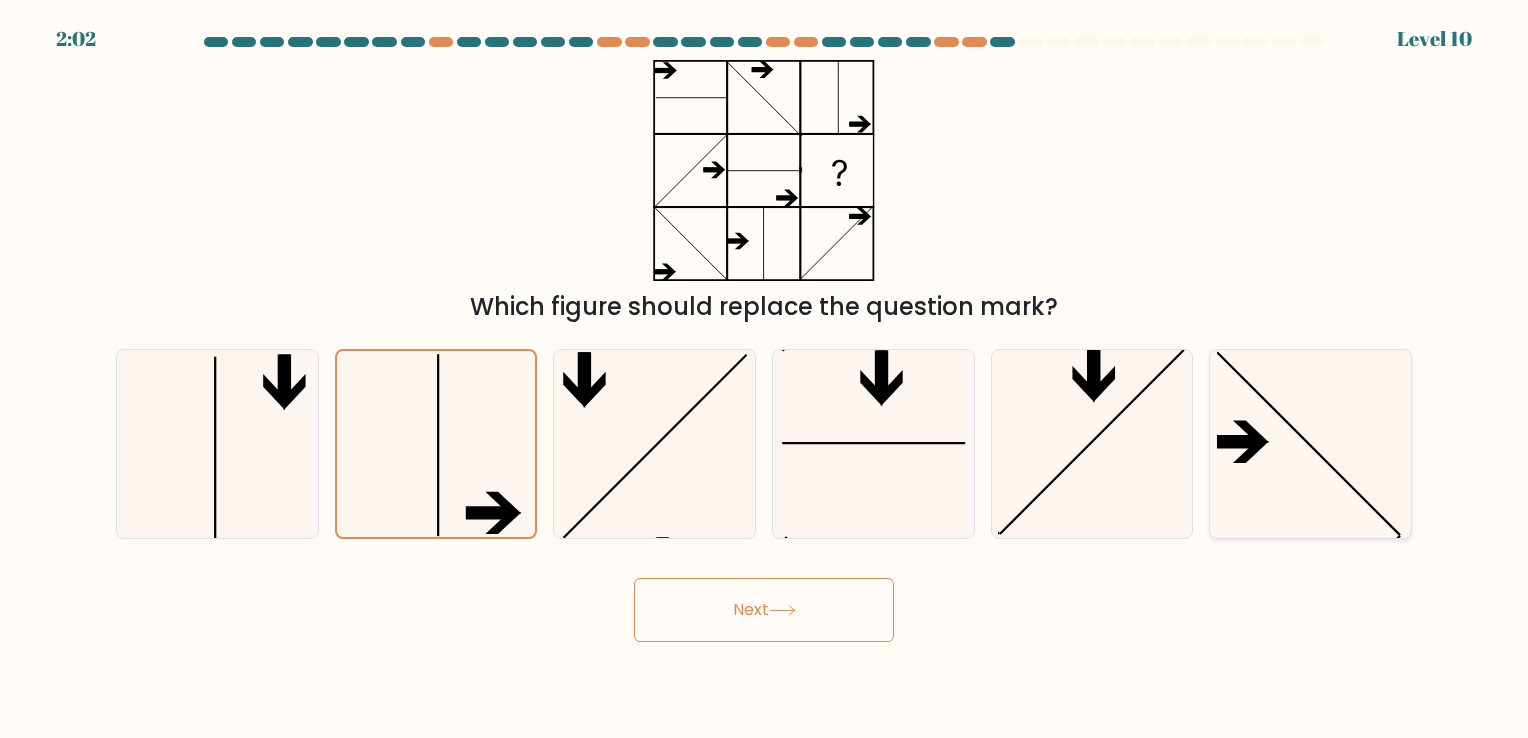 click at bounding box center (1310, 443) 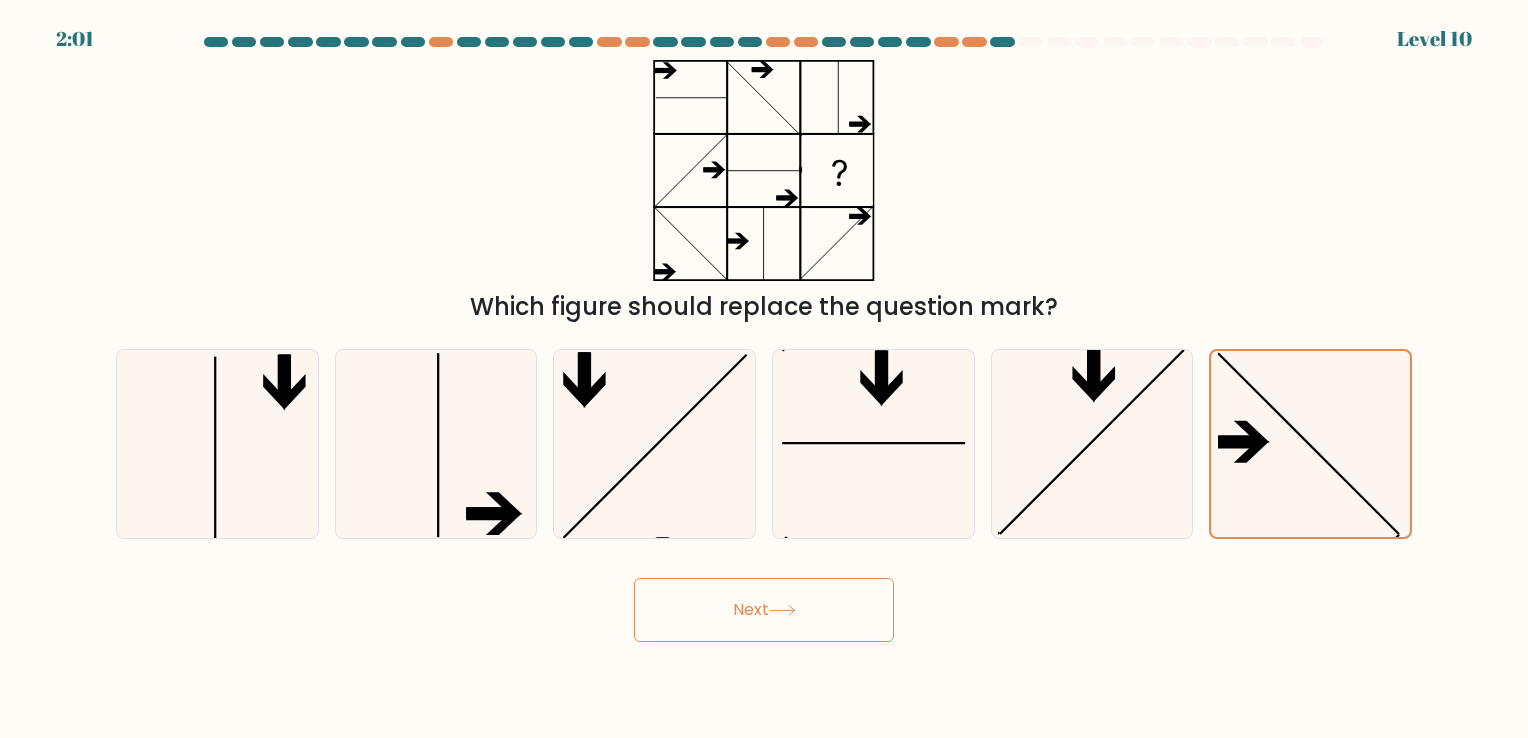 click on "Next" at bounding box center (764, 610) 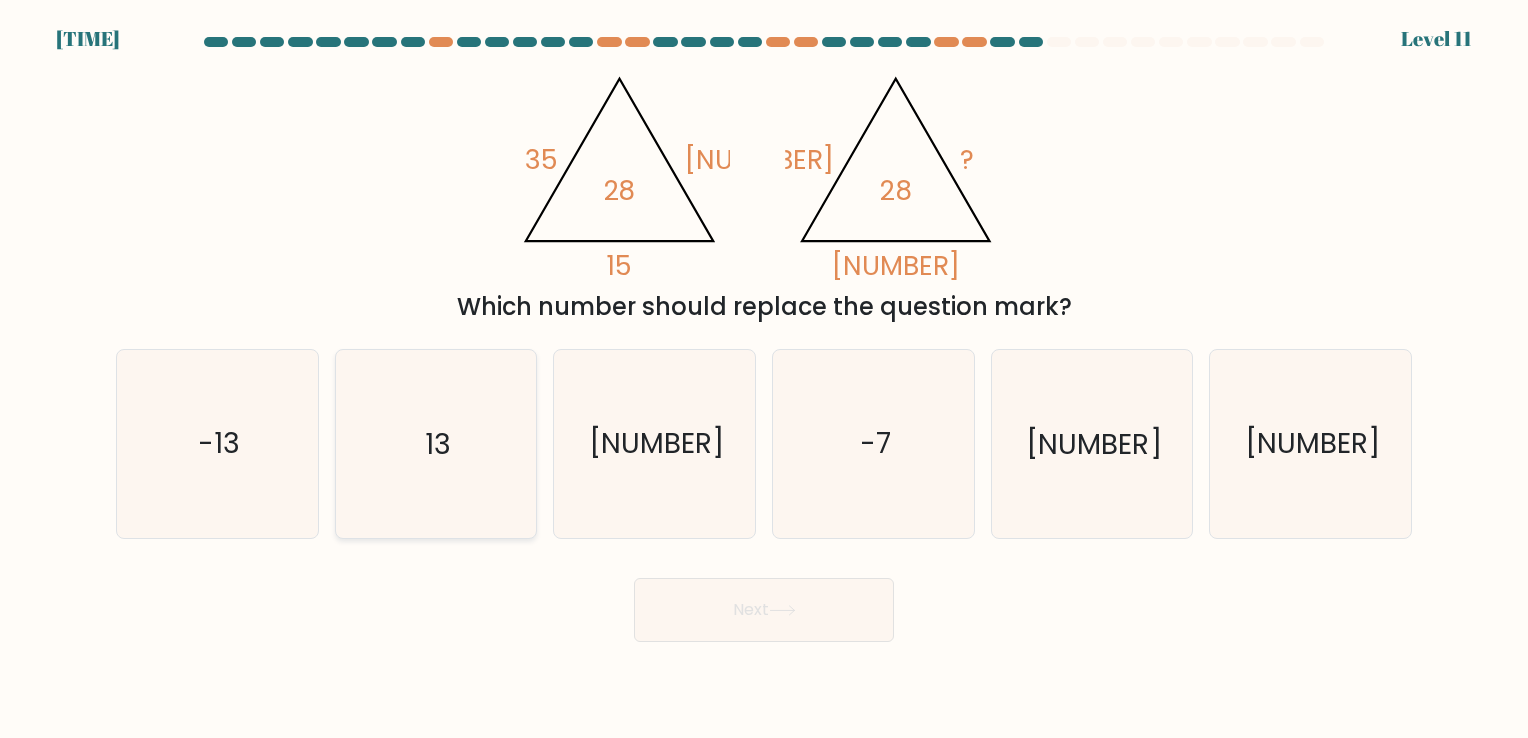 click on "13" at bounding box center [435, 443] 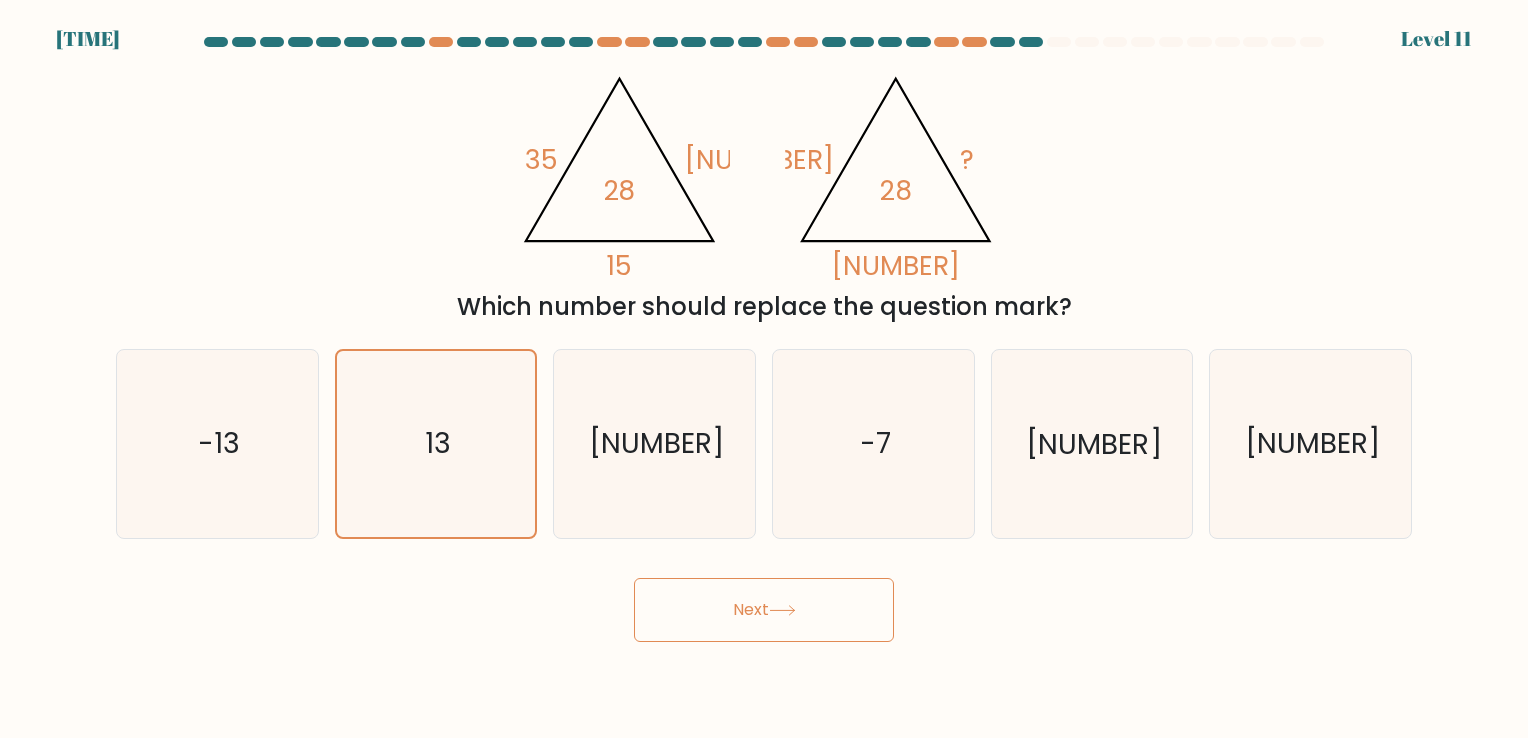 click on "Next" at bounding box center [764, 610] 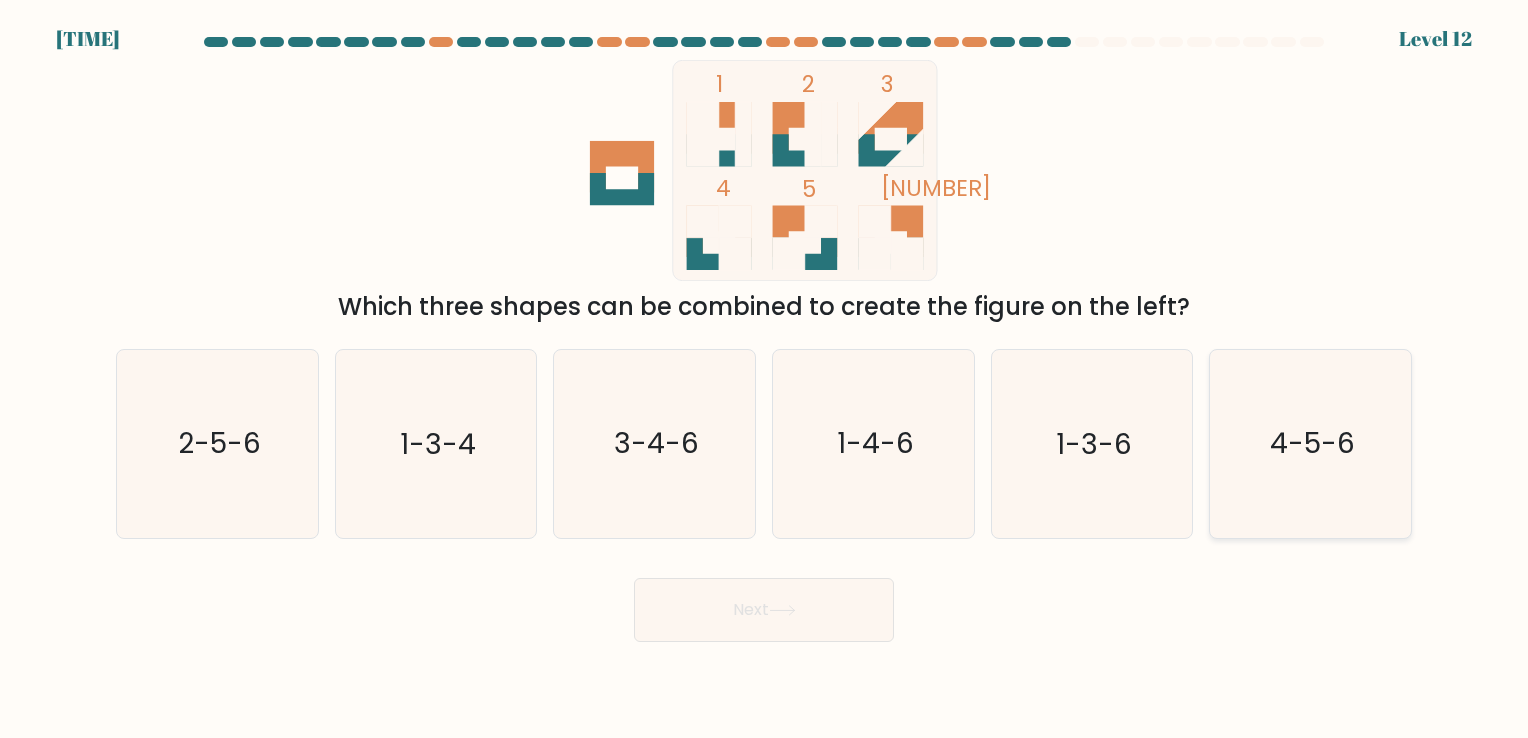 click on "4-5-6" at bounding box center [1312, 444] 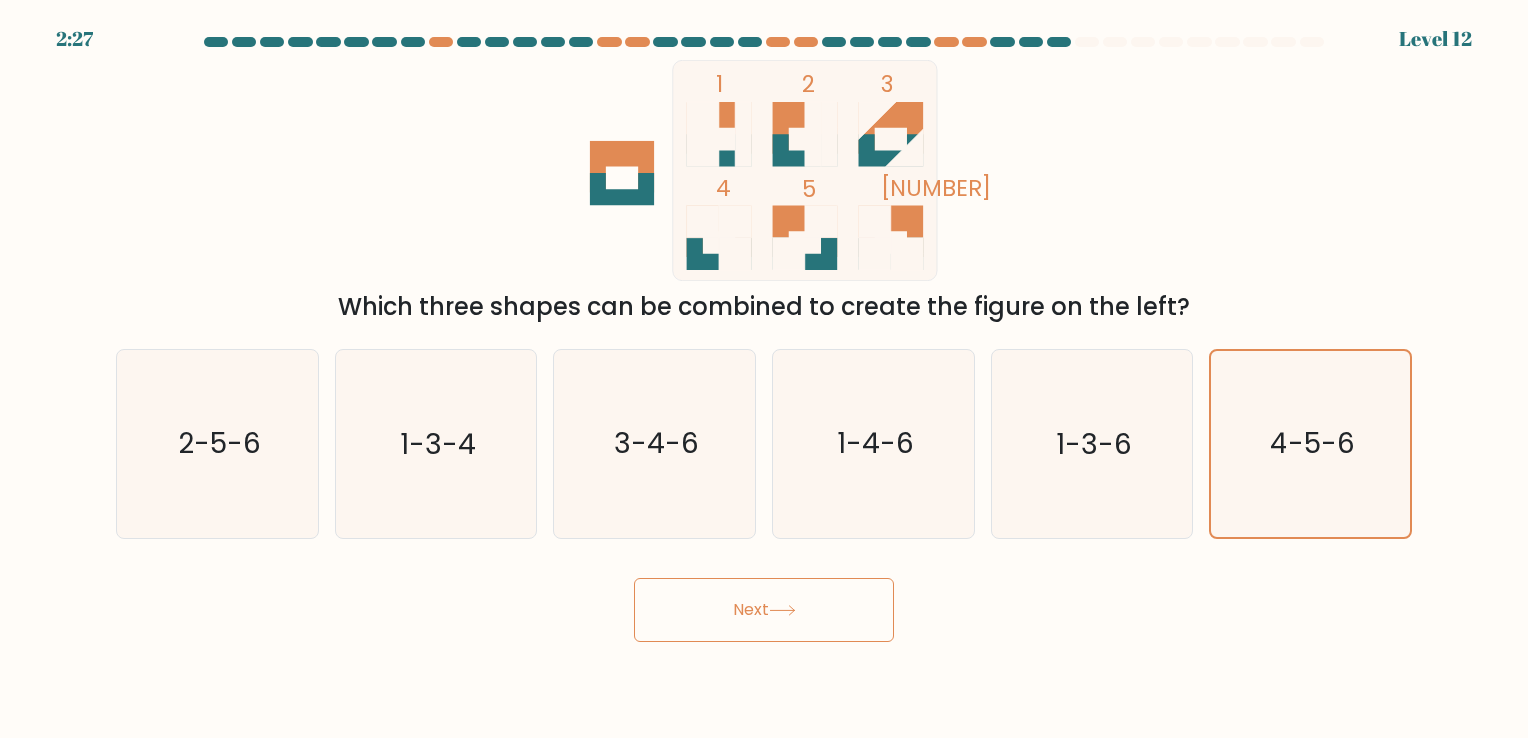 click at bounding box center [782, 610] 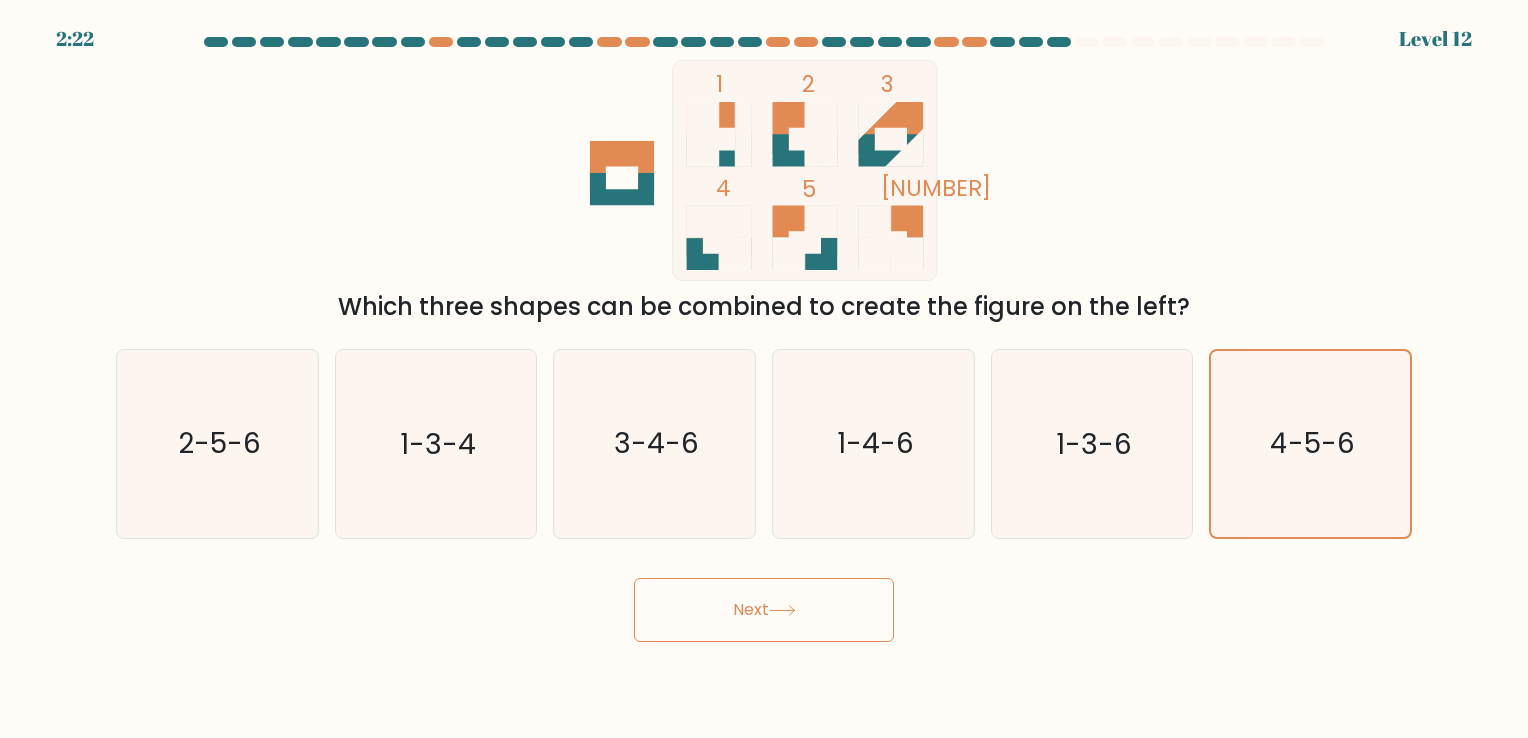 click on "Next" at bounding box center (764, 610) 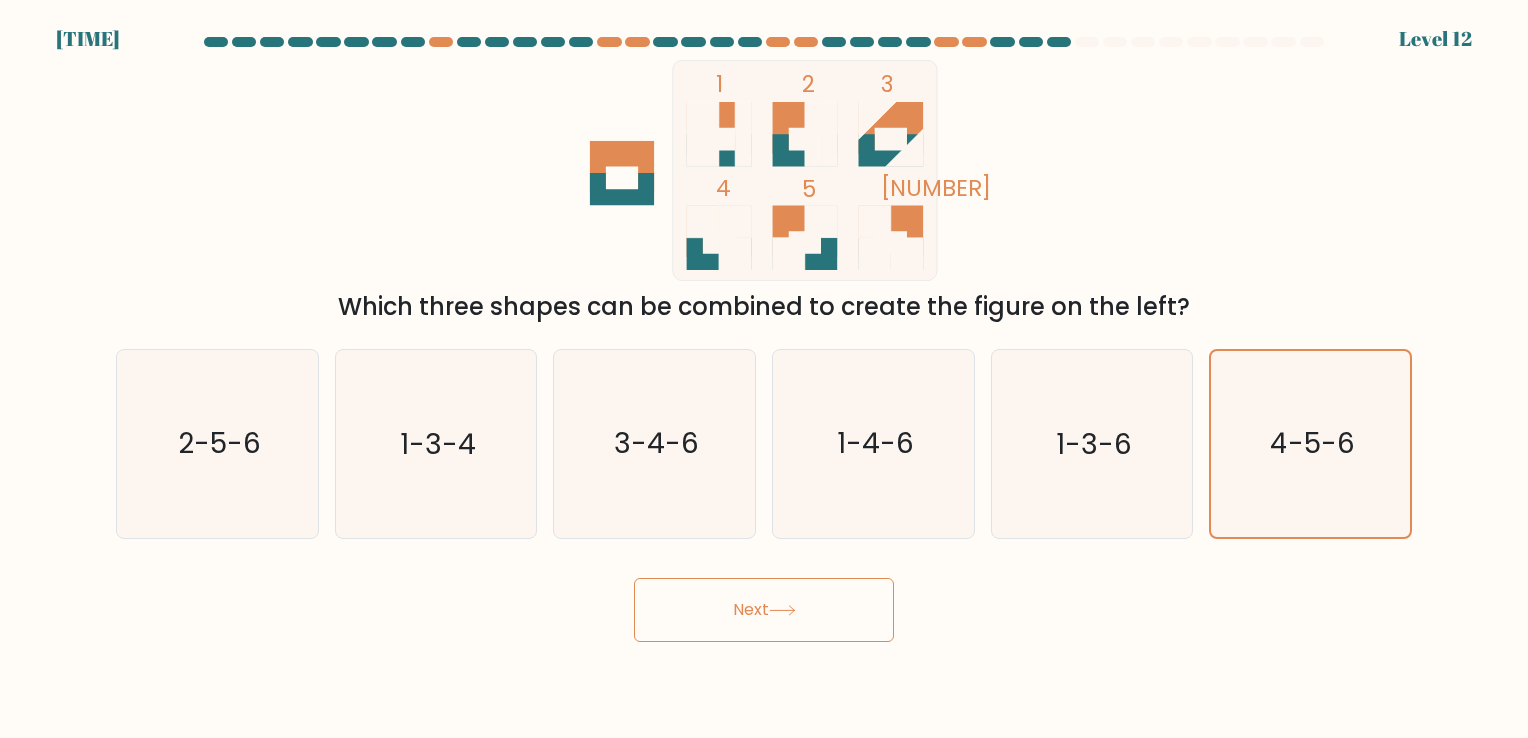 click on "Next" at bounding box center [764, 610] 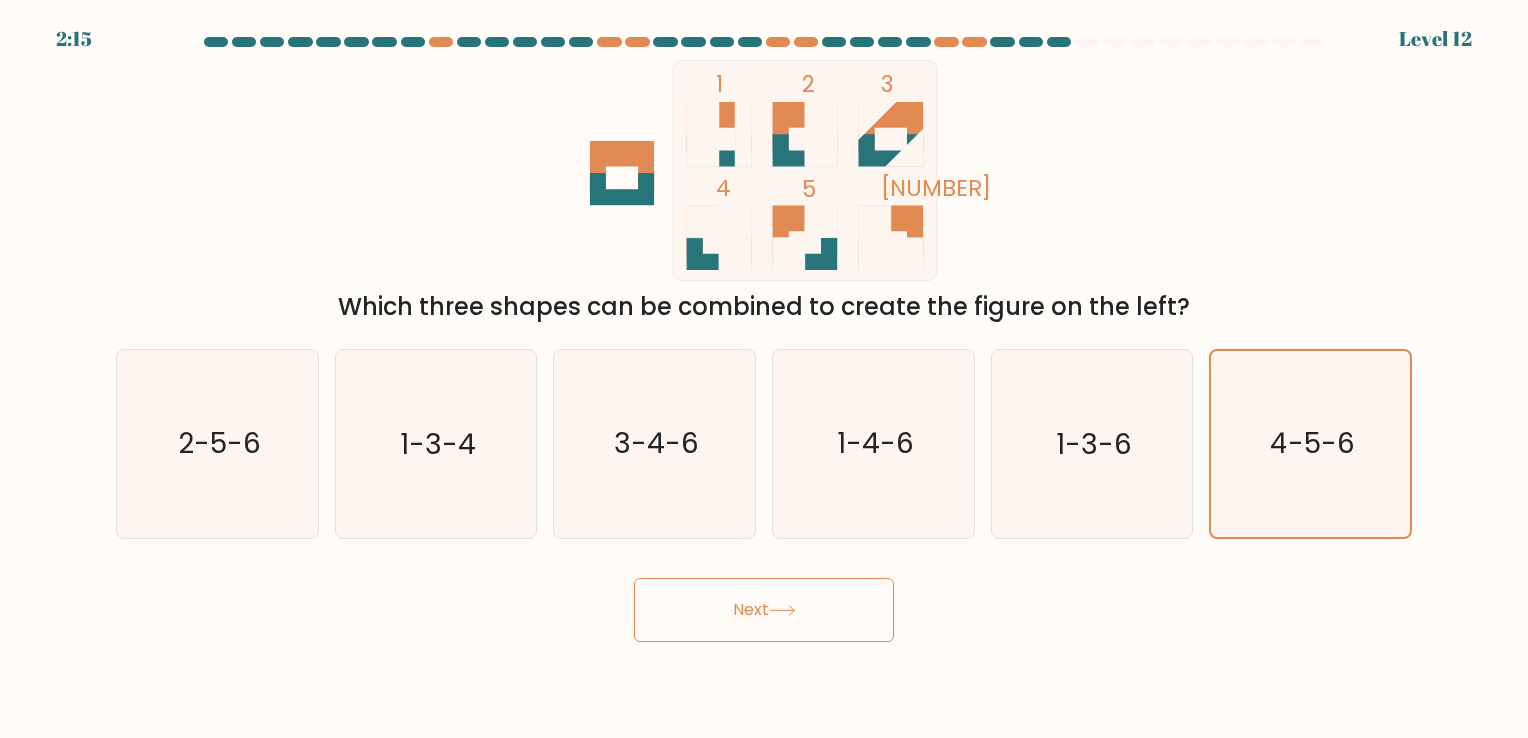 click on "Next" at bounding box center [764, 610] 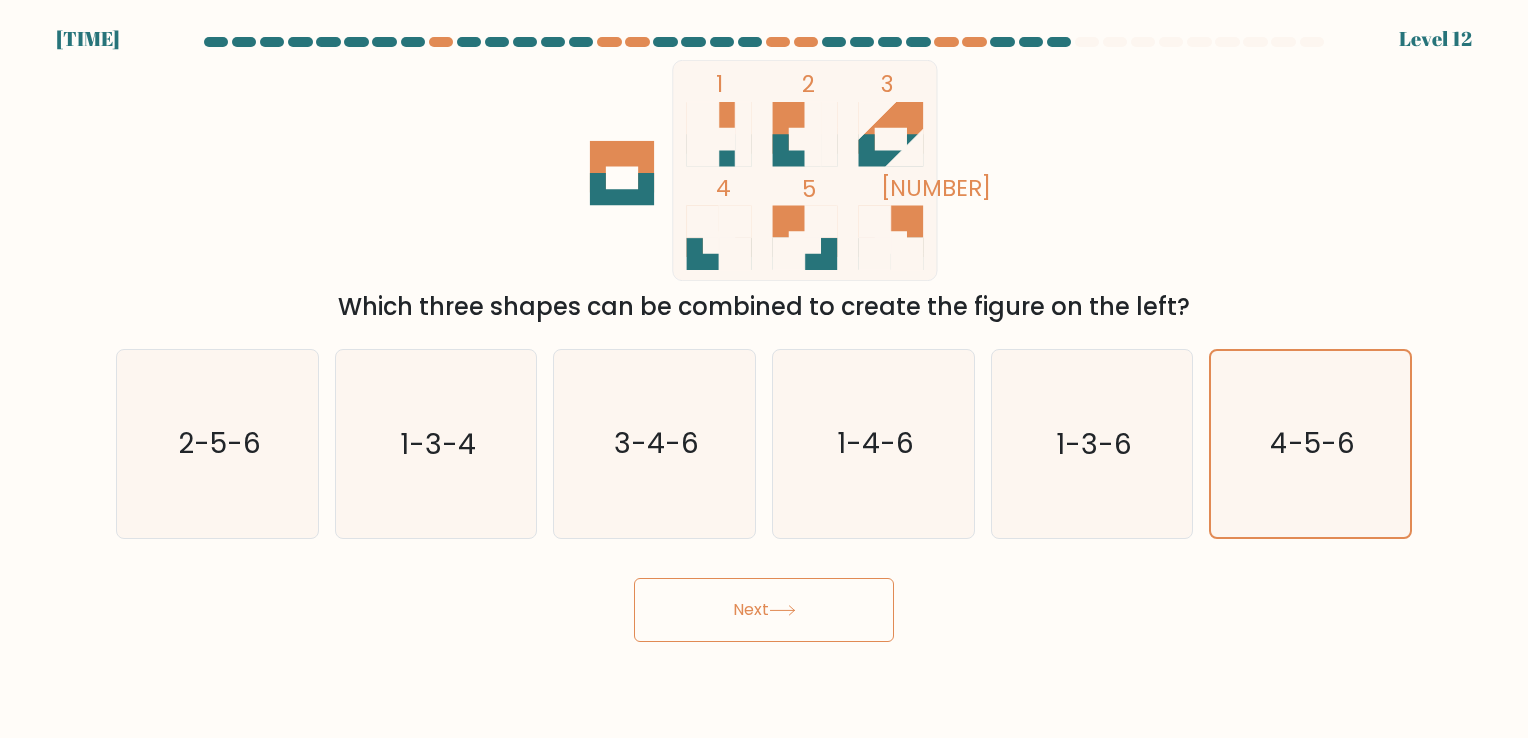 click on "Next" at bounding box center (764, 610) 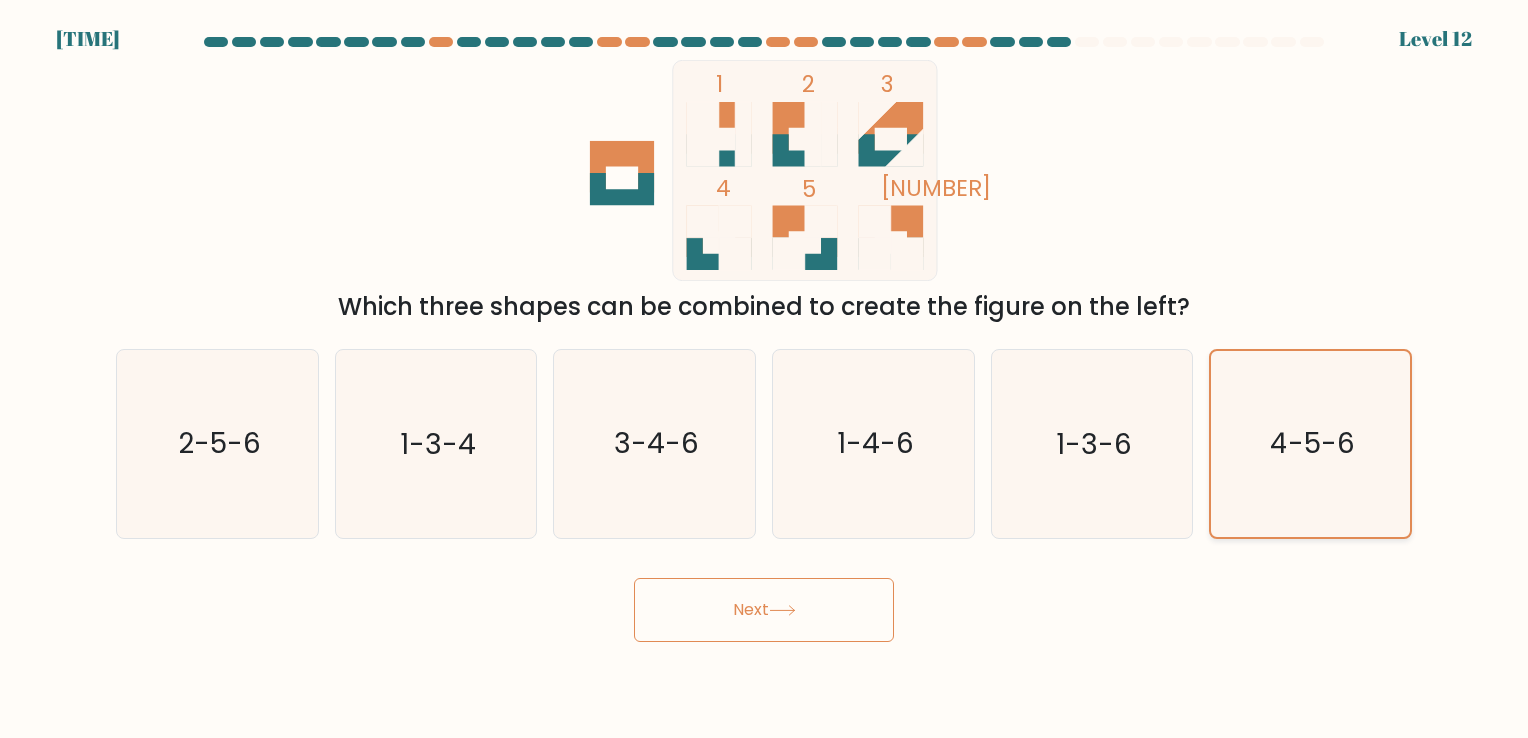 click on "4-5-6" at bounding box center (1310, 443) 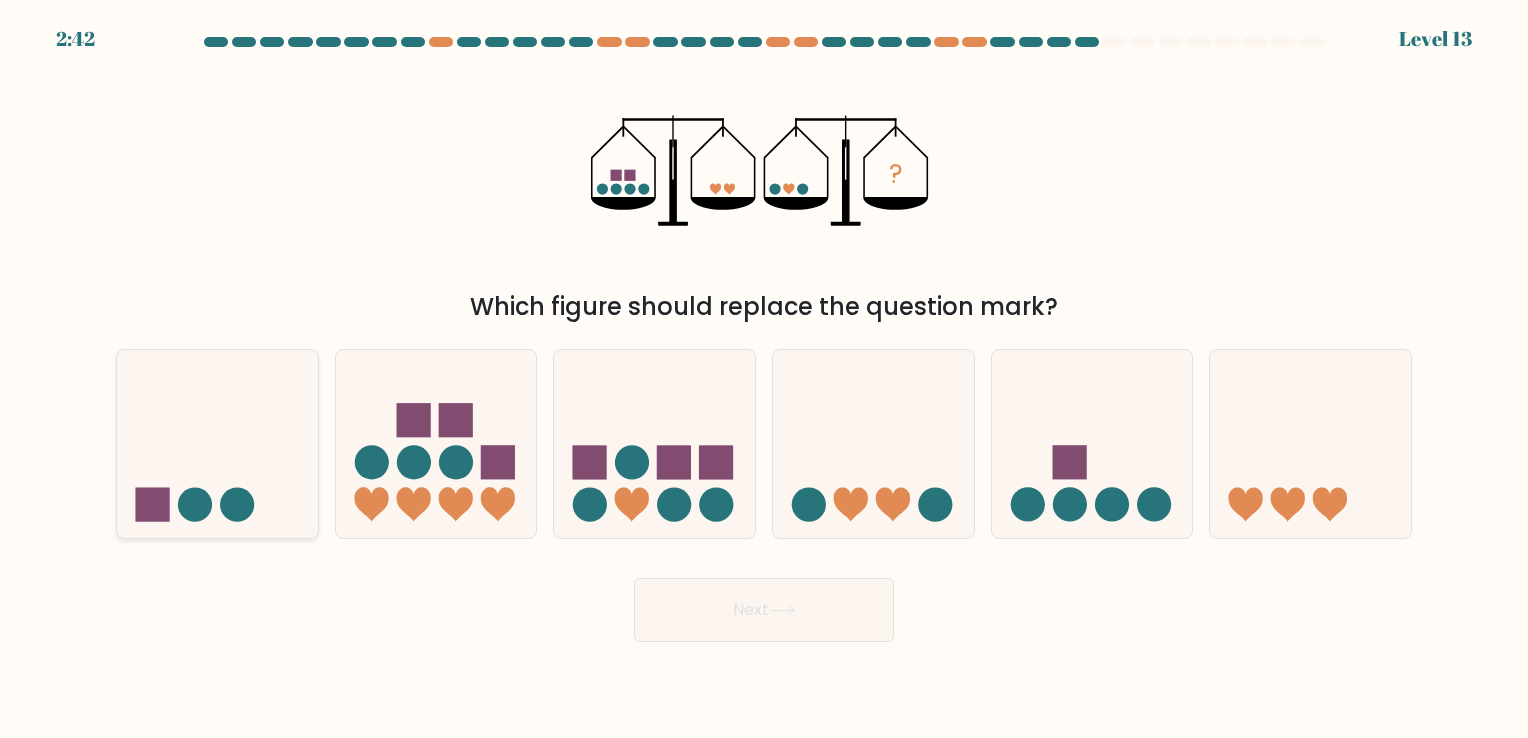 click at bounding box center (195, 505) 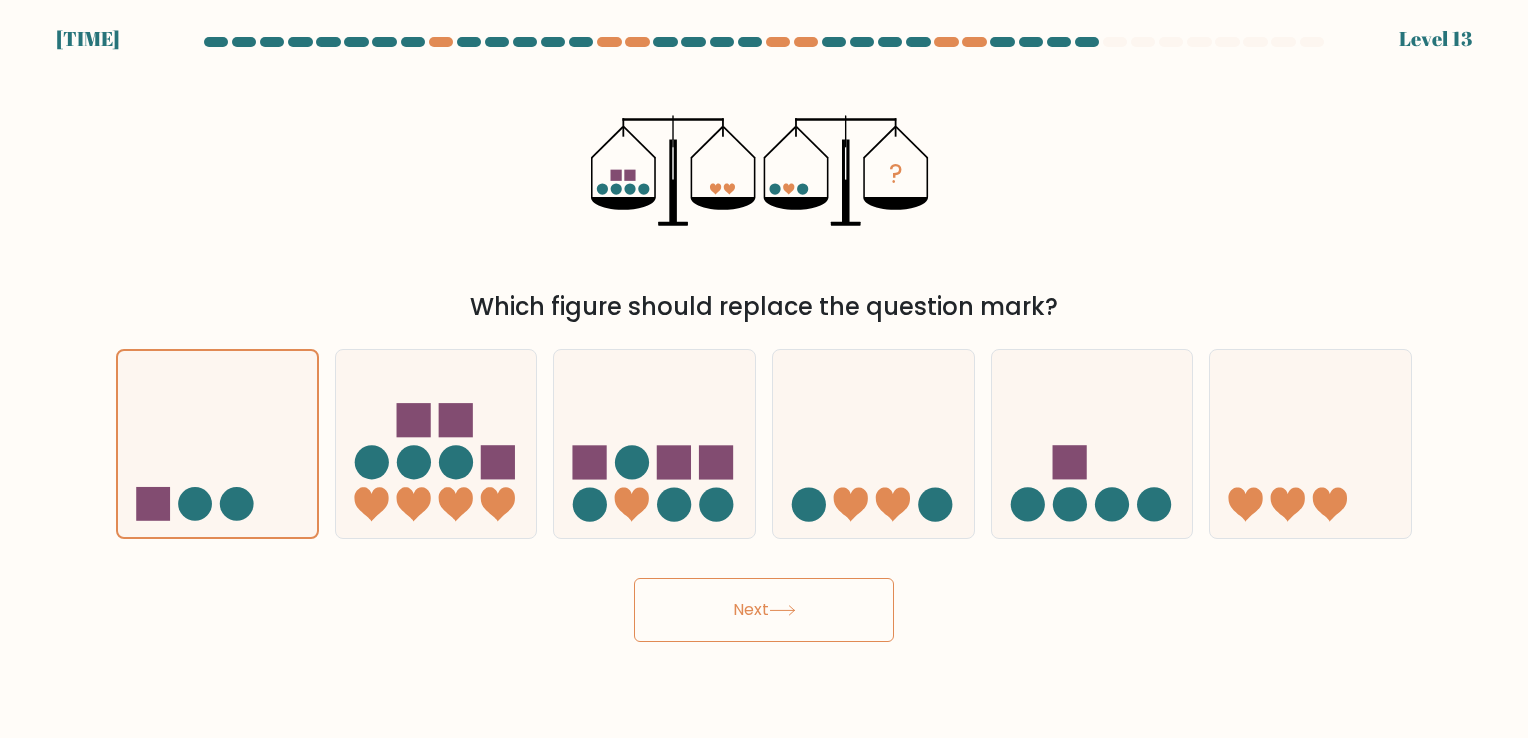 click on "Next" at bounding box center [764, 610] 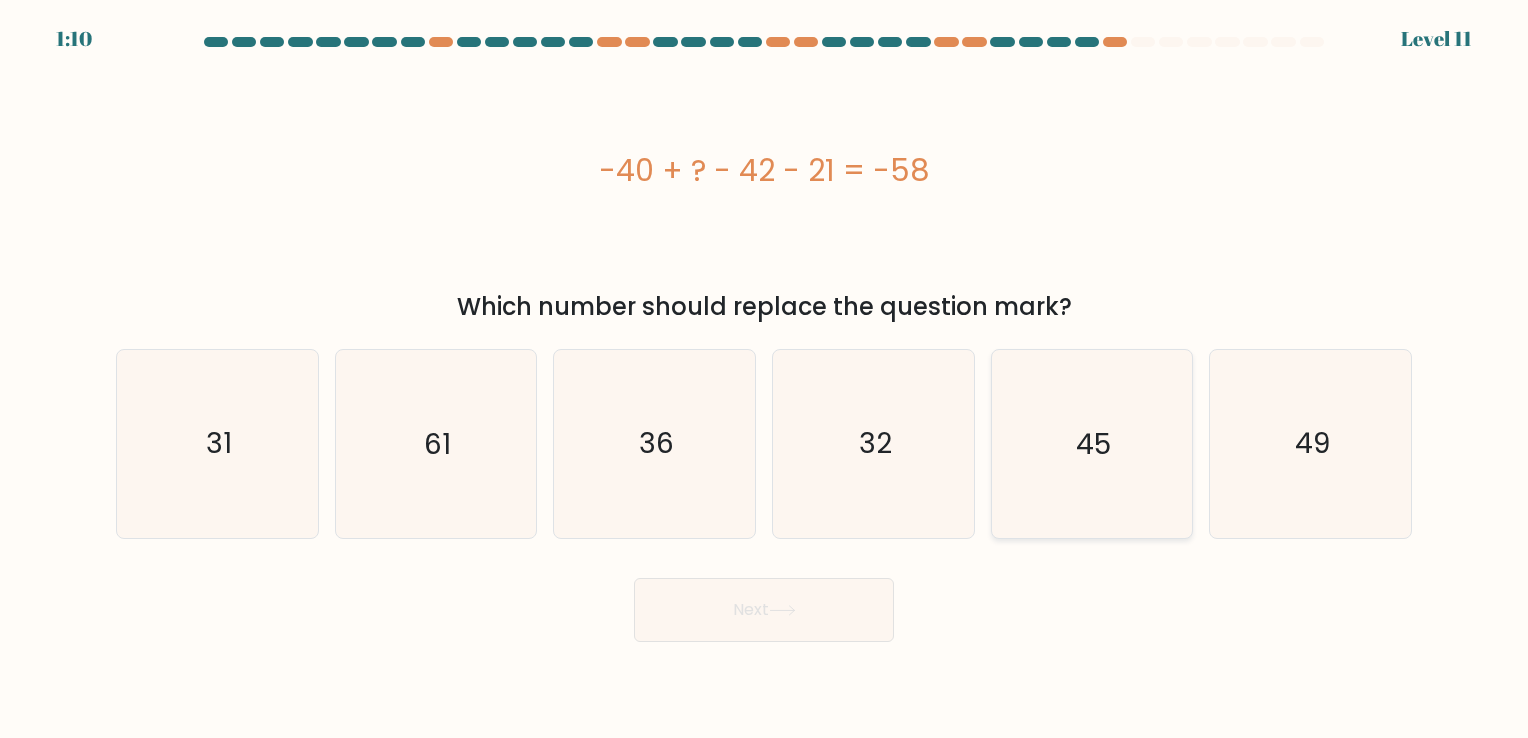 click on "45" at bounding box center (1093, 444) 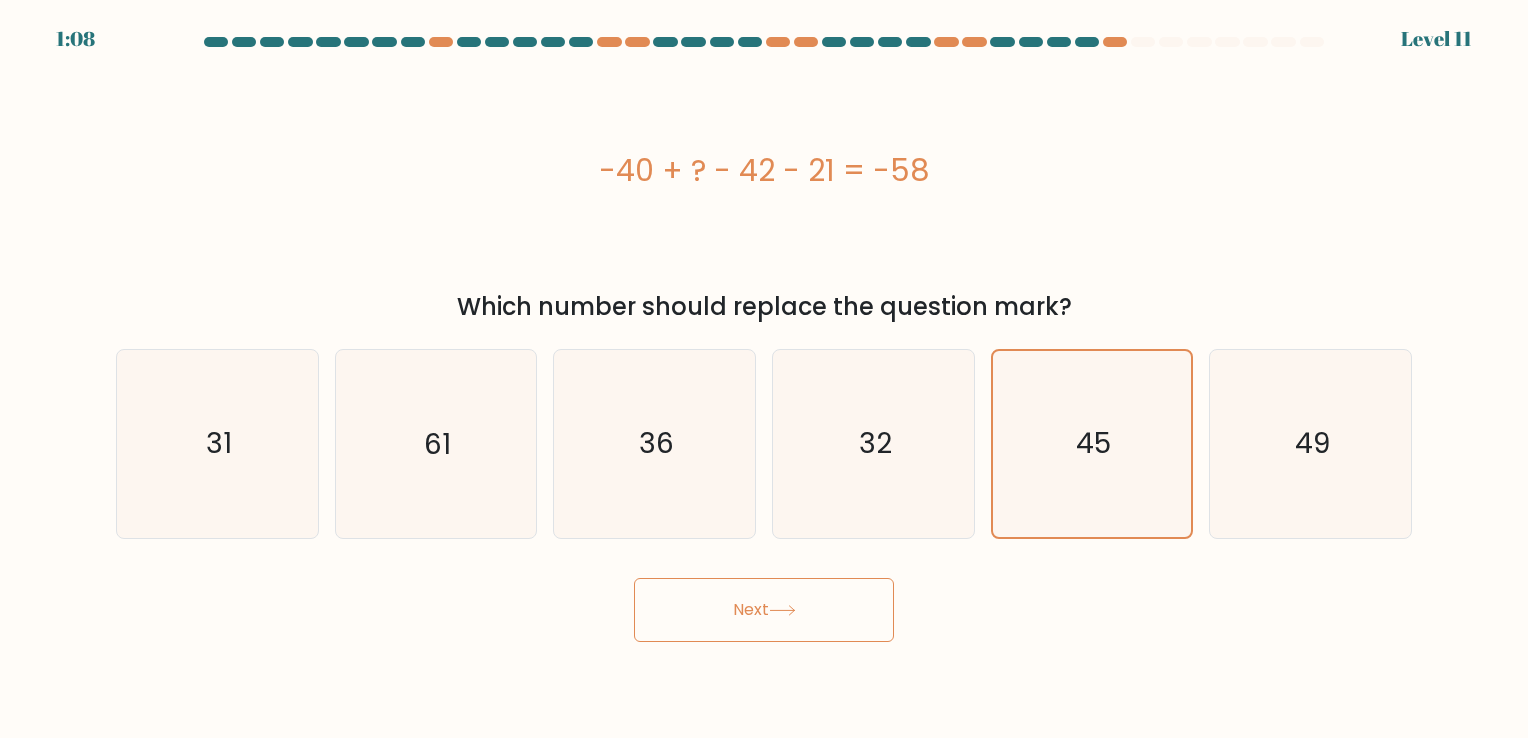 click on "Next" at bounding box center (764, 610) 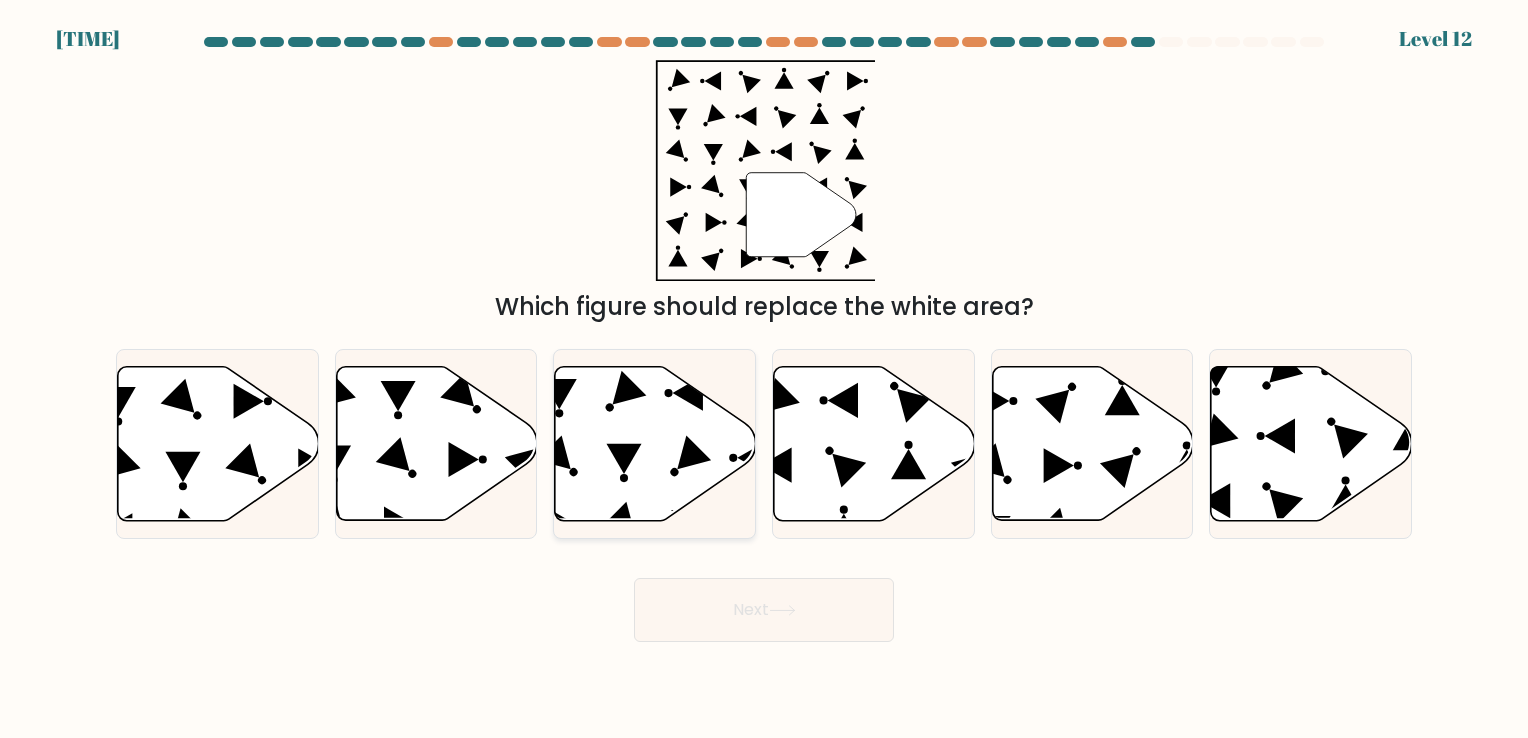 click at bounding box center (655, 443) 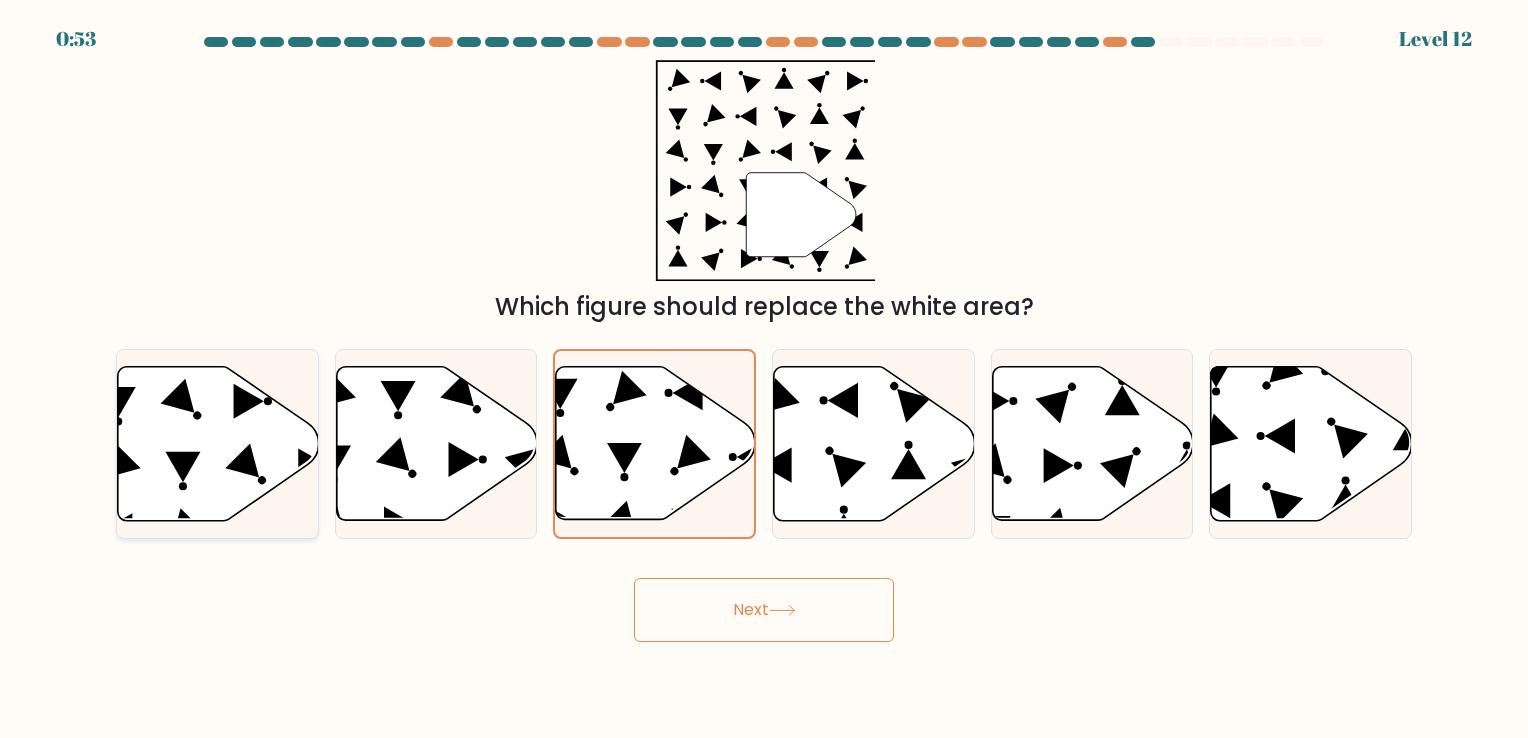 click at bounding box center [218, 443] 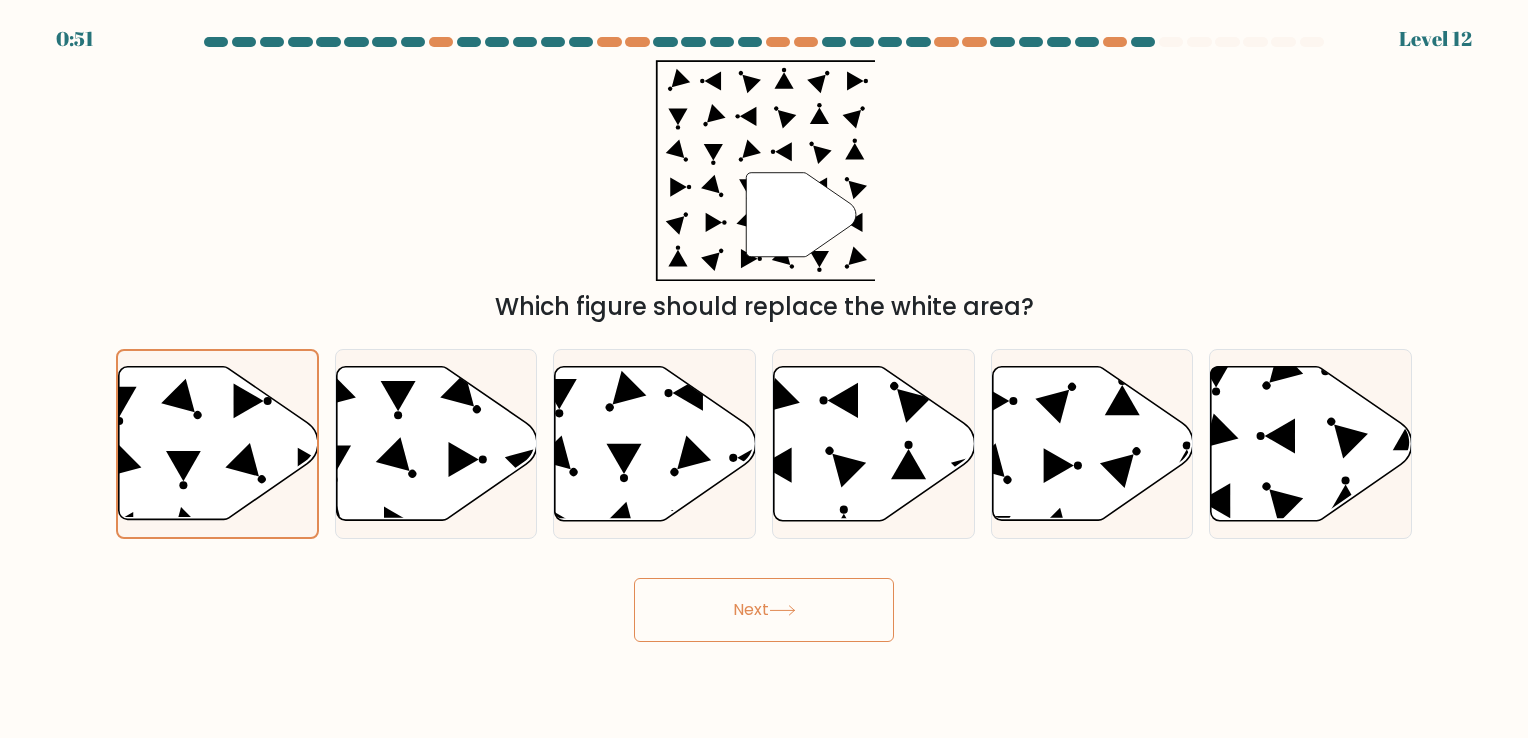 click at bounding box center [782, 610] 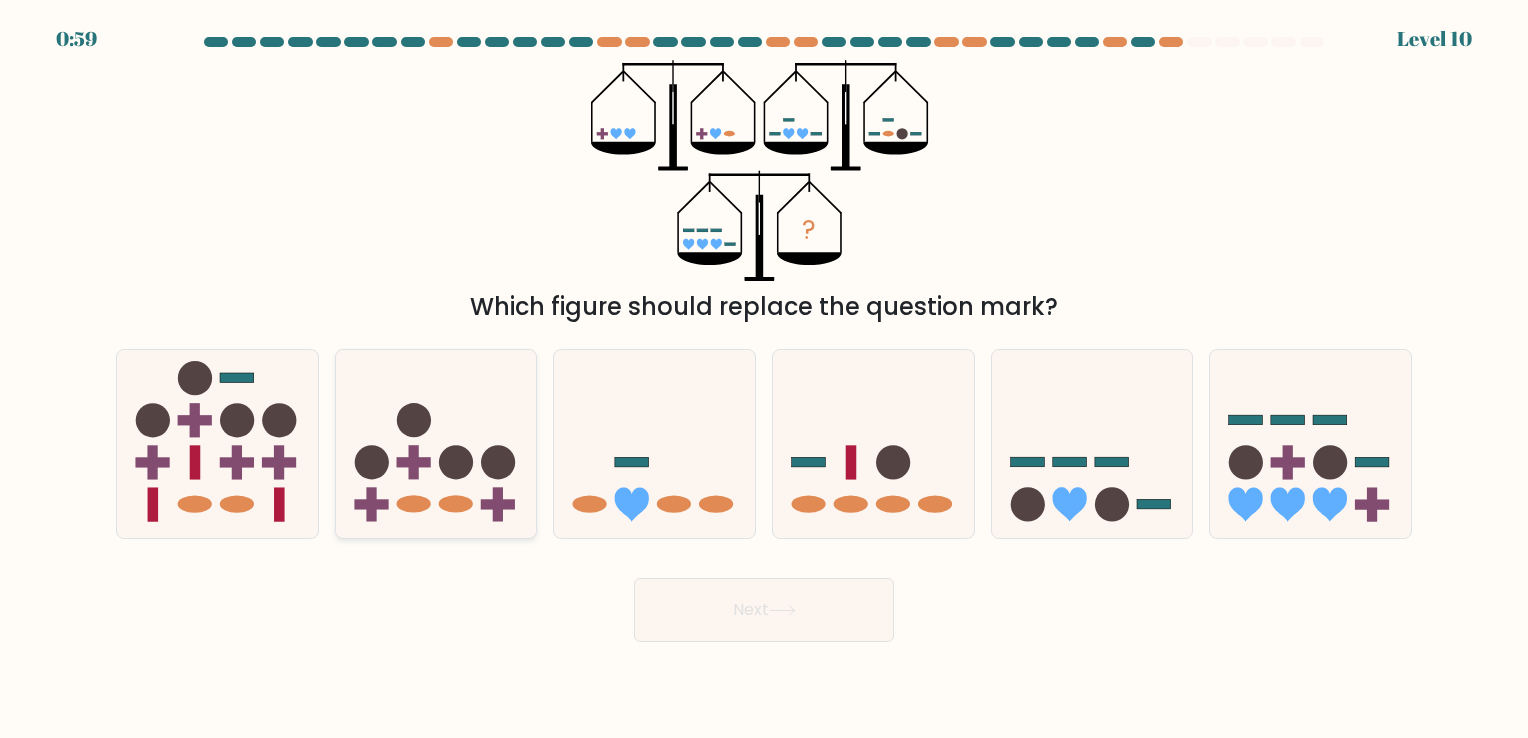 click at bounding box center [456, 462] 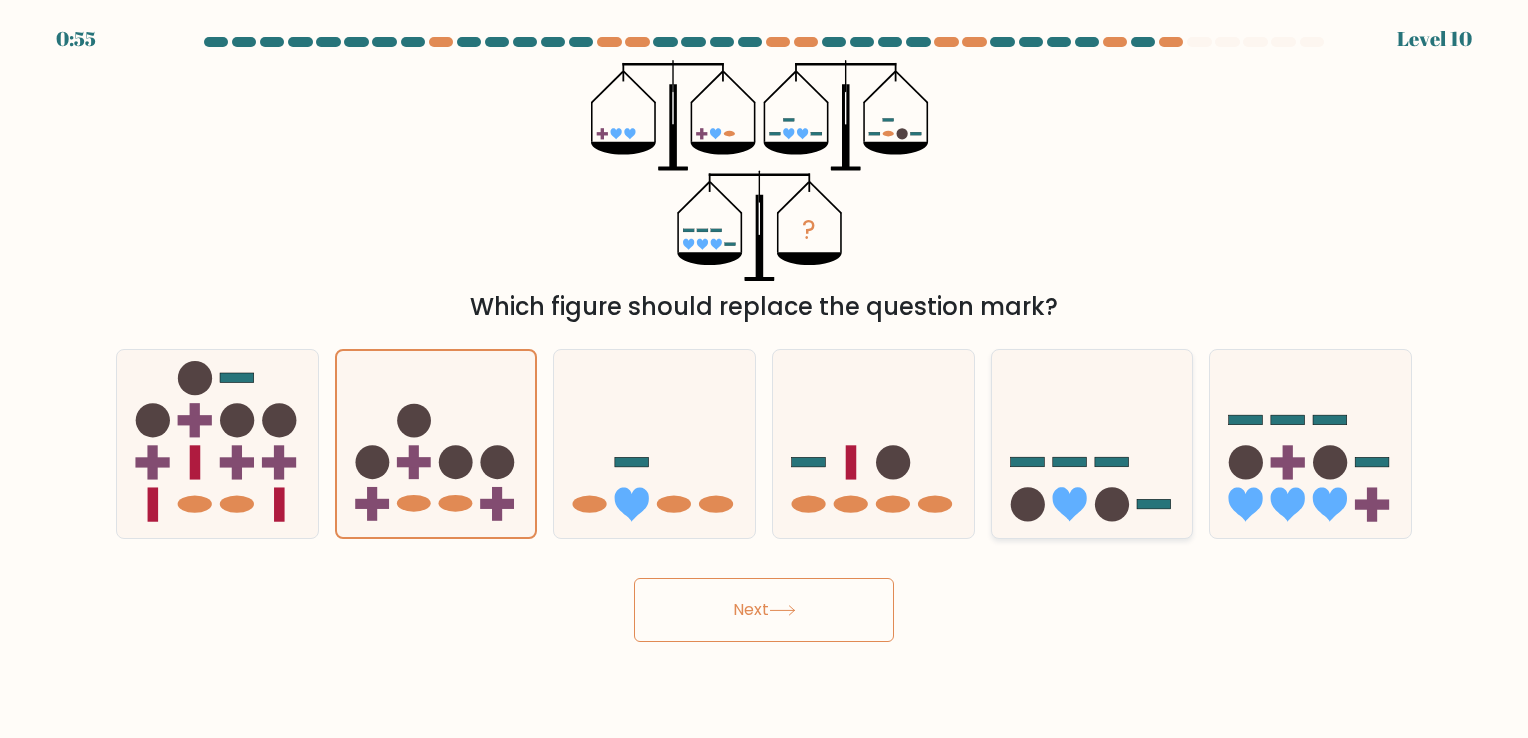 click at bounding box center [1092, 444] 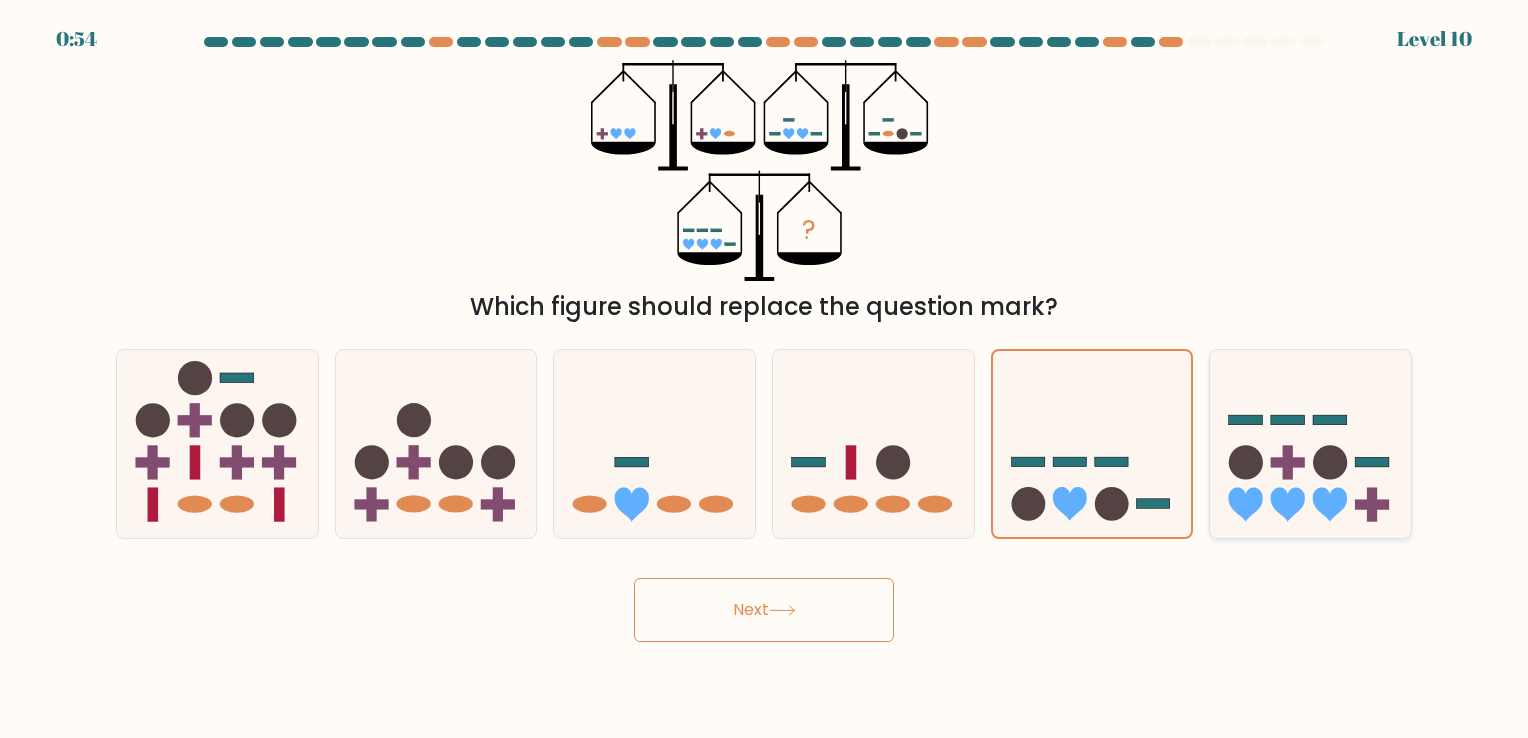 click at bounding box center (1372, 505) 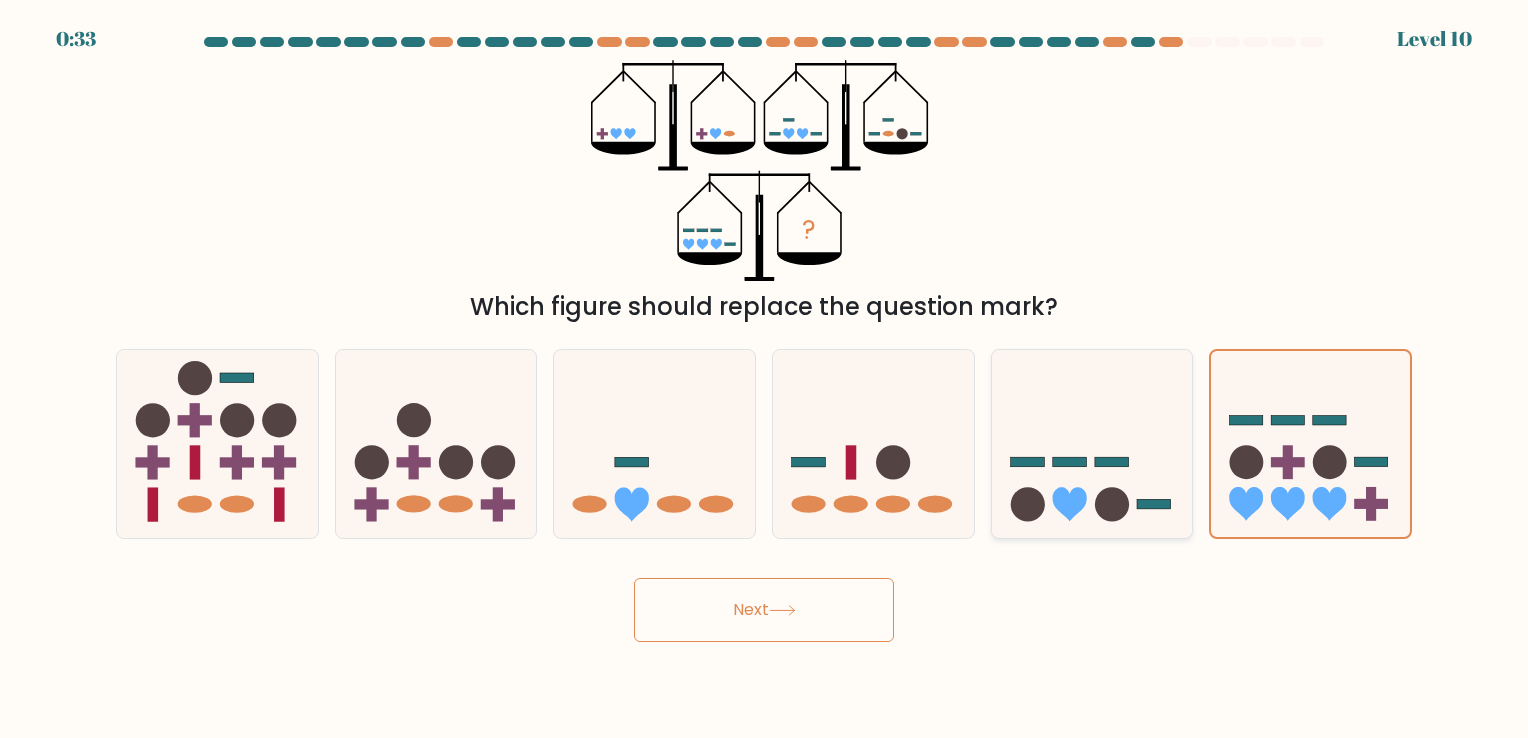click at bounding box center (1092, 444) 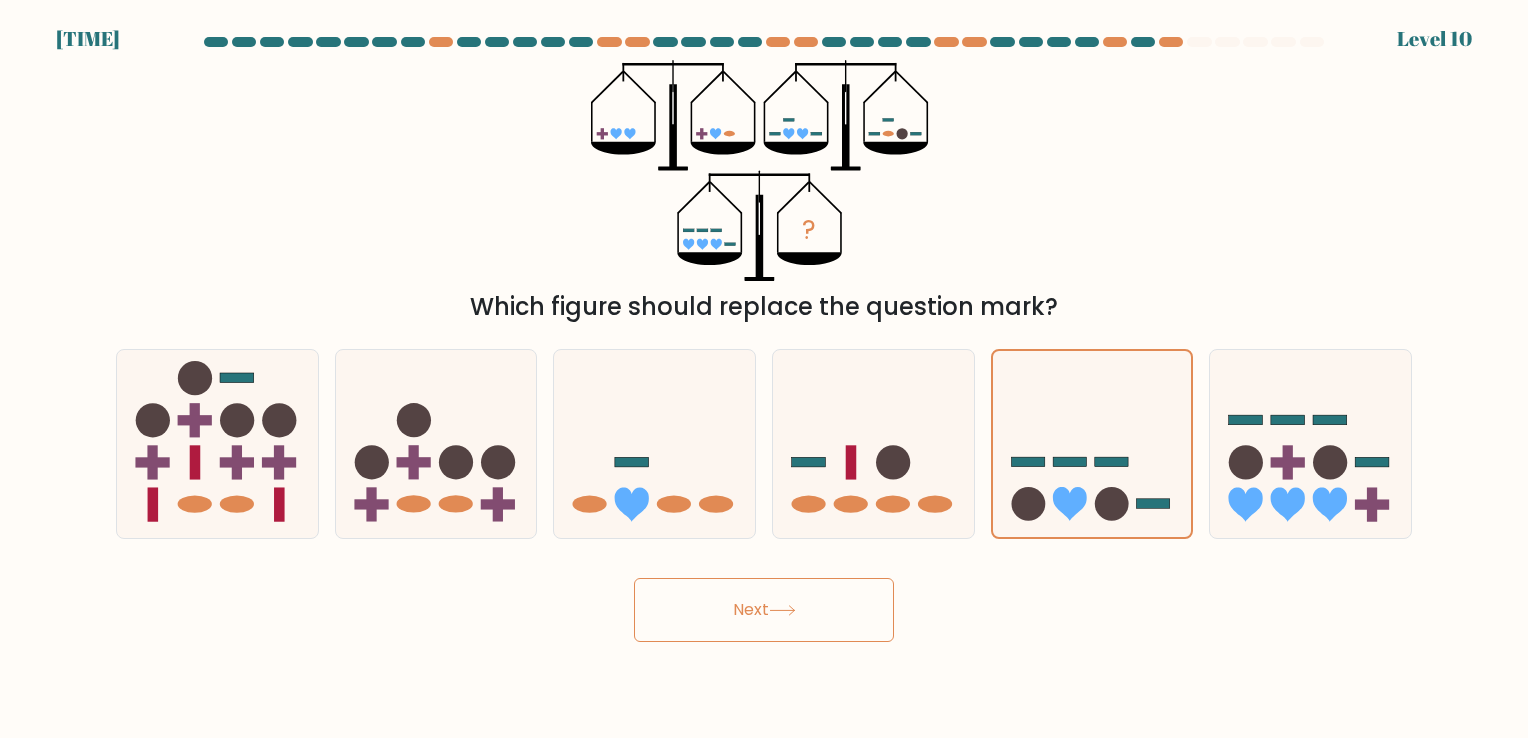 click on "Next" at bounding box center (764, 610) 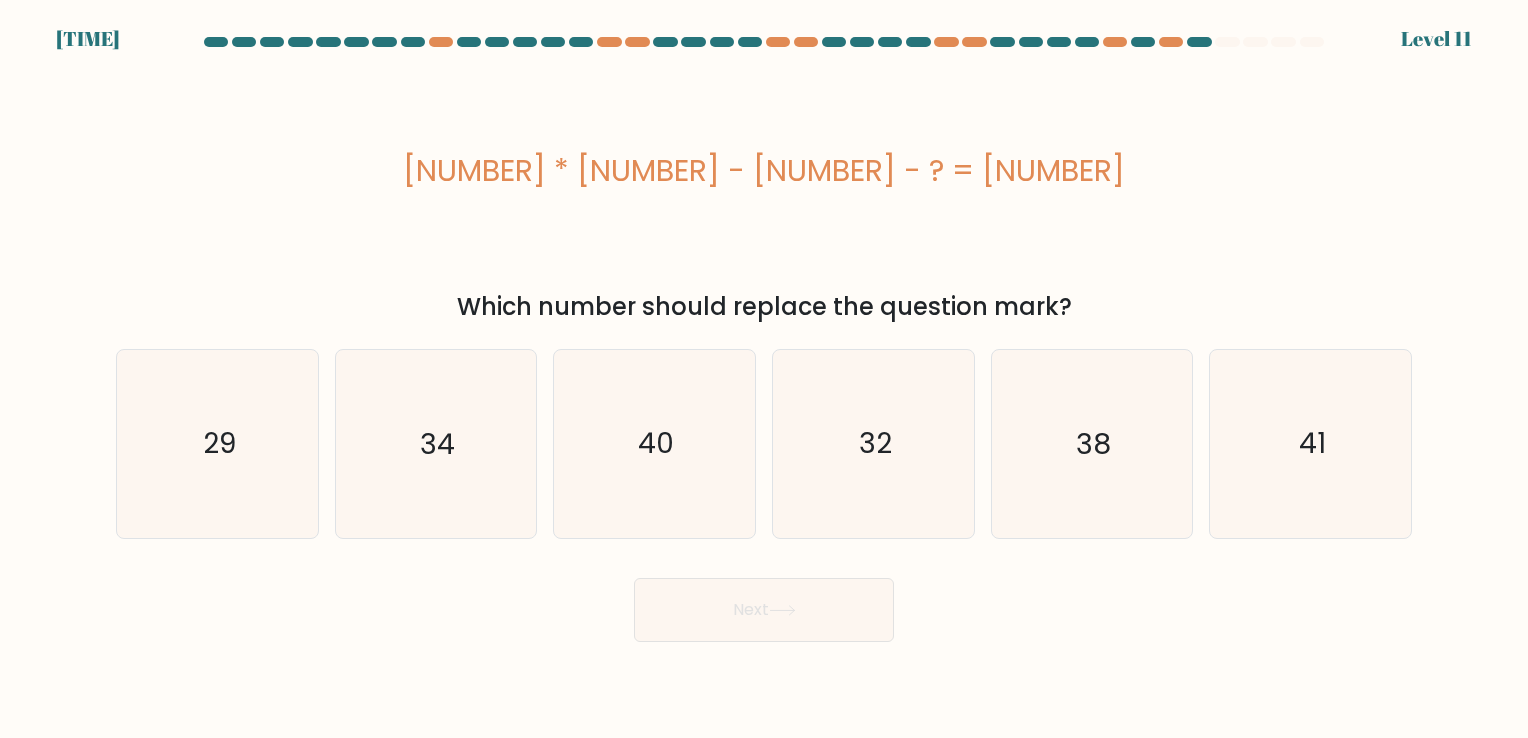 click on "Next" at bounding box center [764, 610] 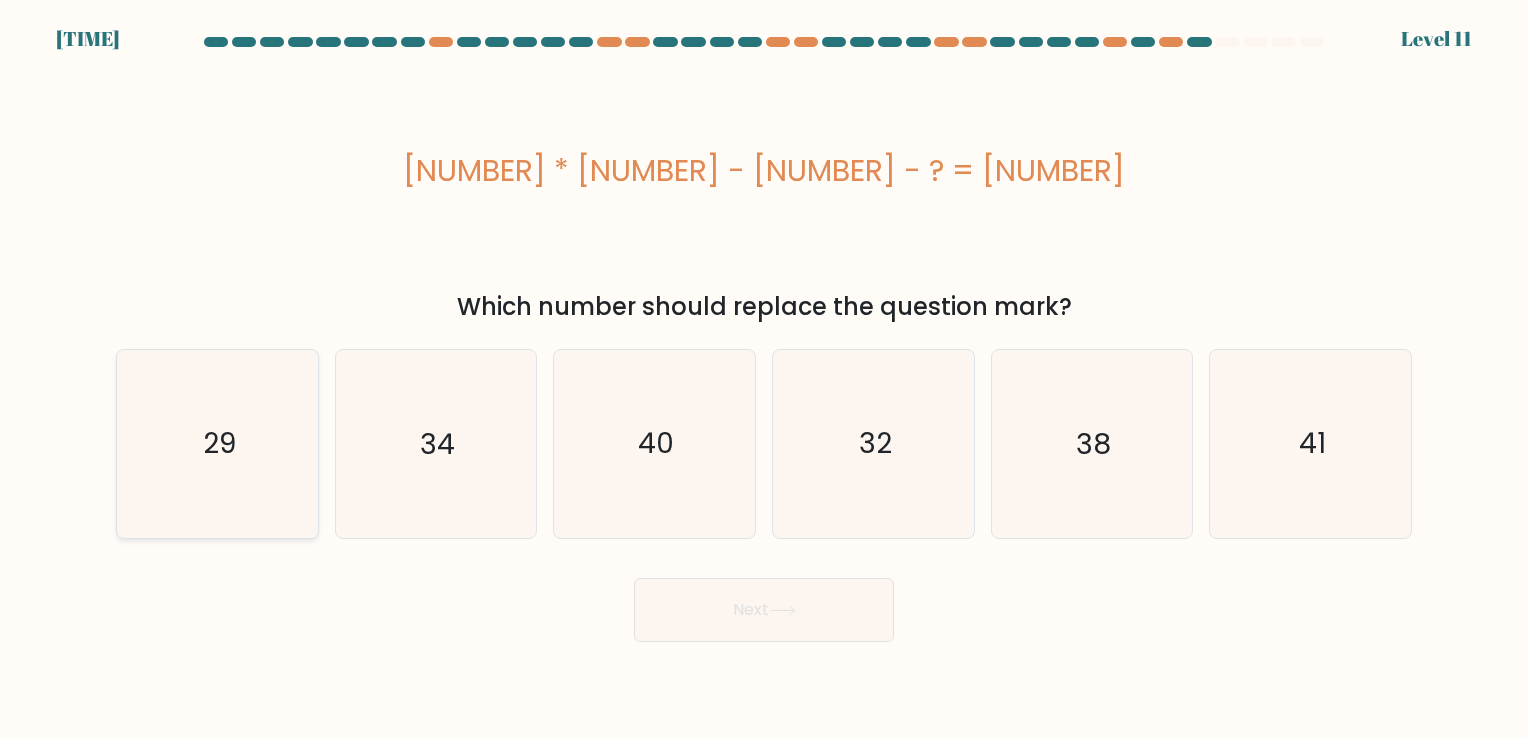 click on "29" at bounding box center [217, 443] 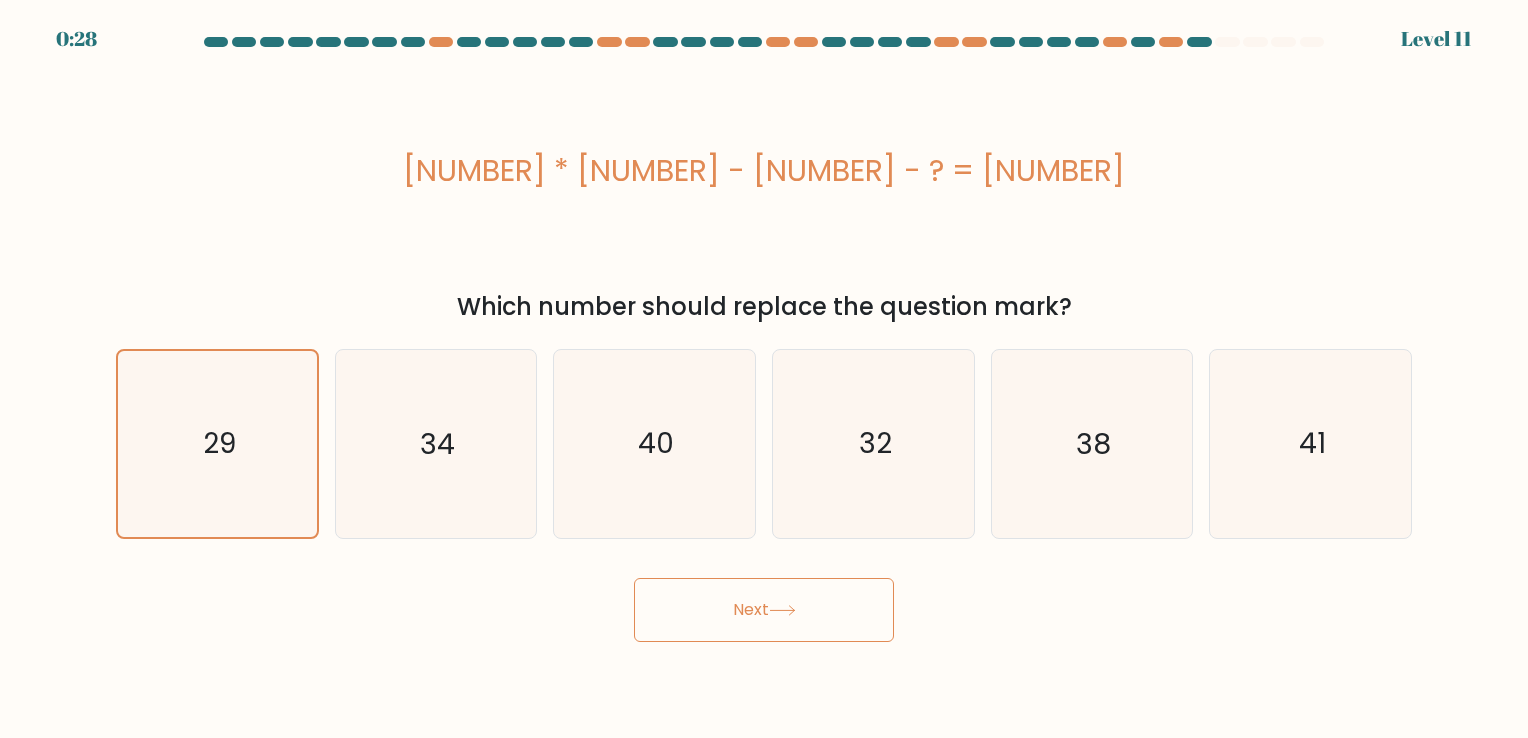 click on "Next" at bounding box center [764, 610] 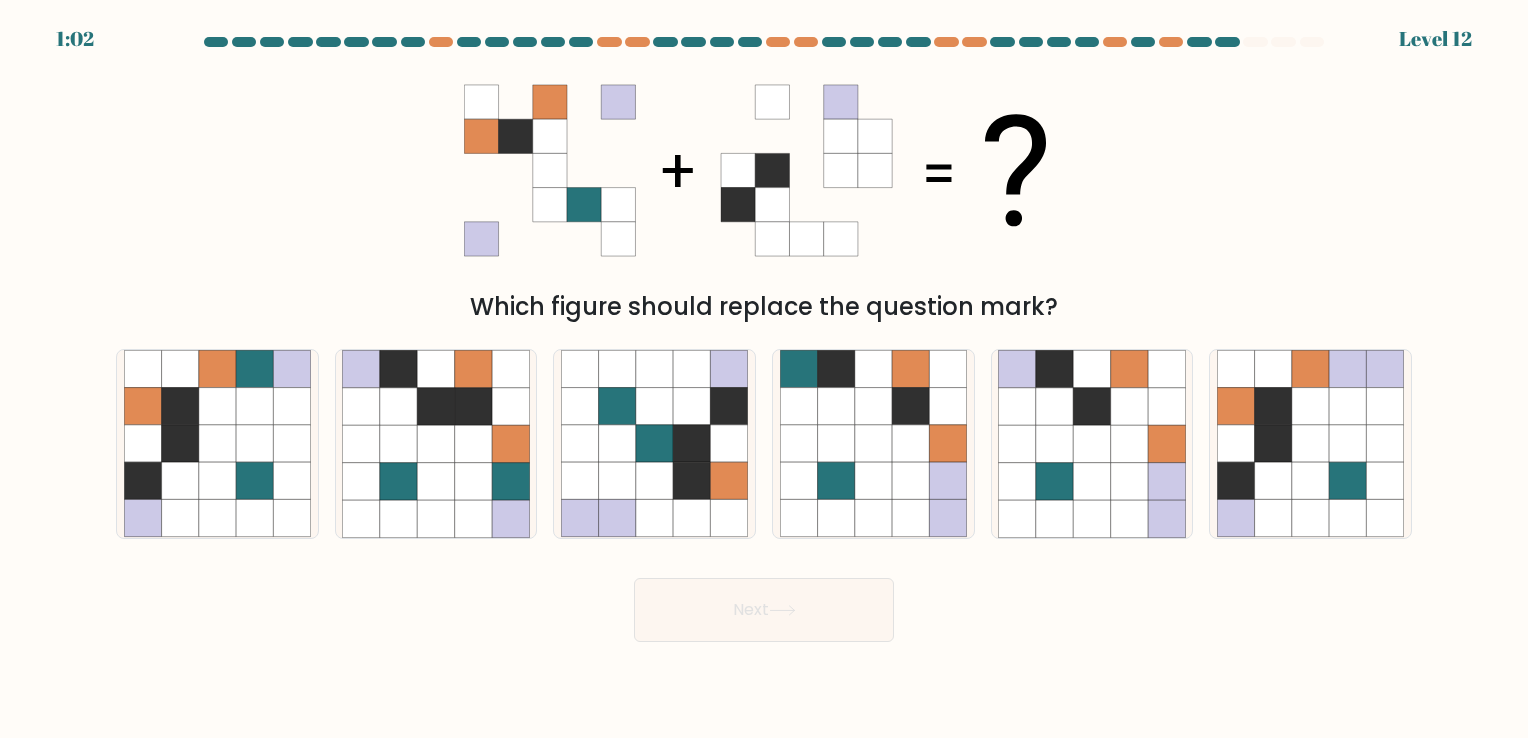 click on "f." at bounding box center [1310, 443] 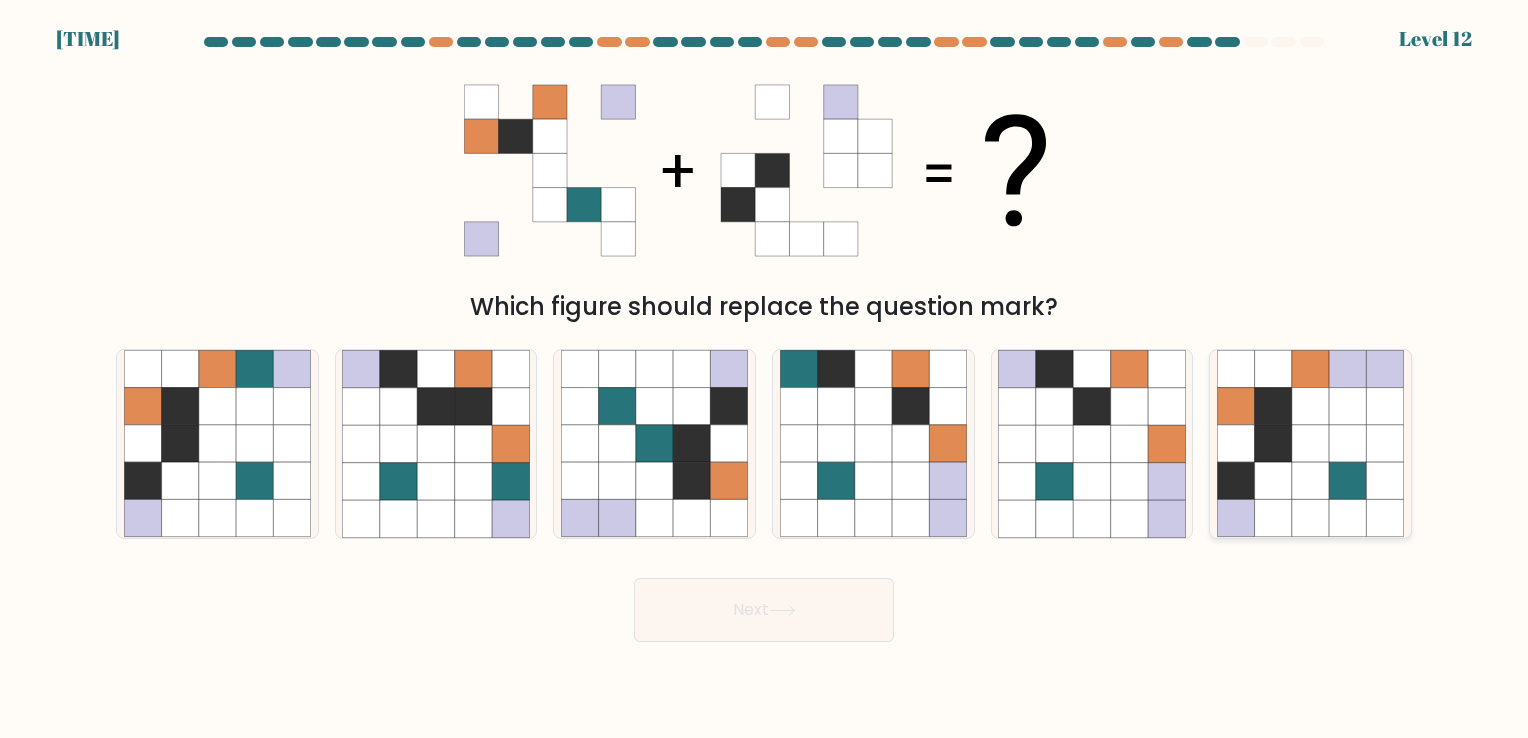 click at bounding box center [1347, 481] 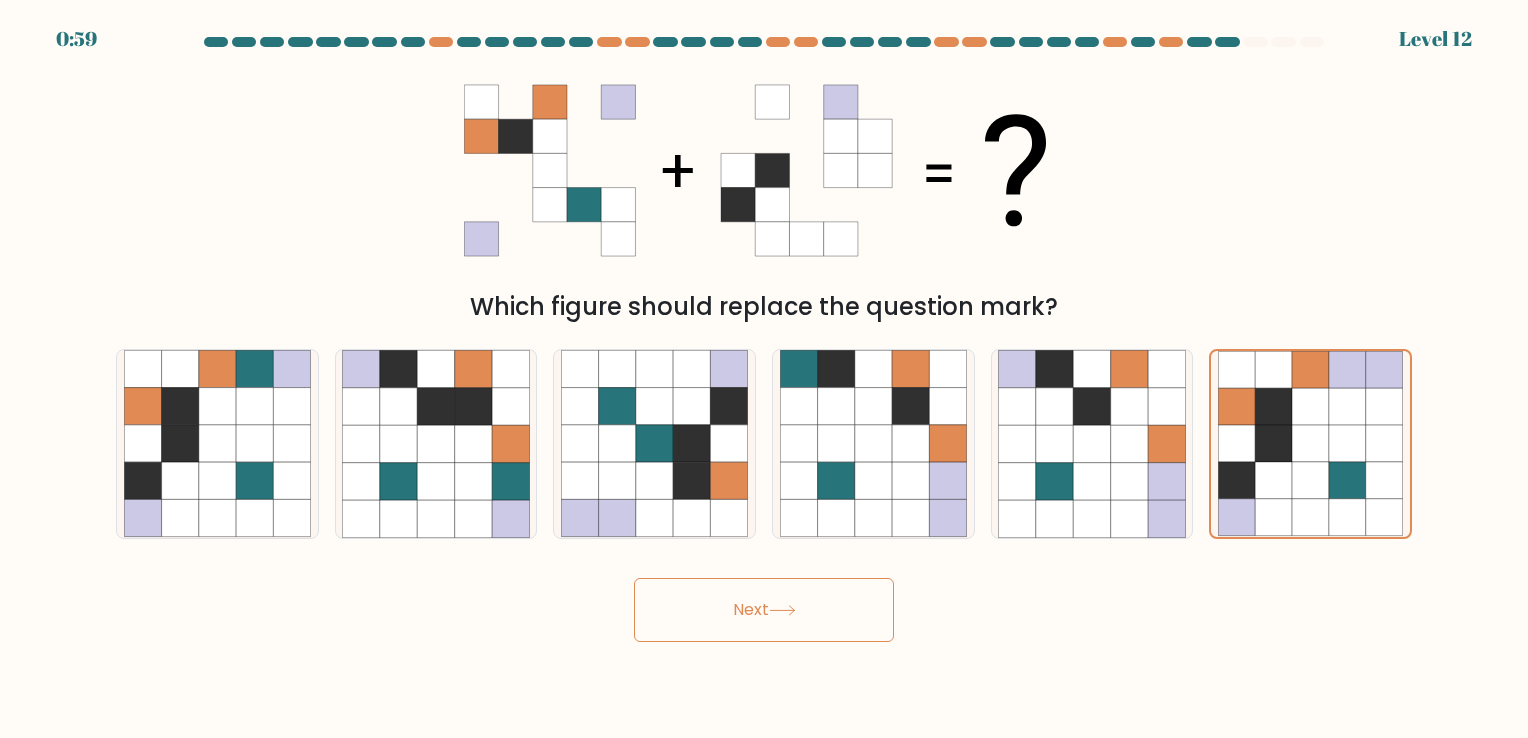 click on "Next" at bounding box center [764, 610] 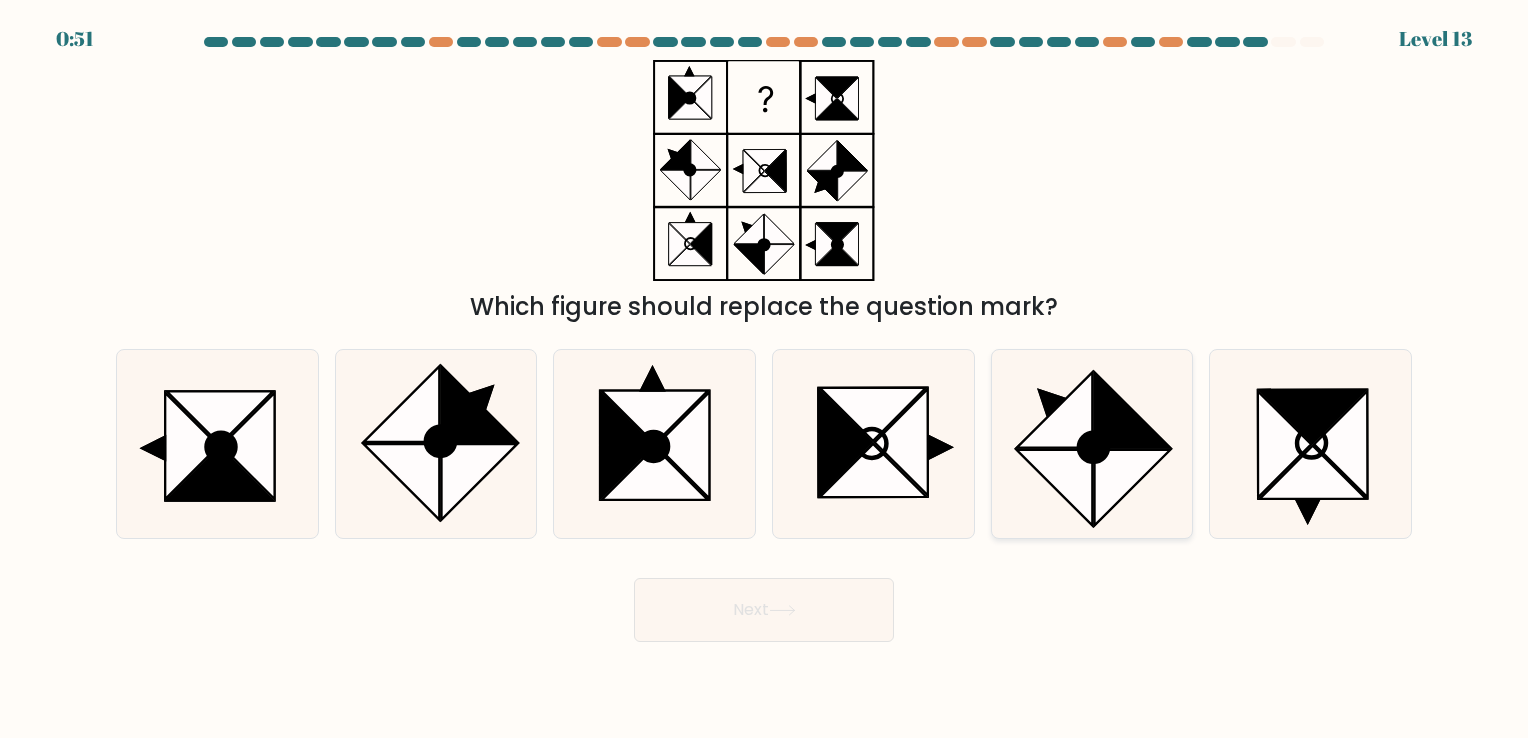 click at bounding box center [1091, 443] 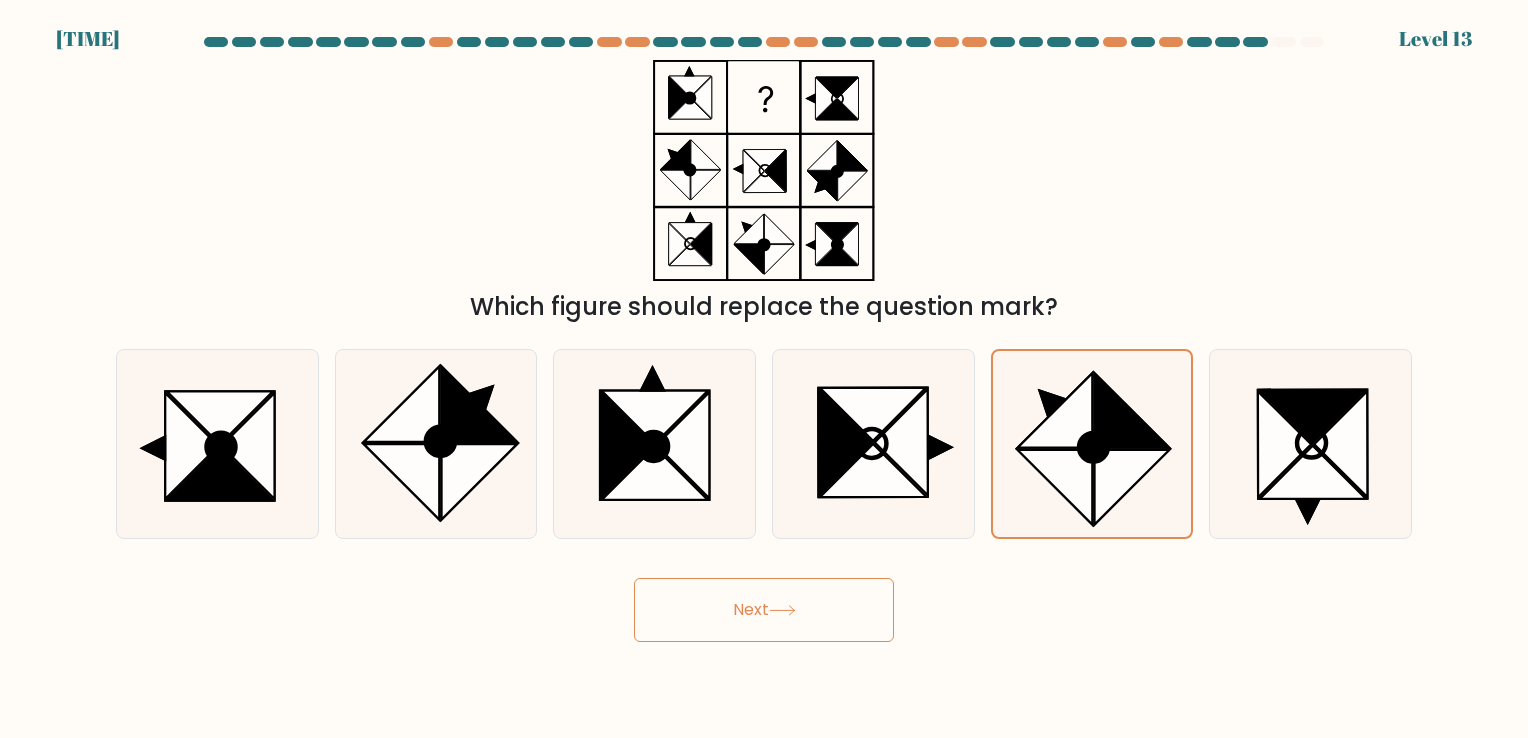 click on "Next" at bounding box center (764, 610) 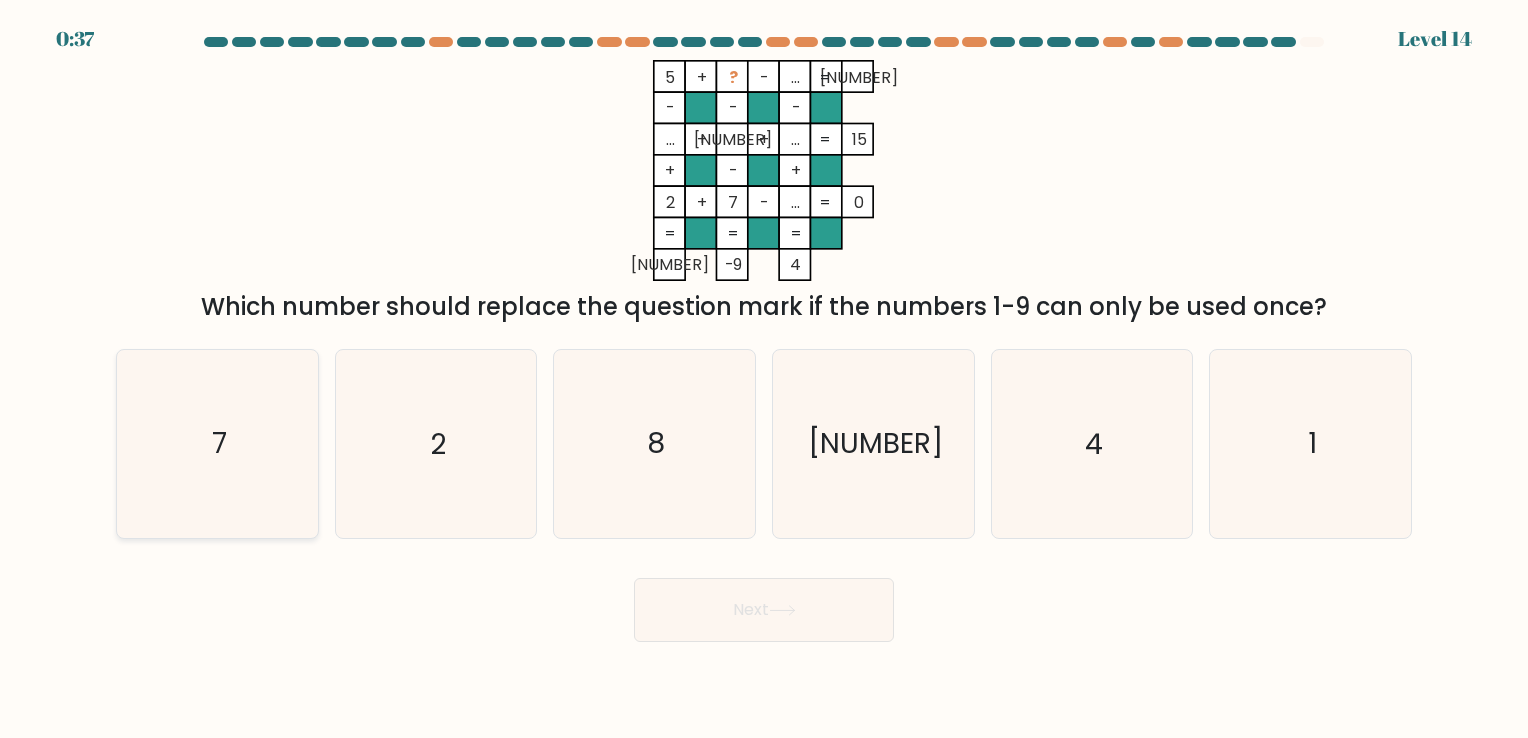 click on "7" at bounding box center [217, 443] 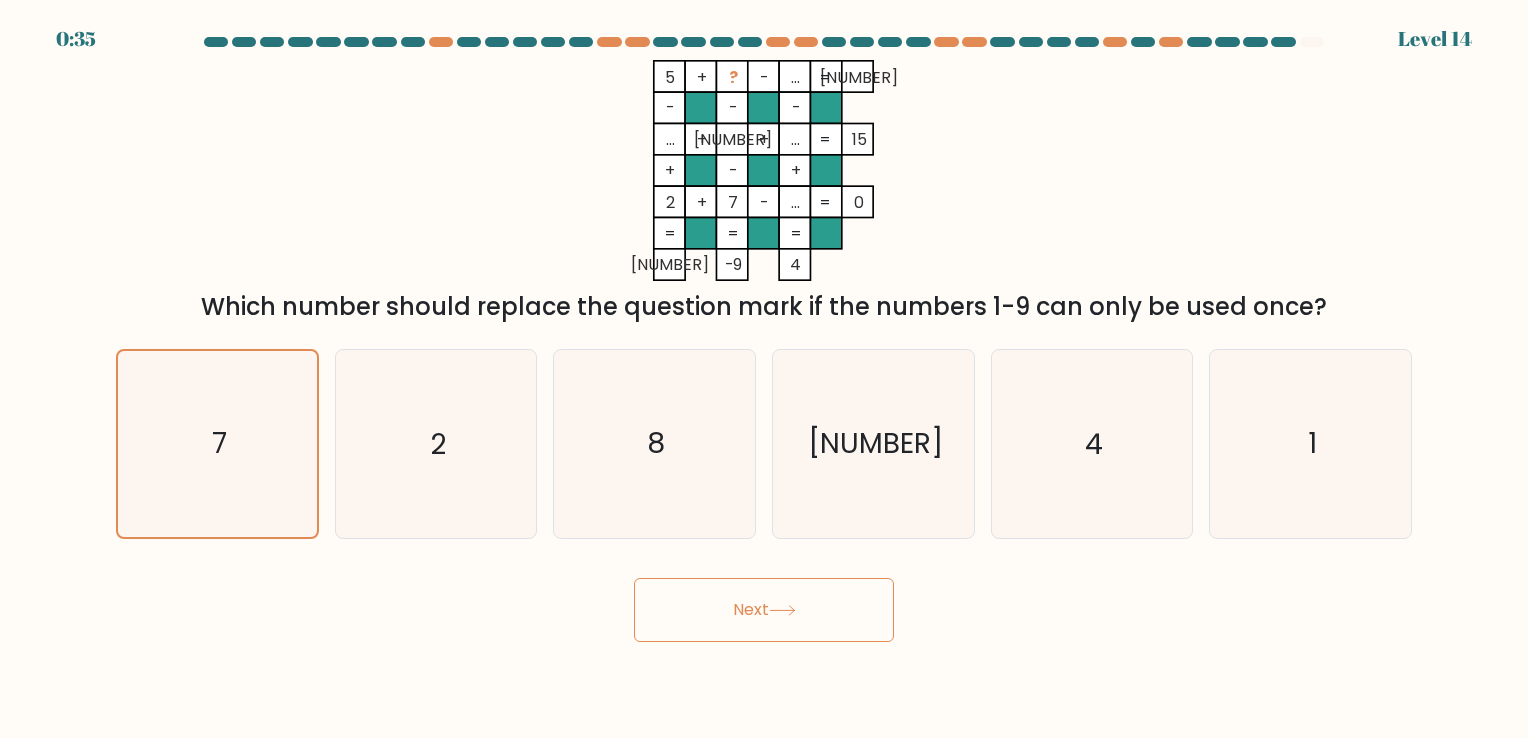 click on "Next" at bounding box center [764, 610] 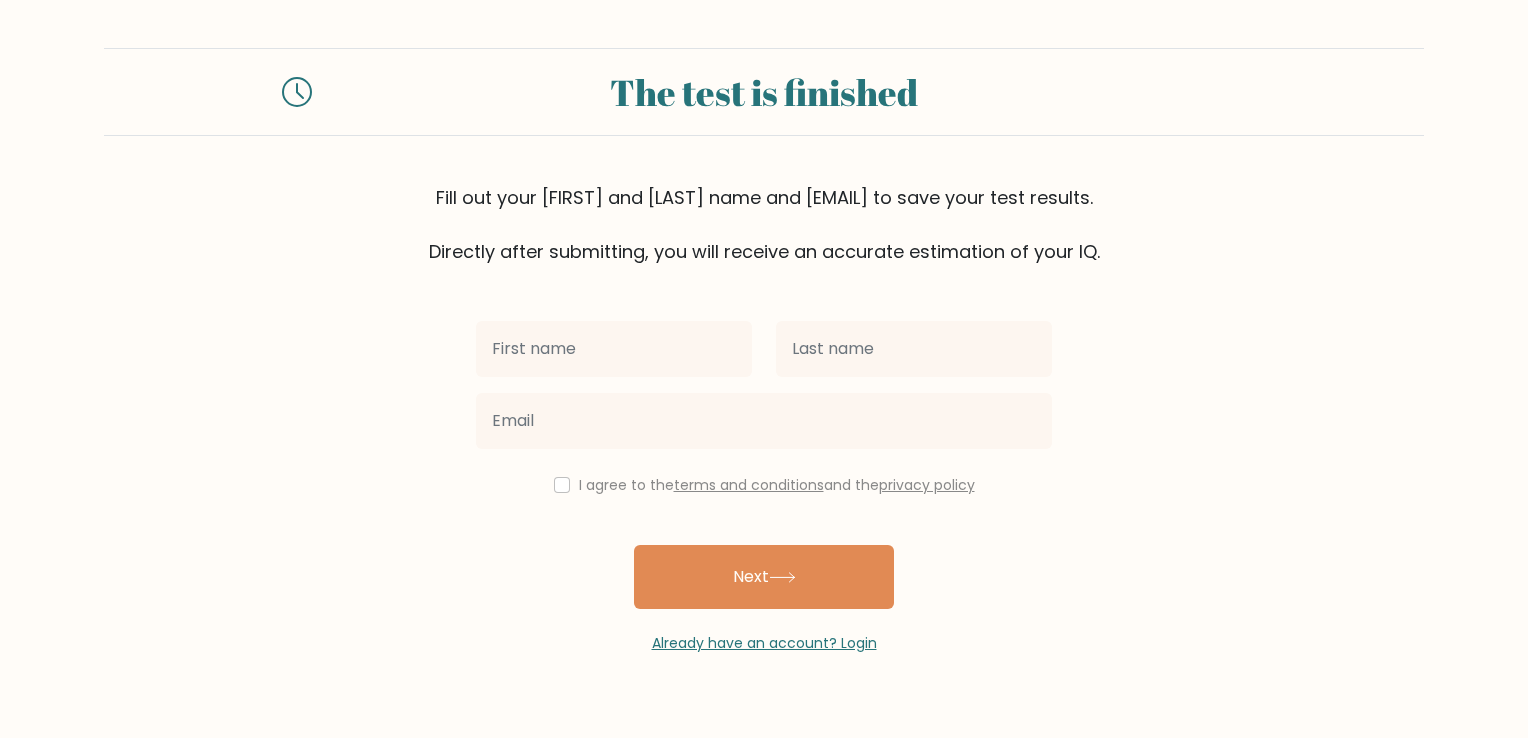 scroll, scrollTop: 0, scrollLeft: 0, axis: both 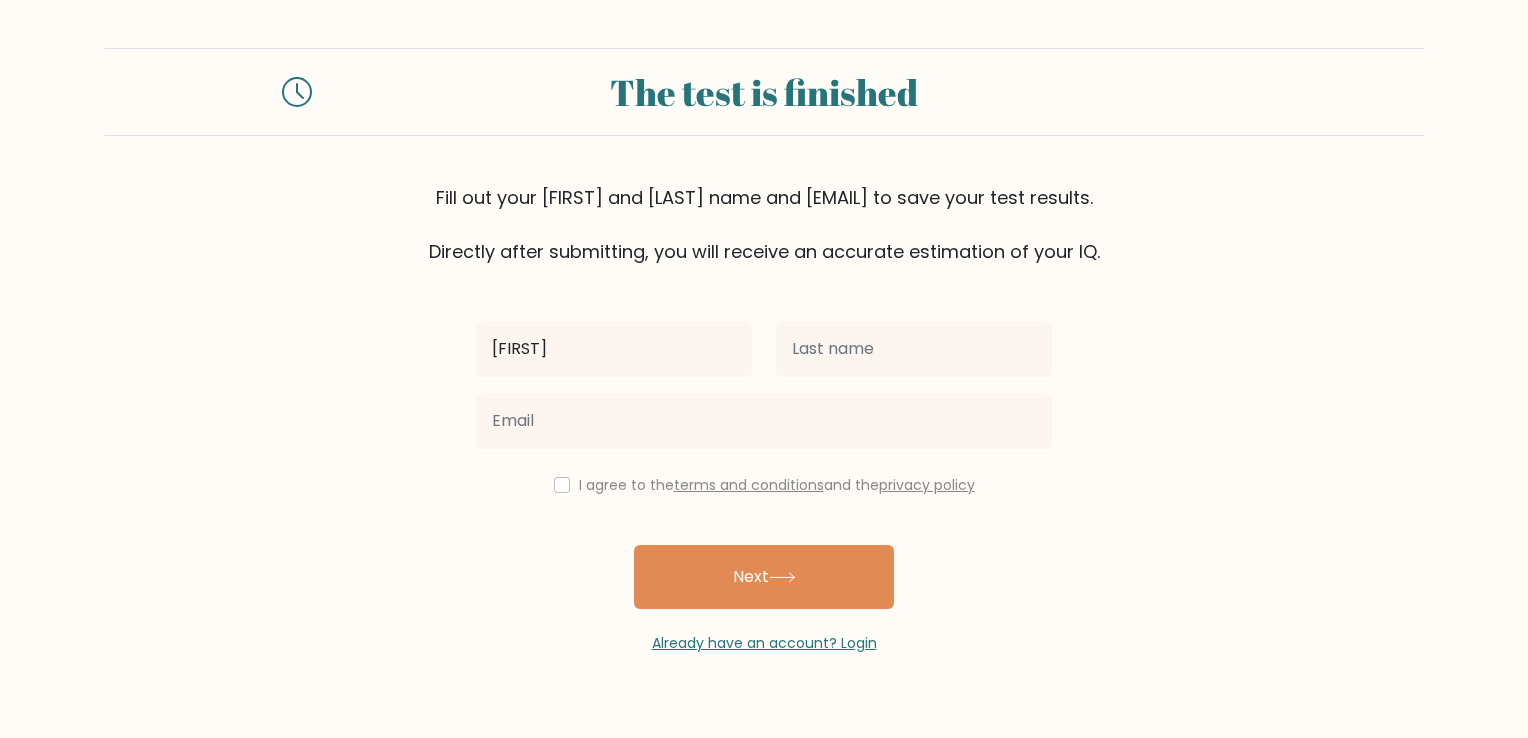 type on "[FIRST]" 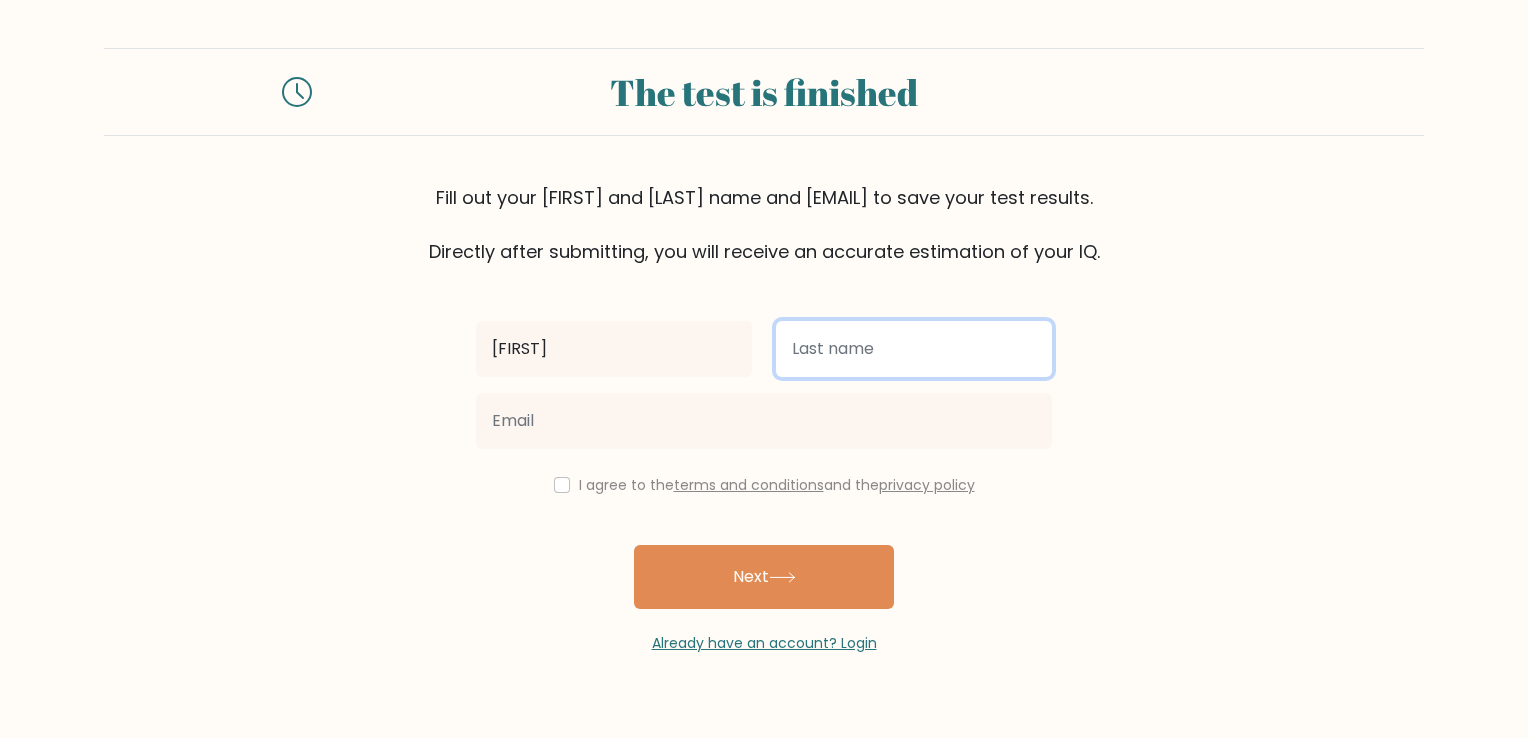 click at bounding box center (914, 349) 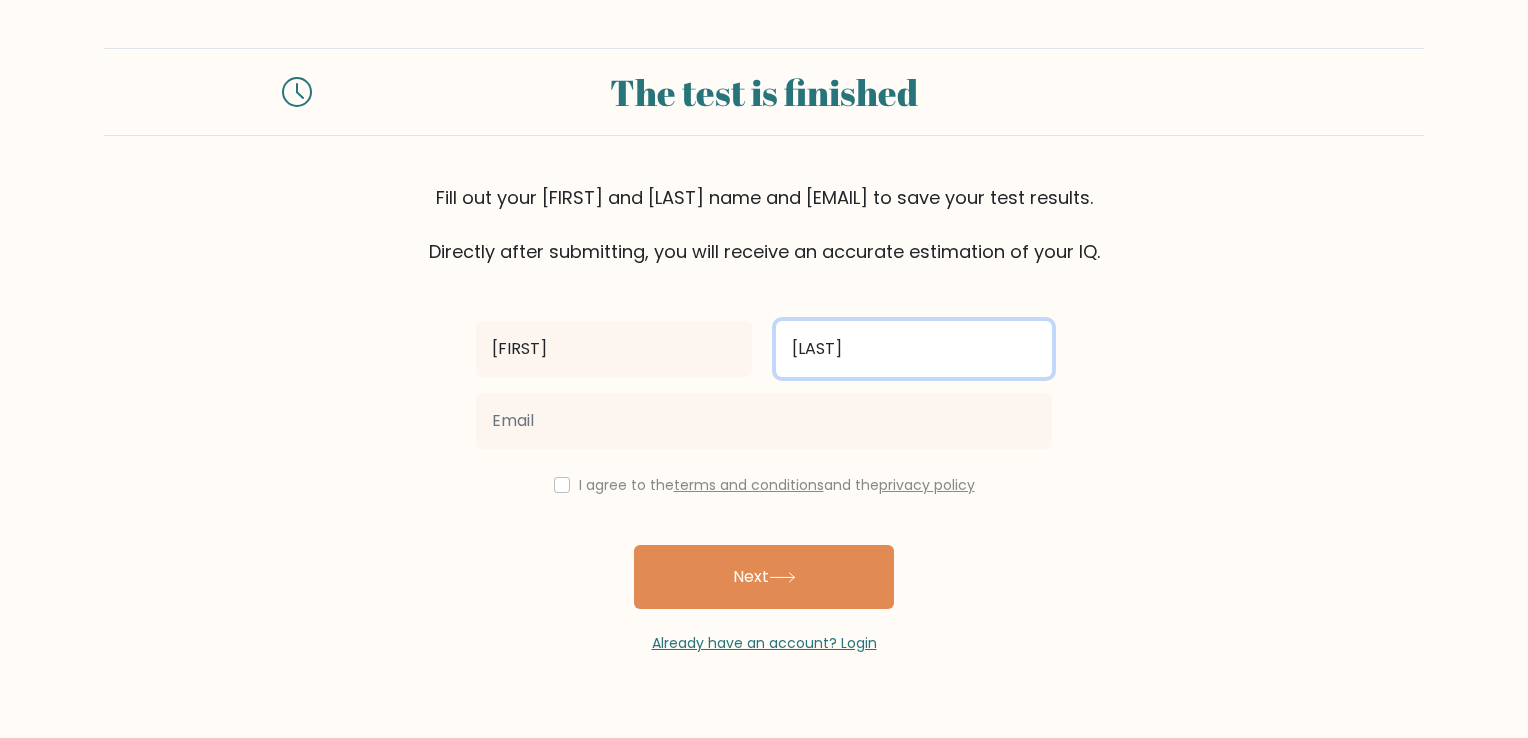 type on "[LAST]" 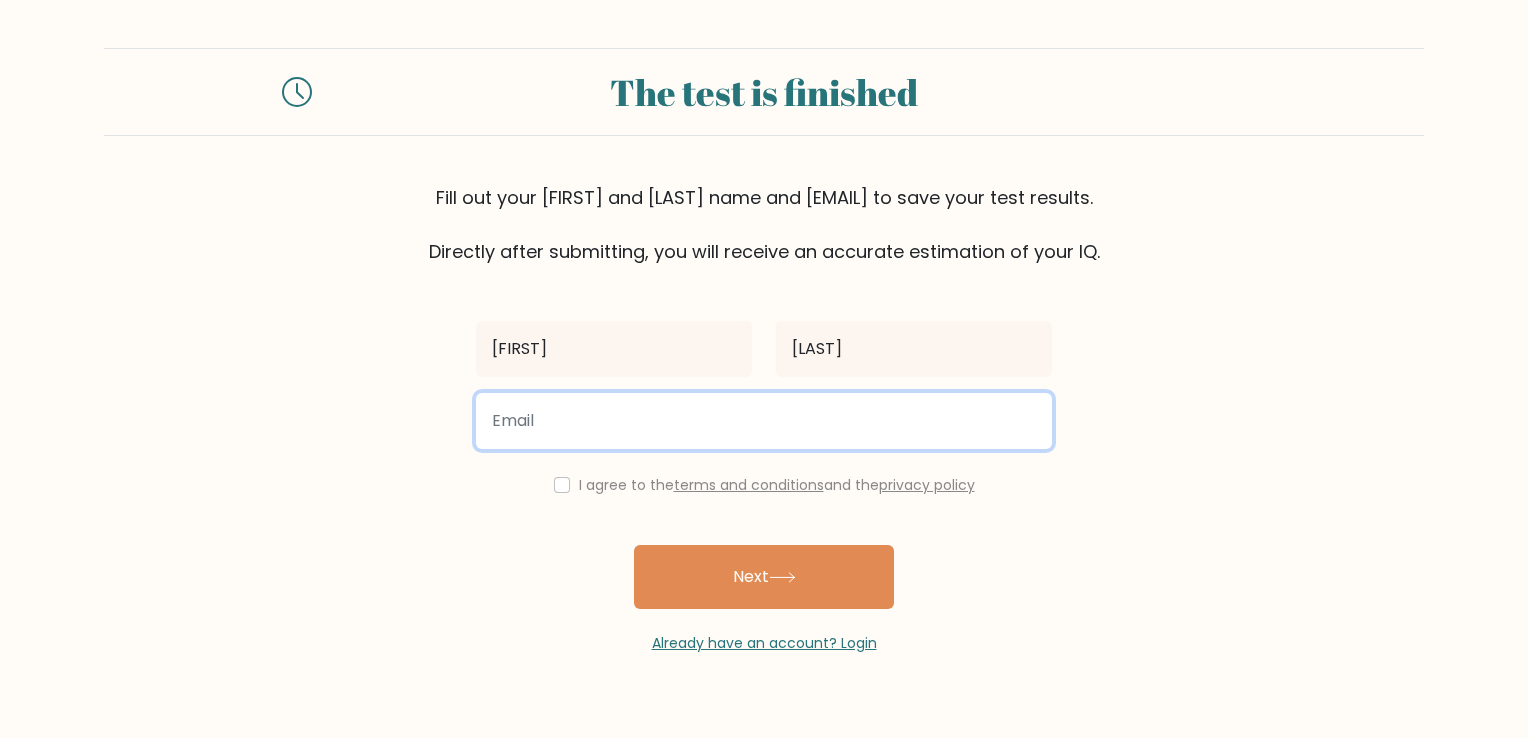 click at bounding box center [764, 421] 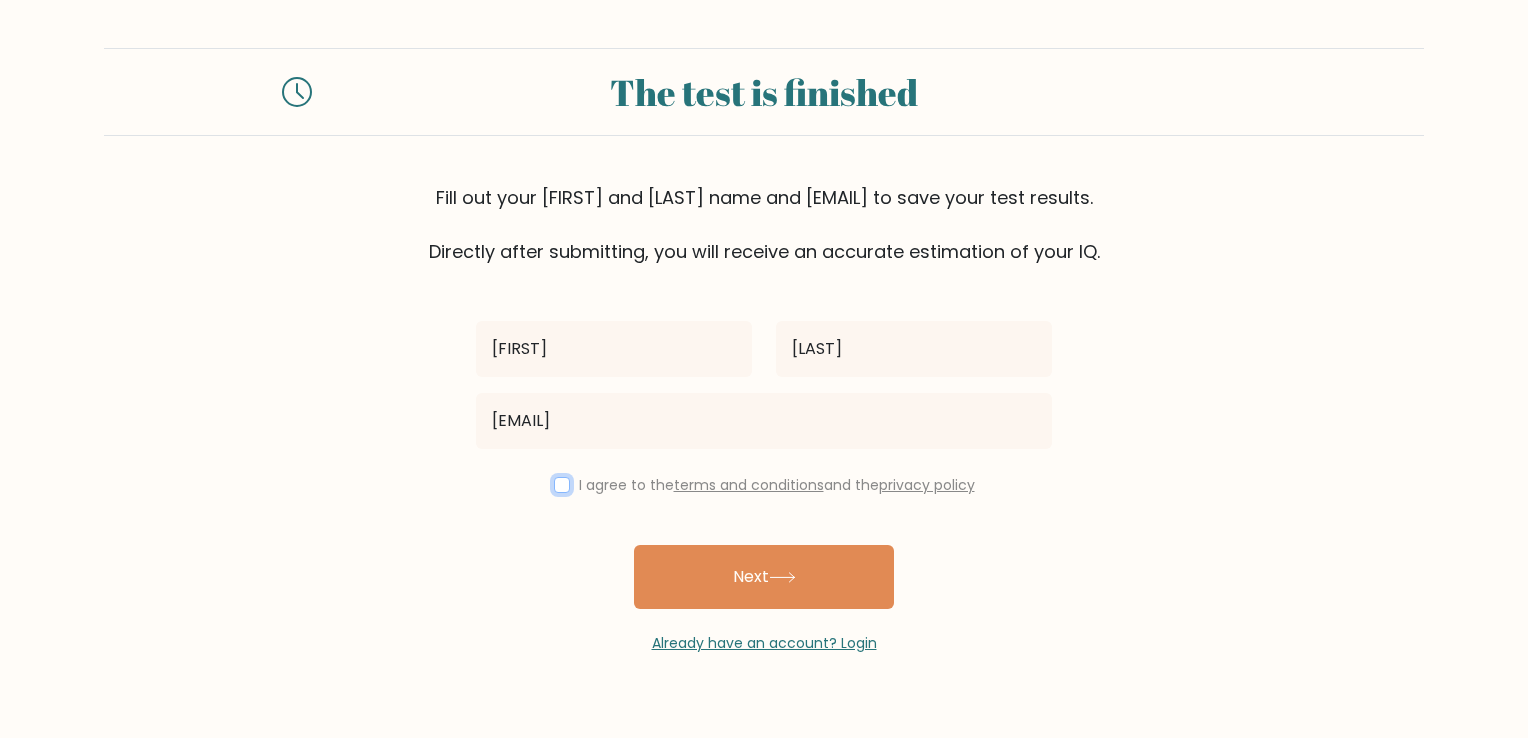 click at bounding box center (562, 485) 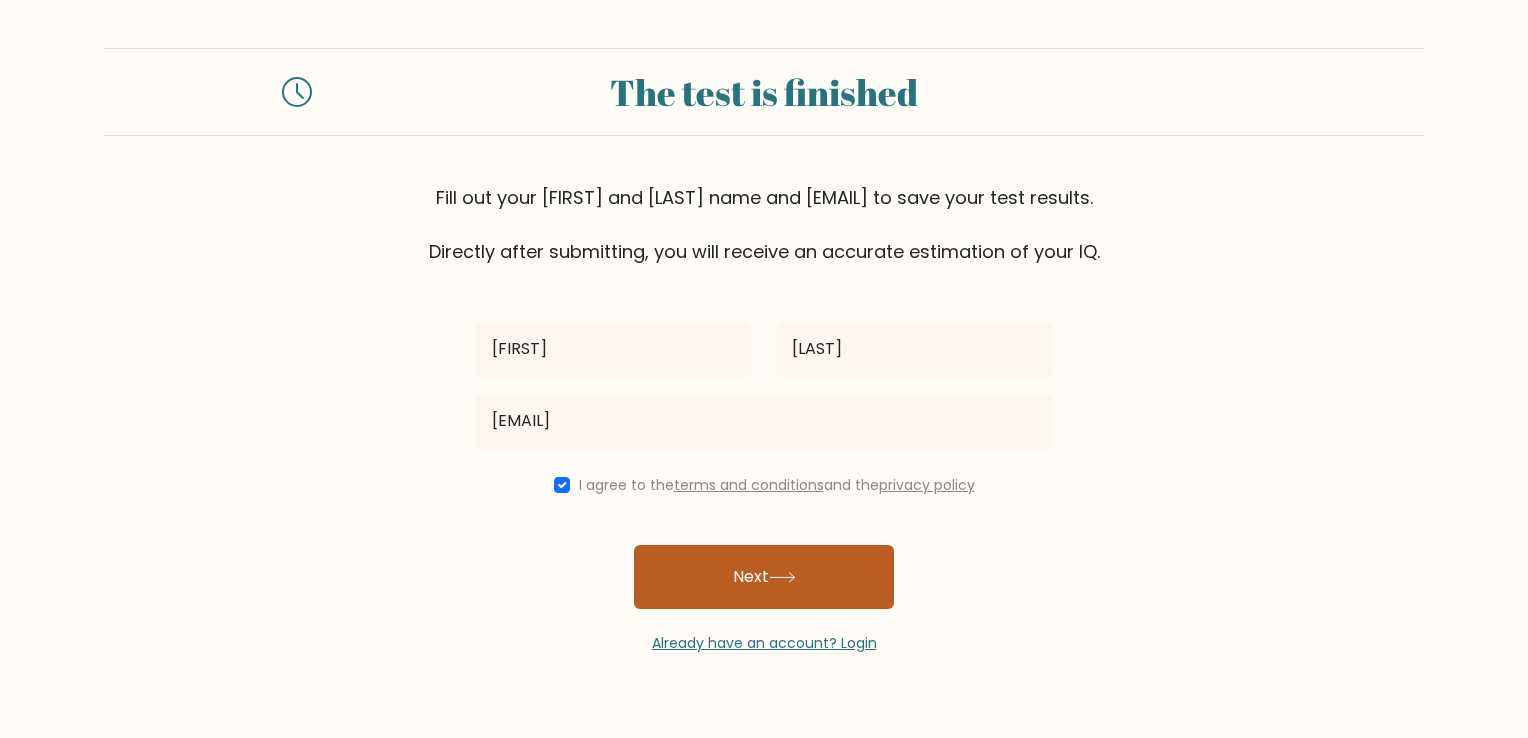 click on "Next" at bounding box center (764, 577) 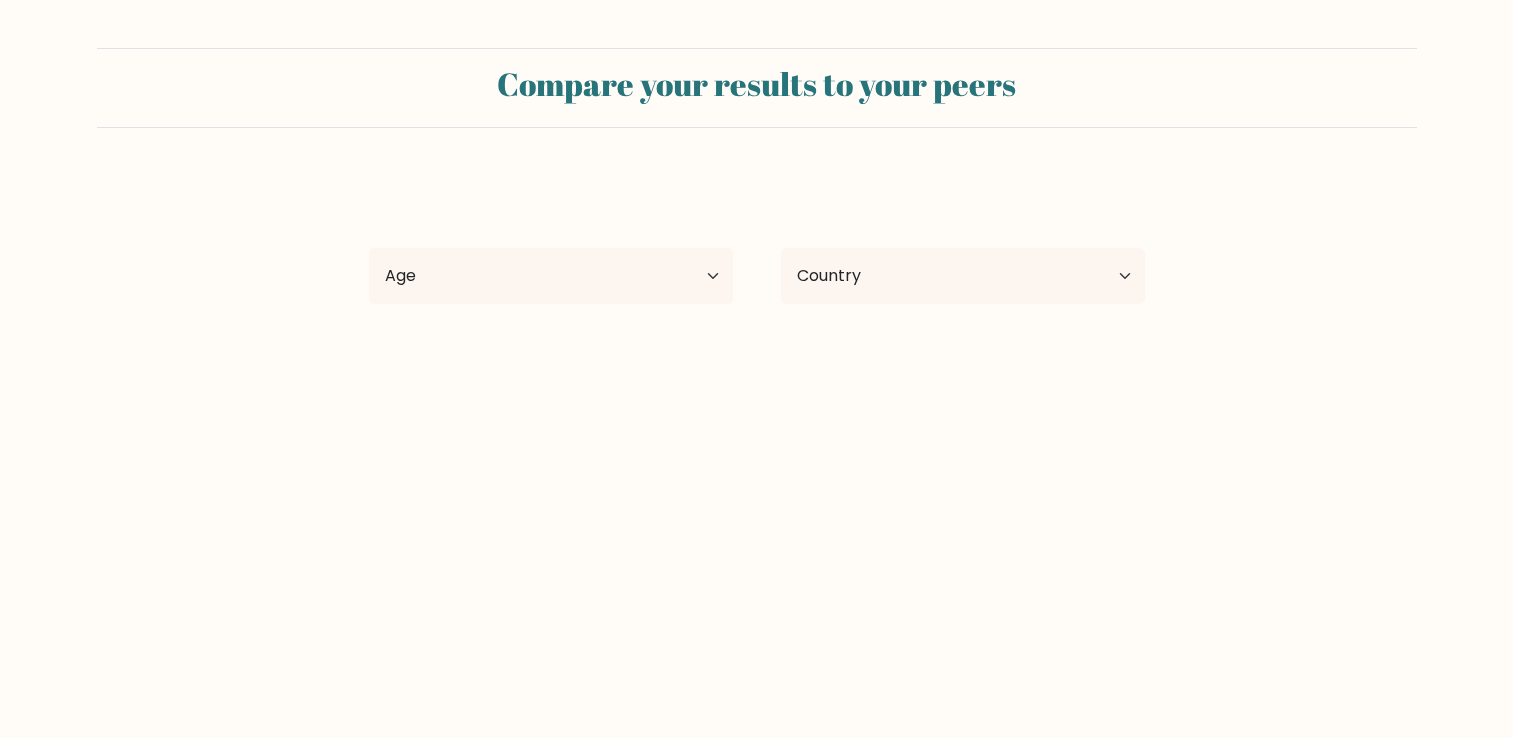 scroll, scrollTop: 0, scrollLeft: 0, axis: both 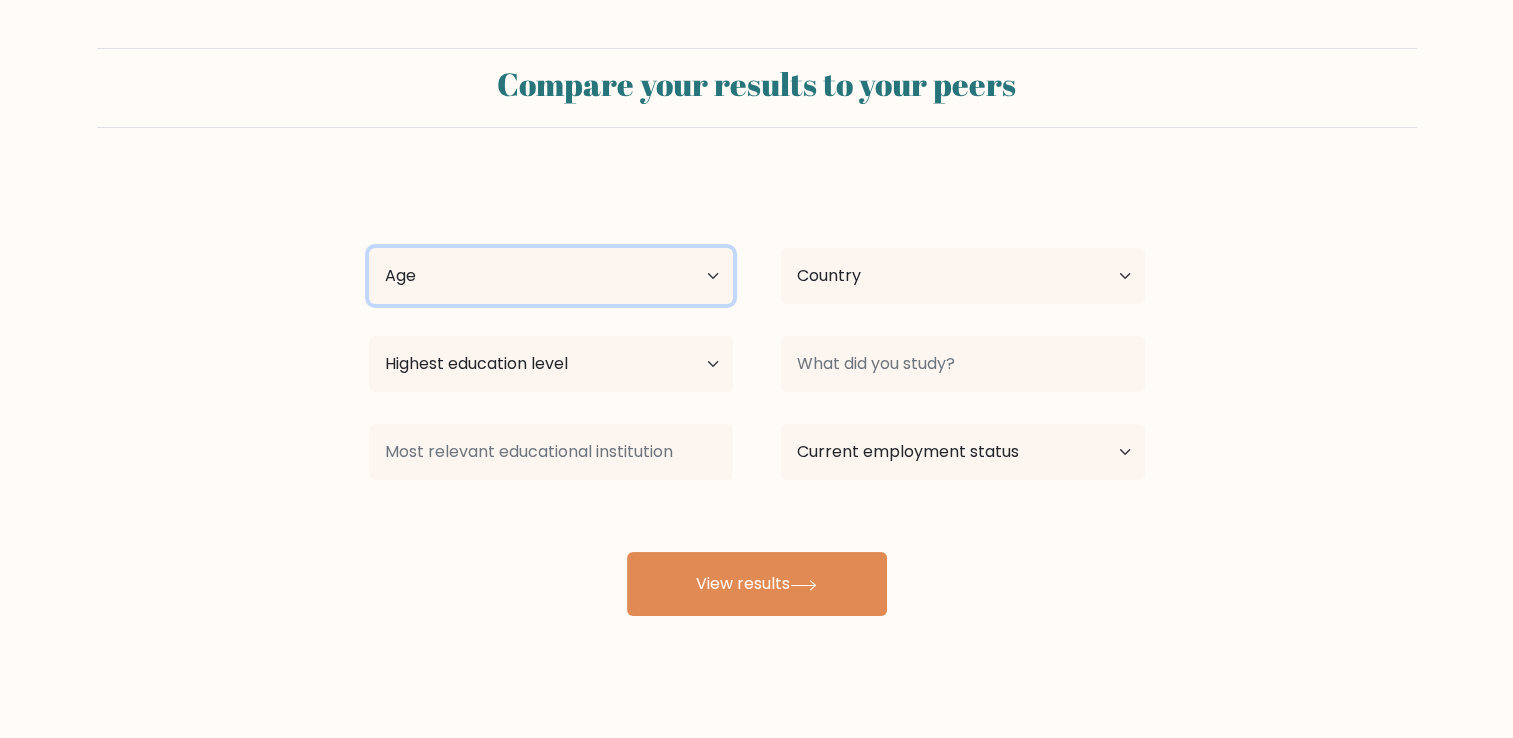 click on "Age
Under 18 years old
18-24 years old
25-34 years old
35-44 years old
45-54 years old
55-64 years old
65 years old and above" at bounding box center (551, 276) 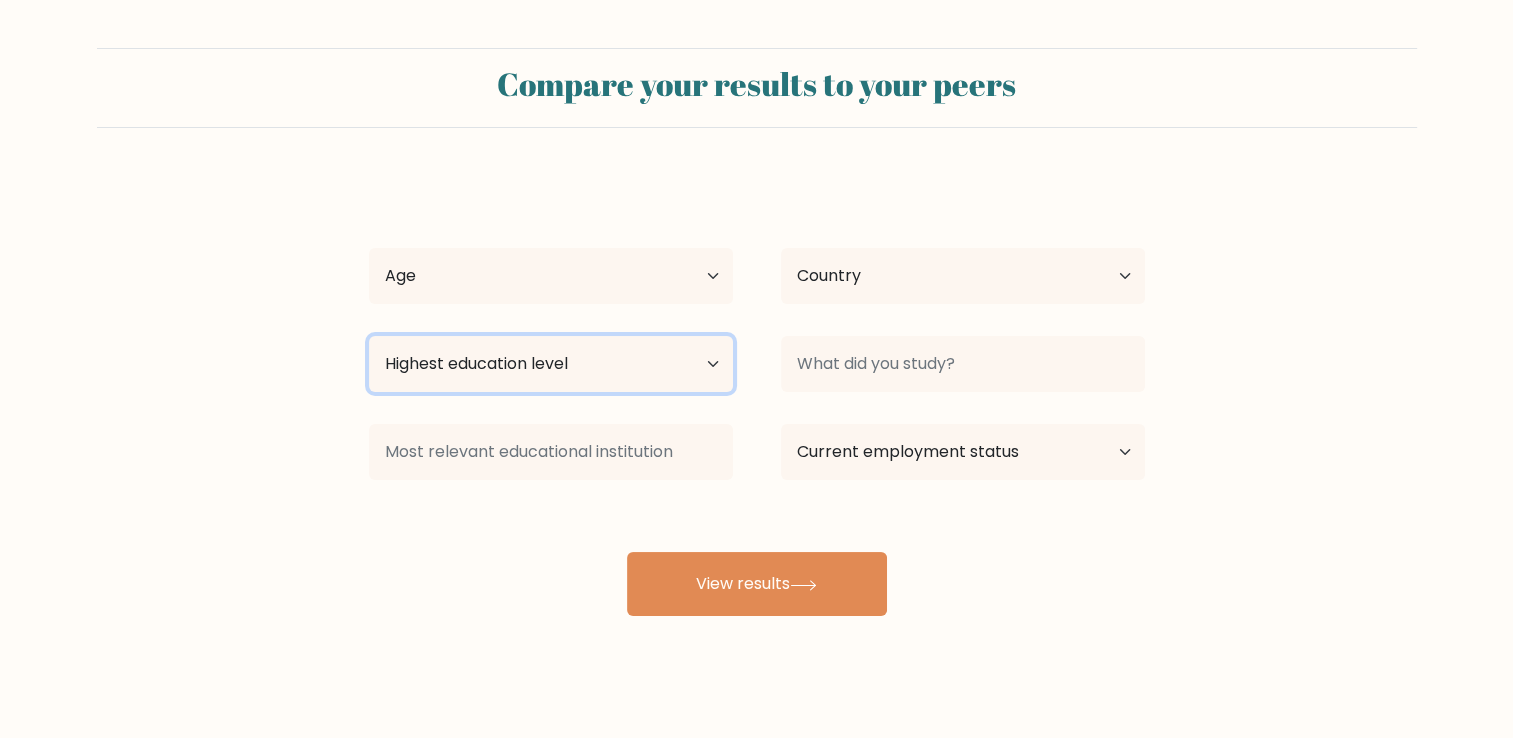 click on "Highest education level
No schooling
Primary
Lower Secondary
Upper Secondary
Occupation Specific
Bachelor's degree
Master's degree
Doctoral degree" at bounding box center [551, 364] 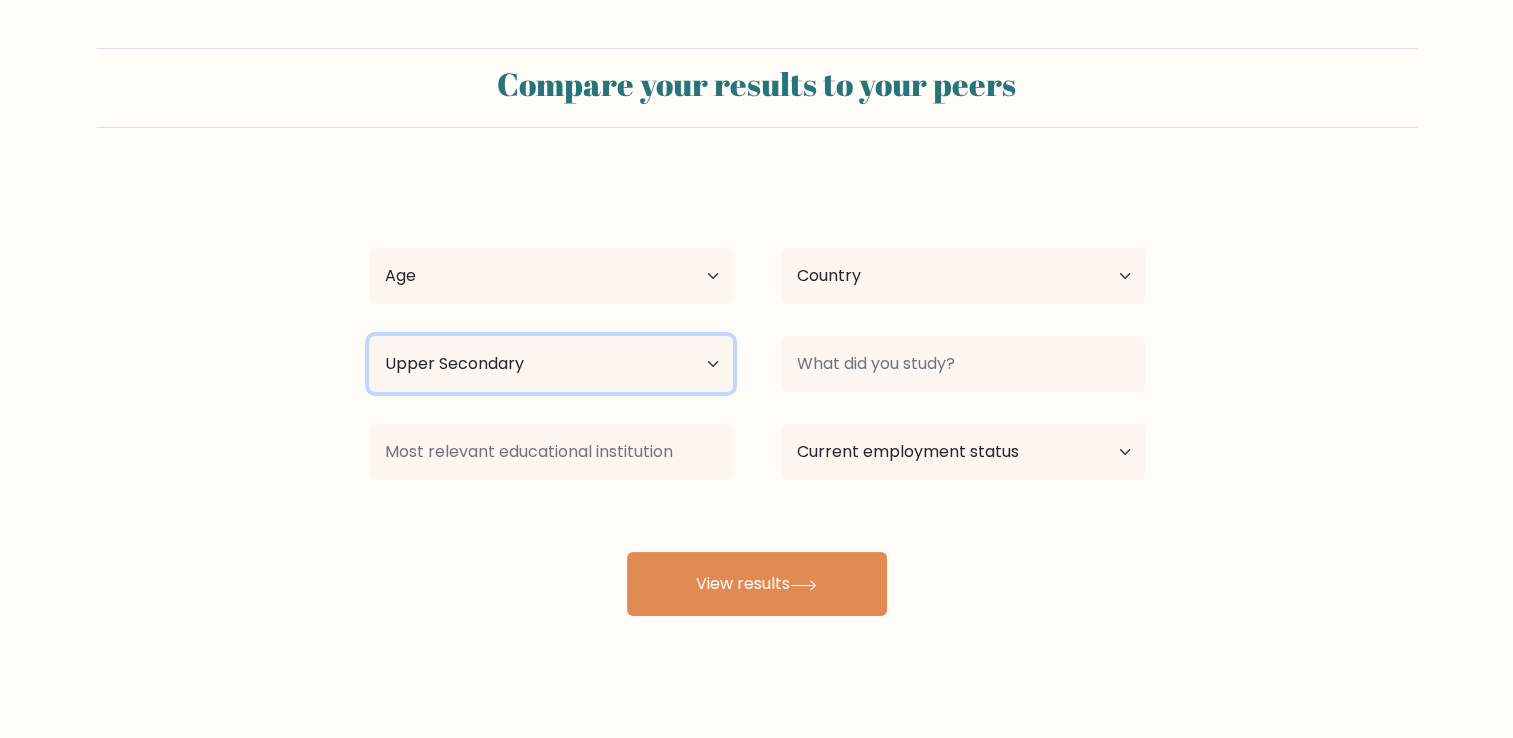 click on "Highest education level
No schooling
Primary
Lower Secondary
Upper Secondary
Occupation Specific
Bachelor's degree
Master's degree
Doctoral degree" at bounding box center (551, 364) 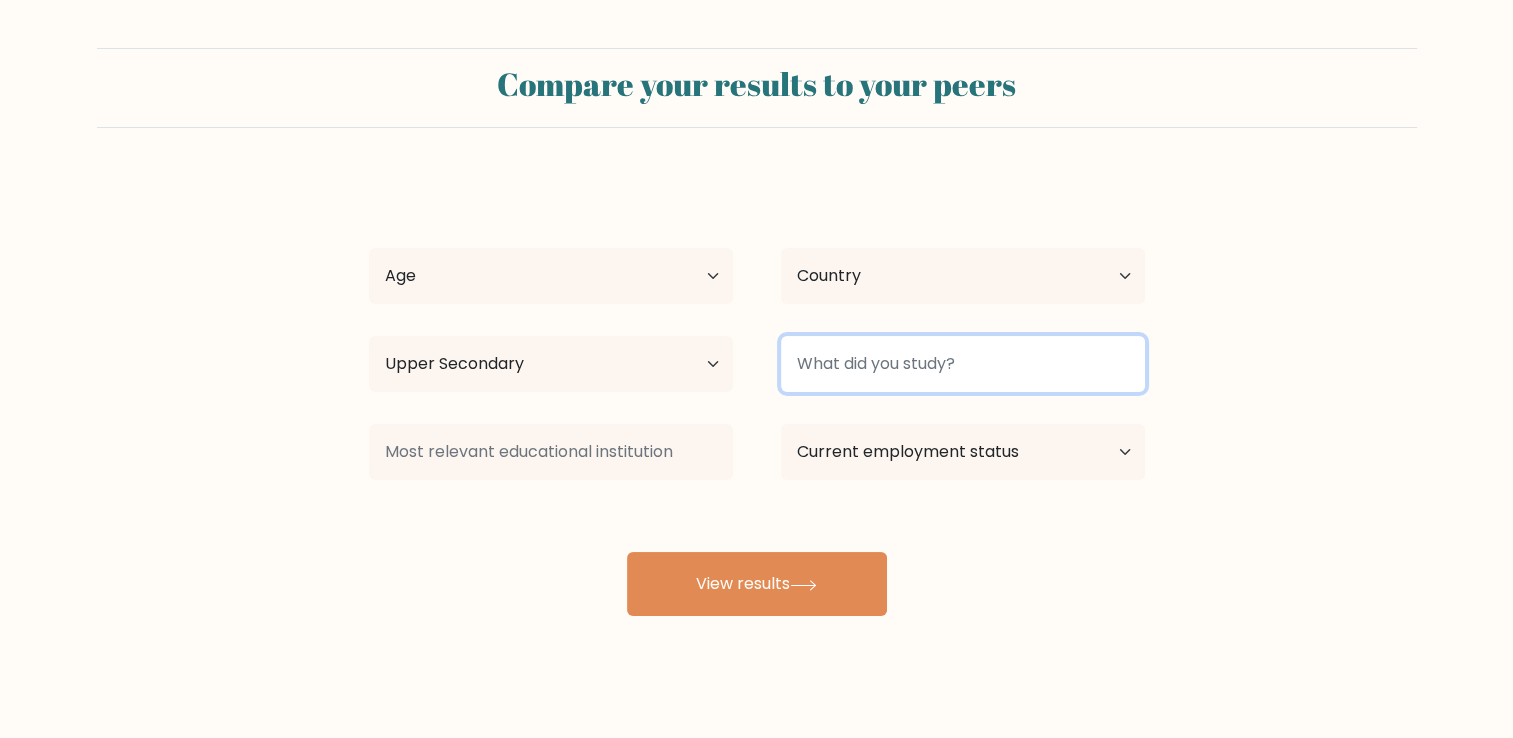 click at bounding box center (963, 364) 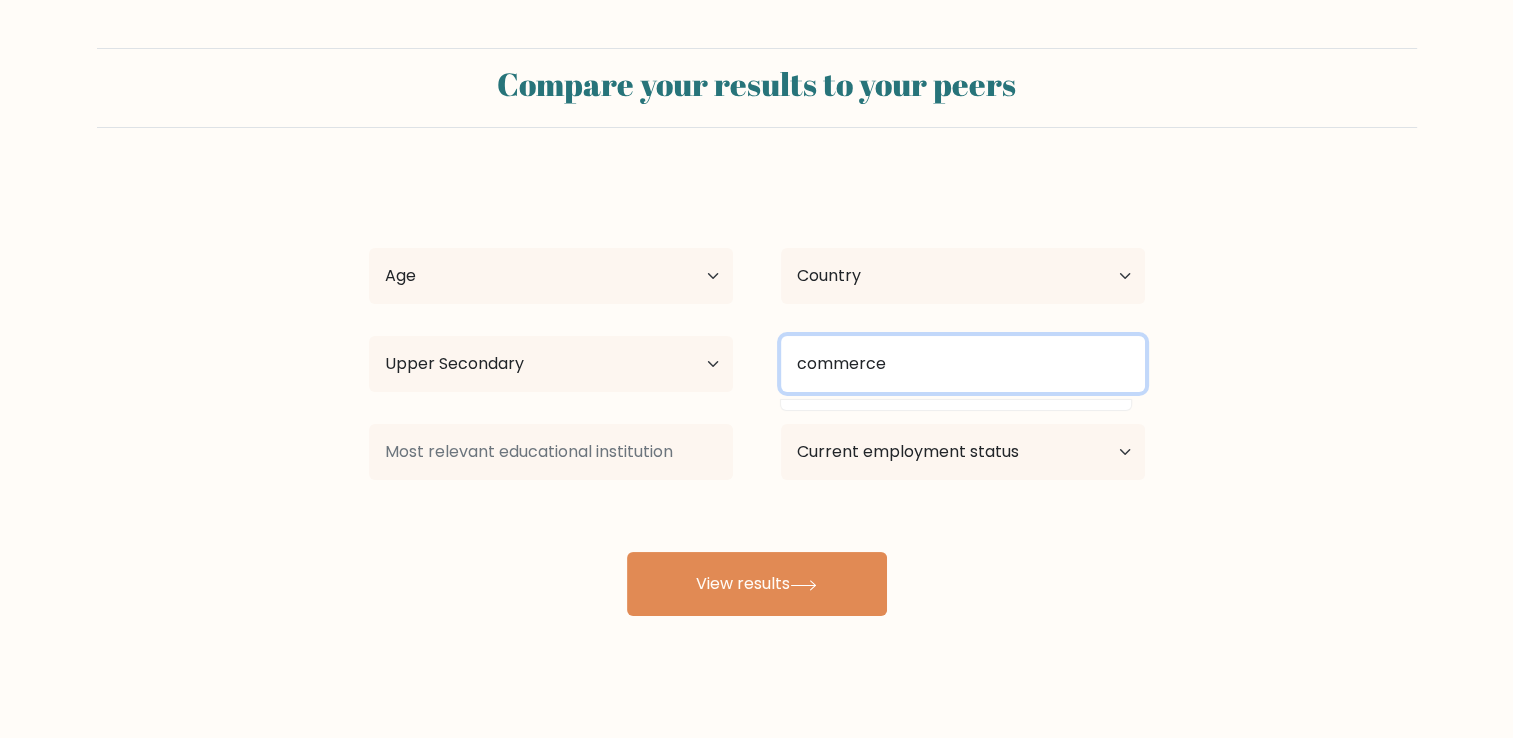 type on "commerce" 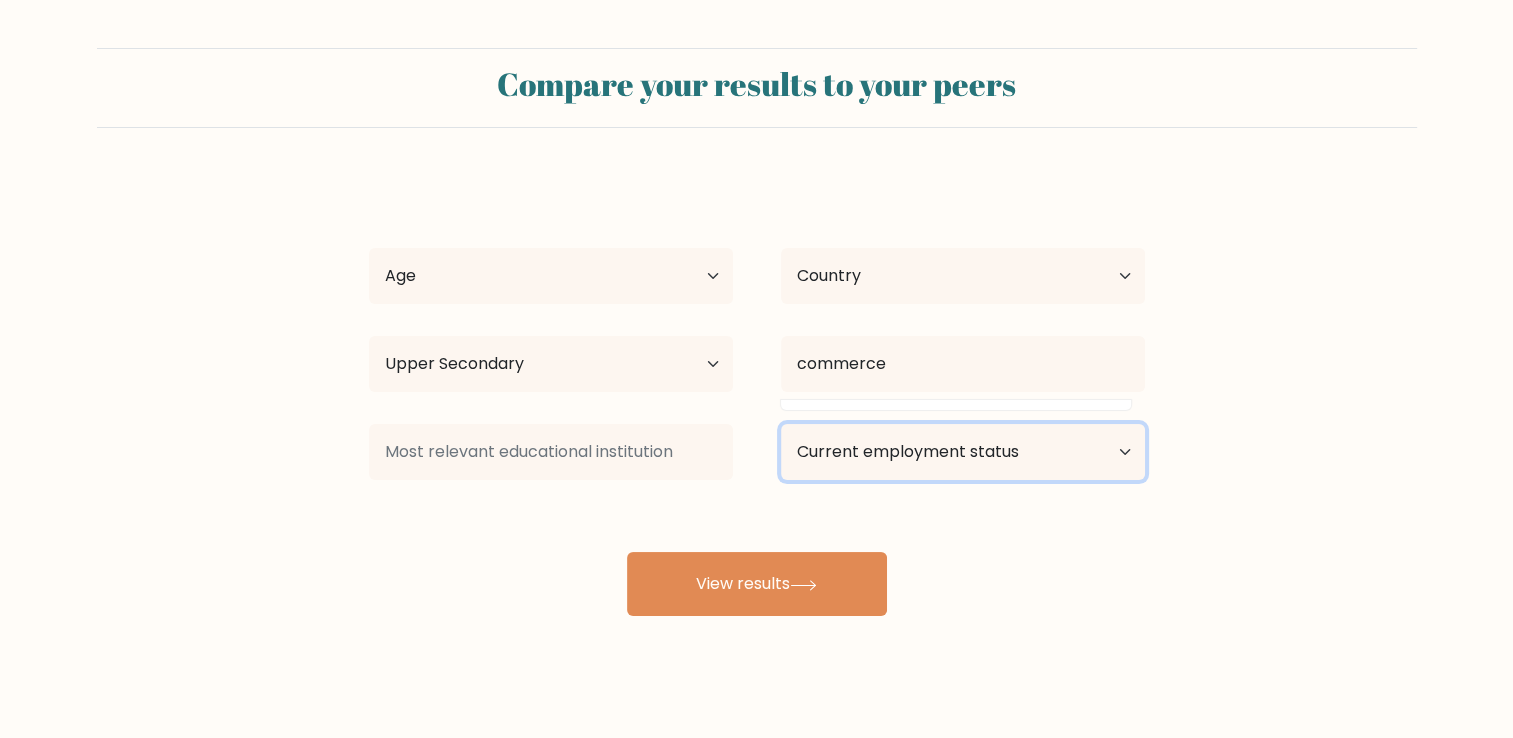 click on "Current employment status
Employed
Student
Retired
Other / prefer not to answer" at bounding box center (963, 452) 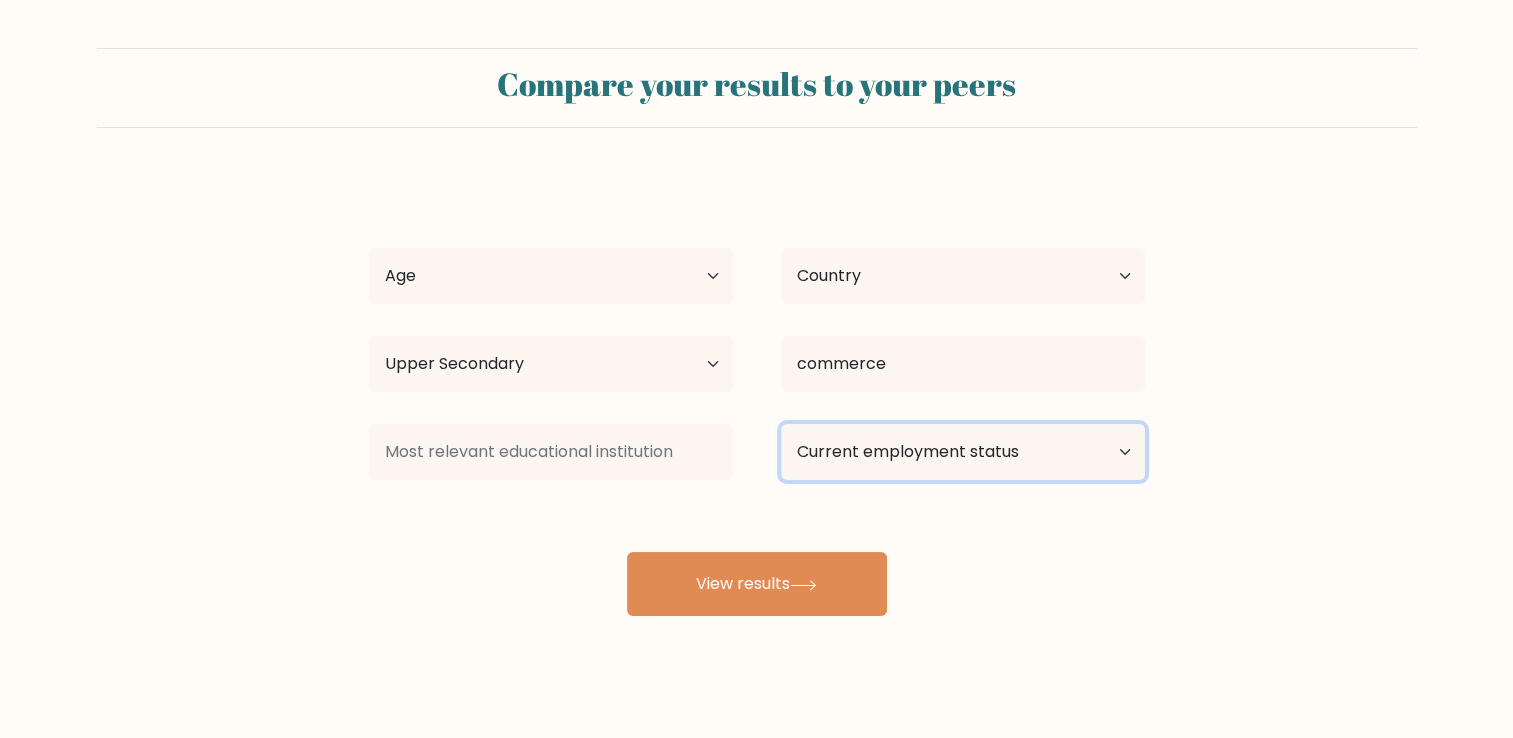 select on "student" 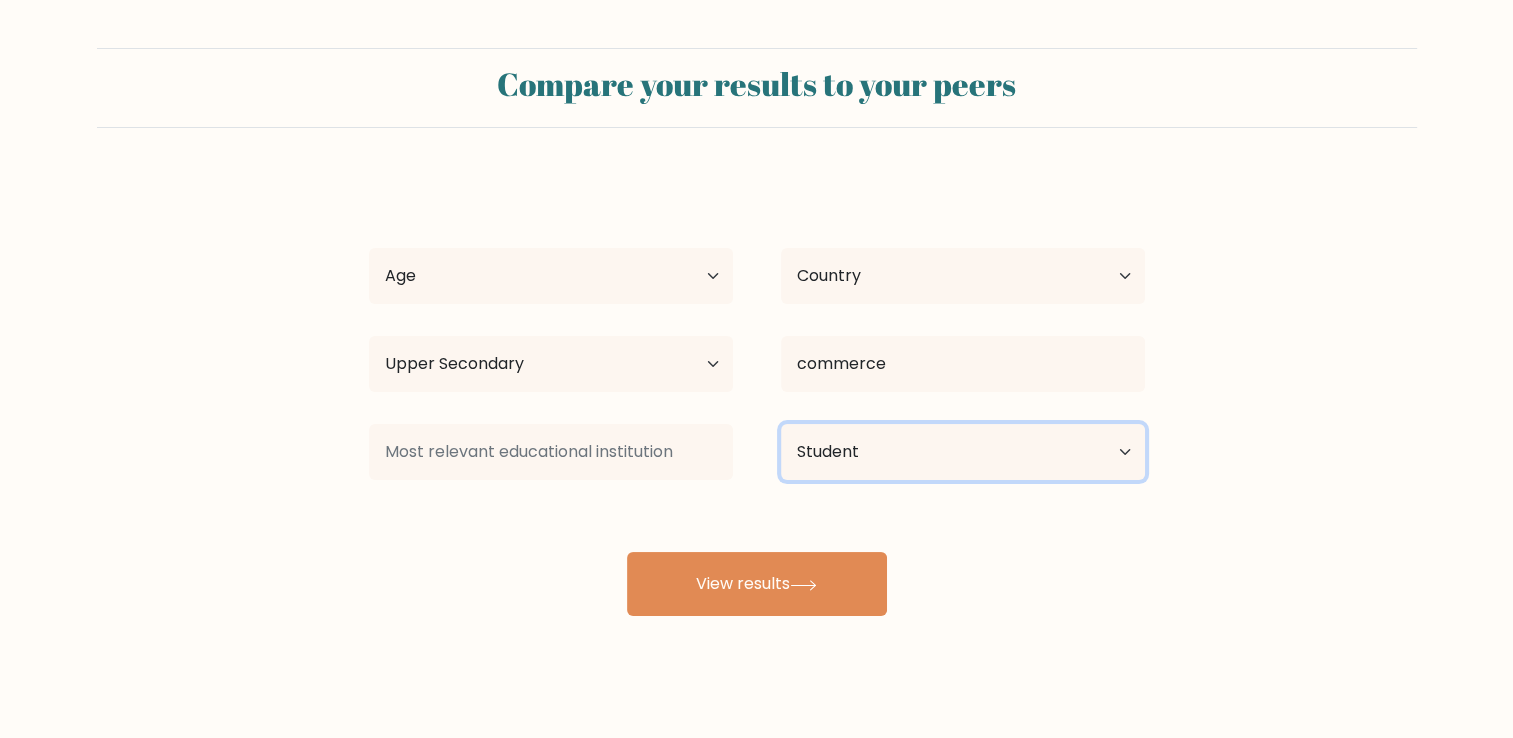click on "Current employment status
Employed
Student
Retired
Other / prefer not to answer" at bounding box center [963, 452] 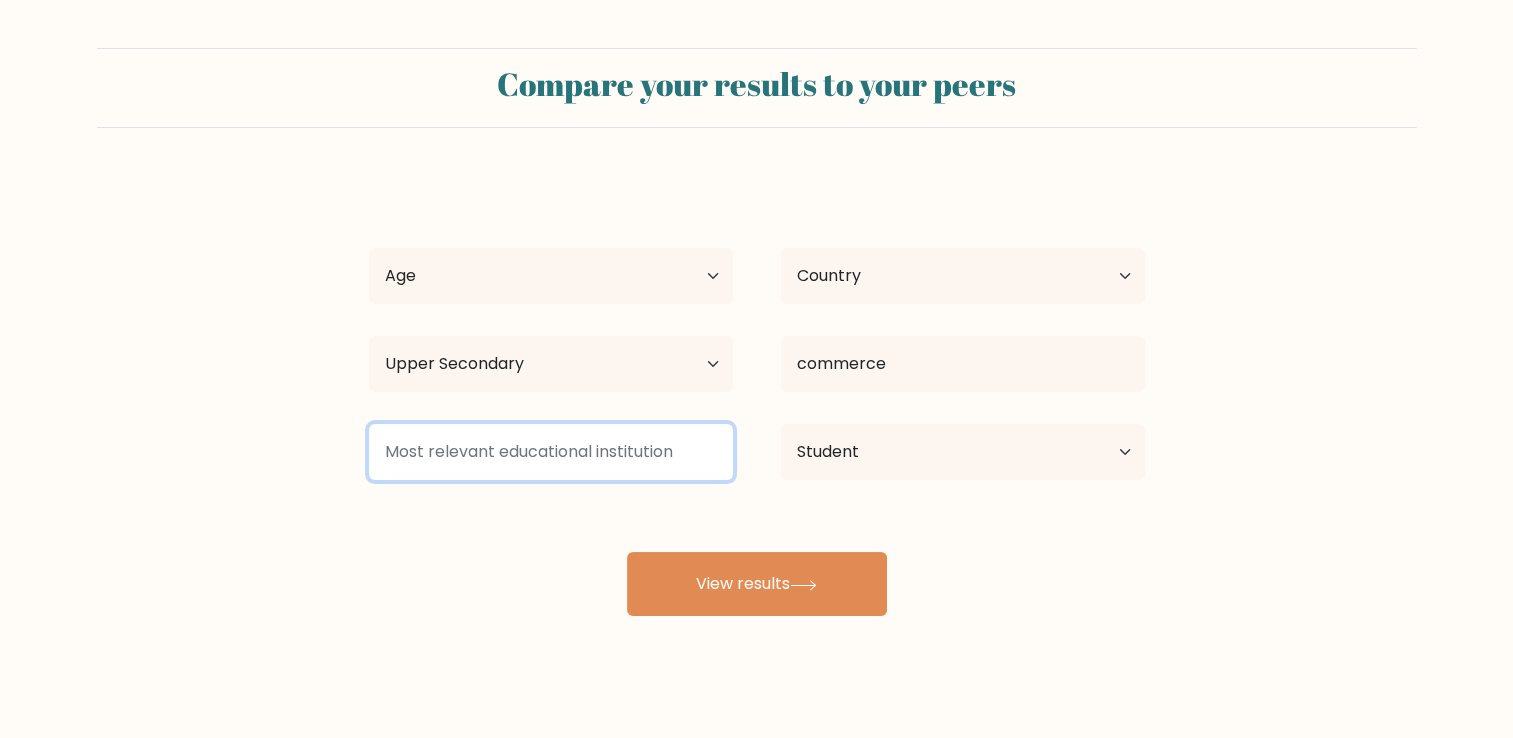 click at bounding box center [551, 452] 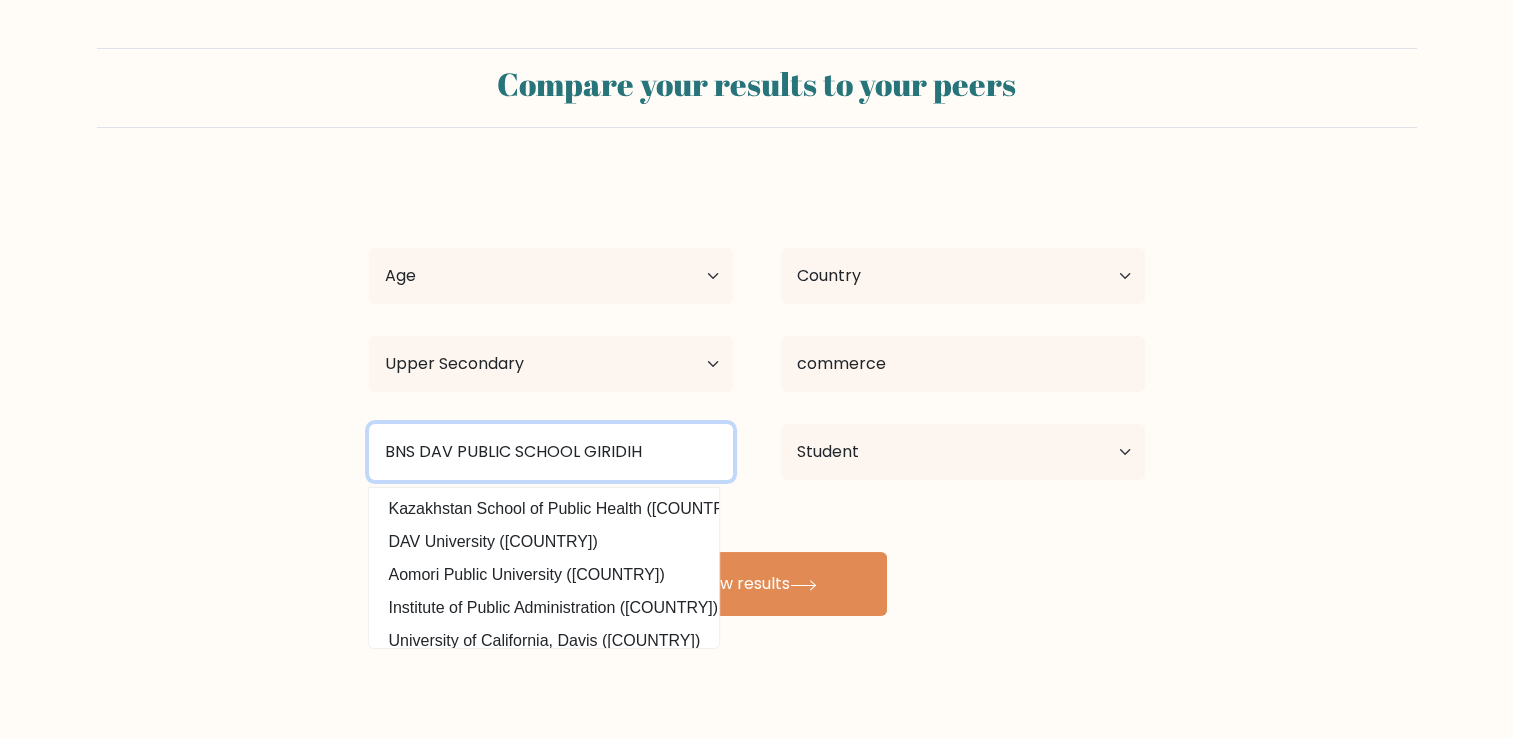 type on "BNS DAV PUBLIC SCHOOL GIRIDIH" 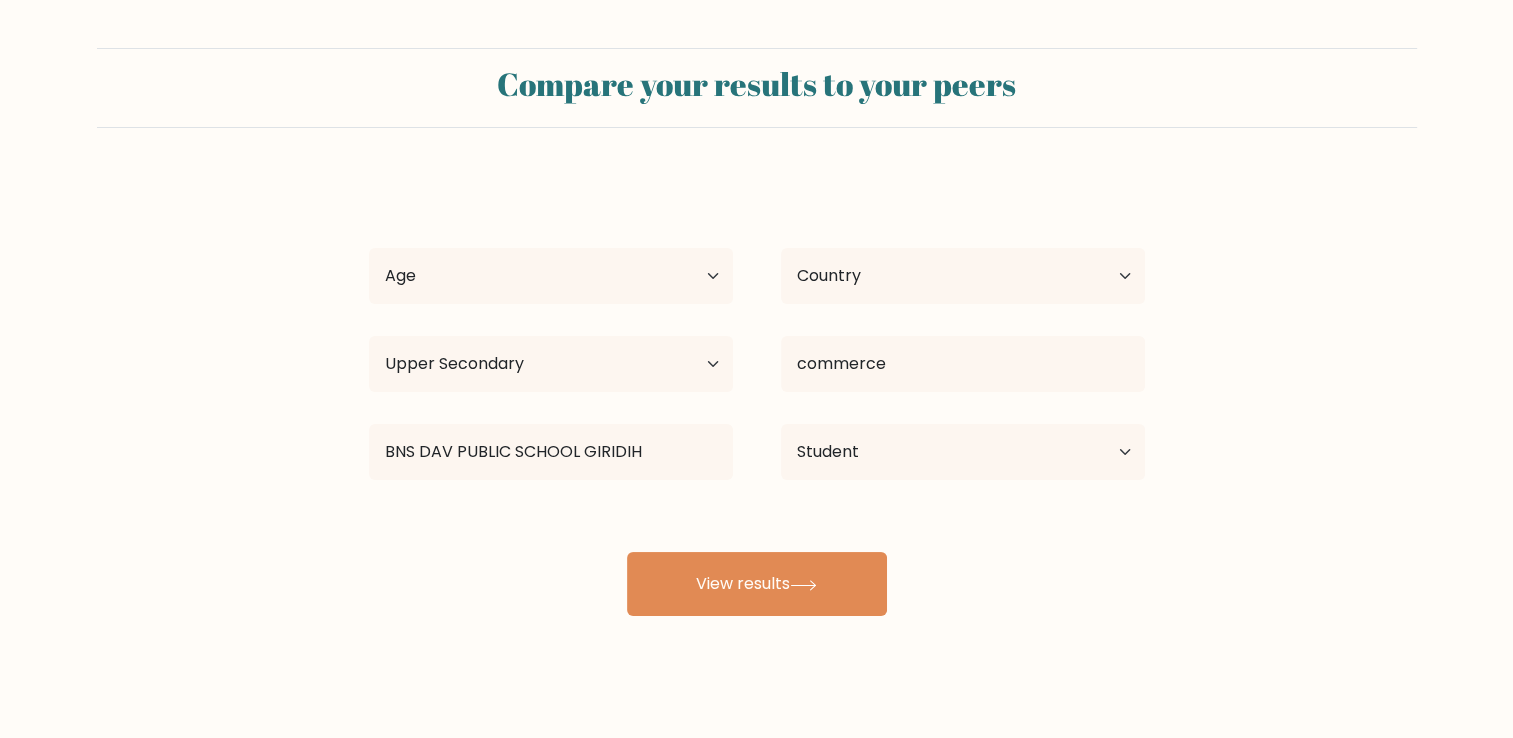 click on "Compare your results to your peers
[FIRST]
[LAST]
Age
Under 18 years old
18-24 years old
25-34 years old
35-44 years old
45-54 years old
55-64 years old
65 years old and above
Country
Afghanistan
Albania
Algeria
American Samoa
Andorra
Angola
Anguilla
Antarctica
Antigua and Barbuda
Argentina
Armenia
Aruba" at bounding box center (756, 379) 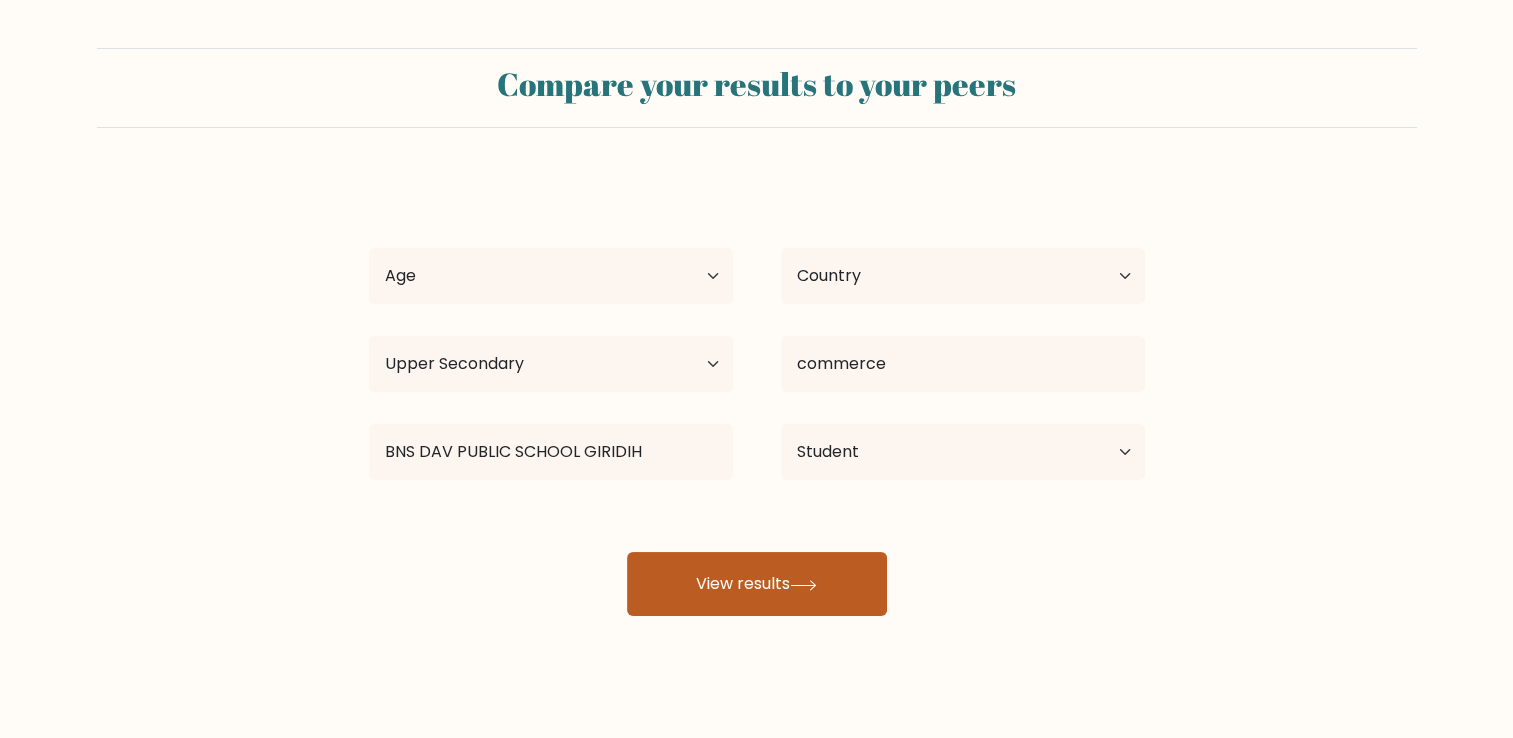 click on "View results" at bounding box center [757, 584] 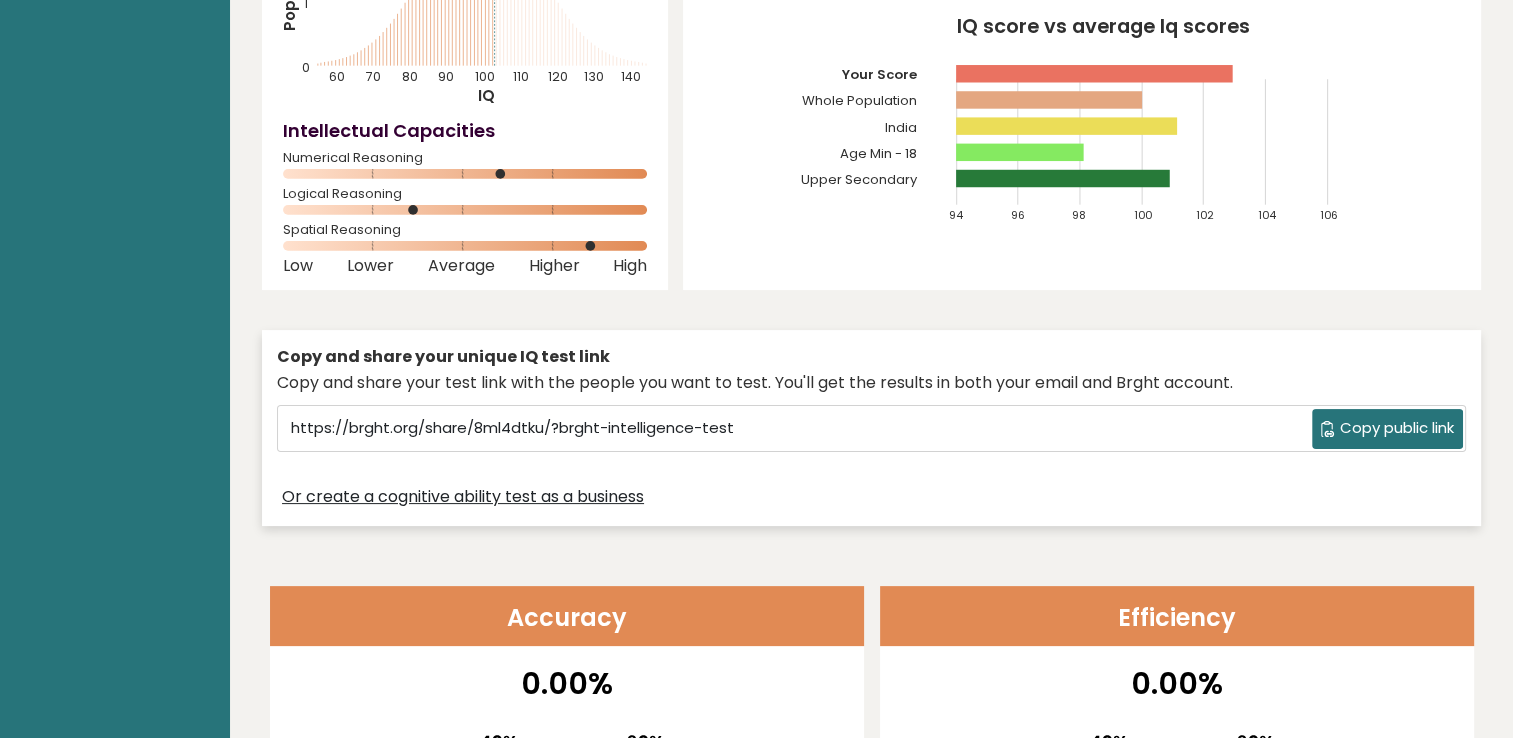 scroll, scrollTop: 0, scrollLeft: 0, axis: both 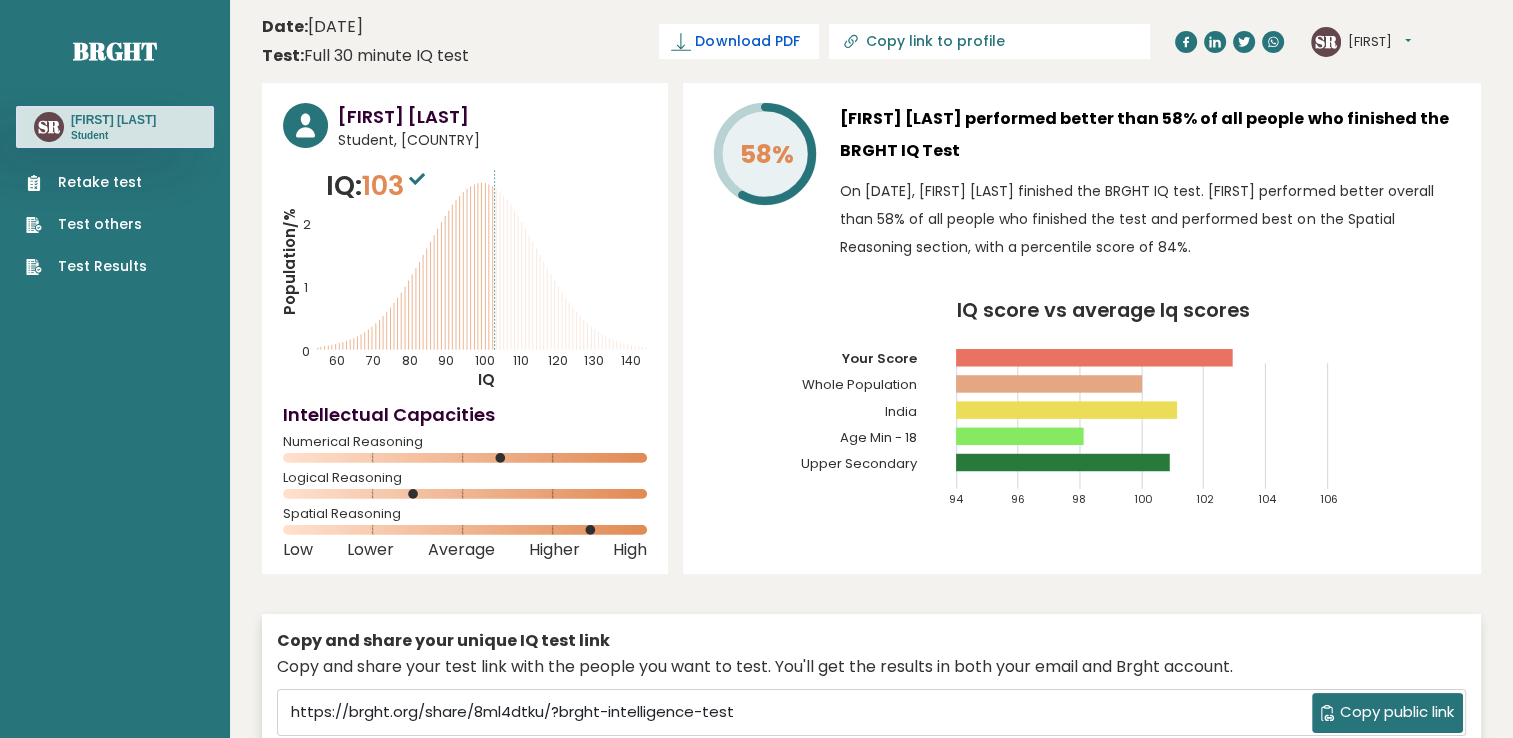 click on "Download PDF" at bounding box center [747, 41] 